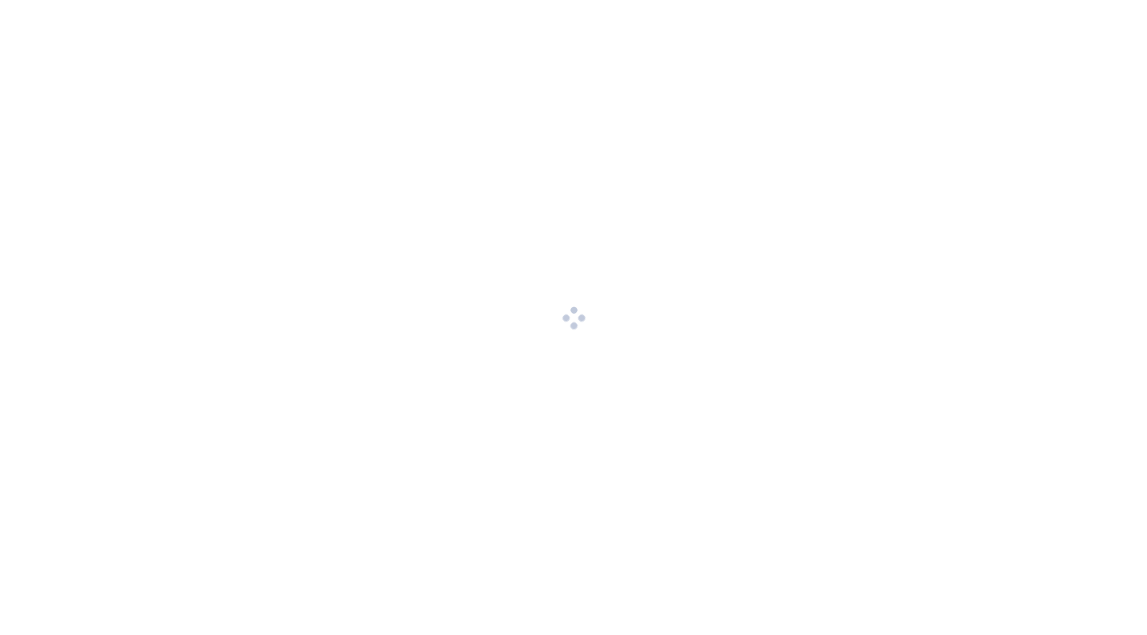 scroll, scrollTop: 0, scrollLeft: 0, axis: both 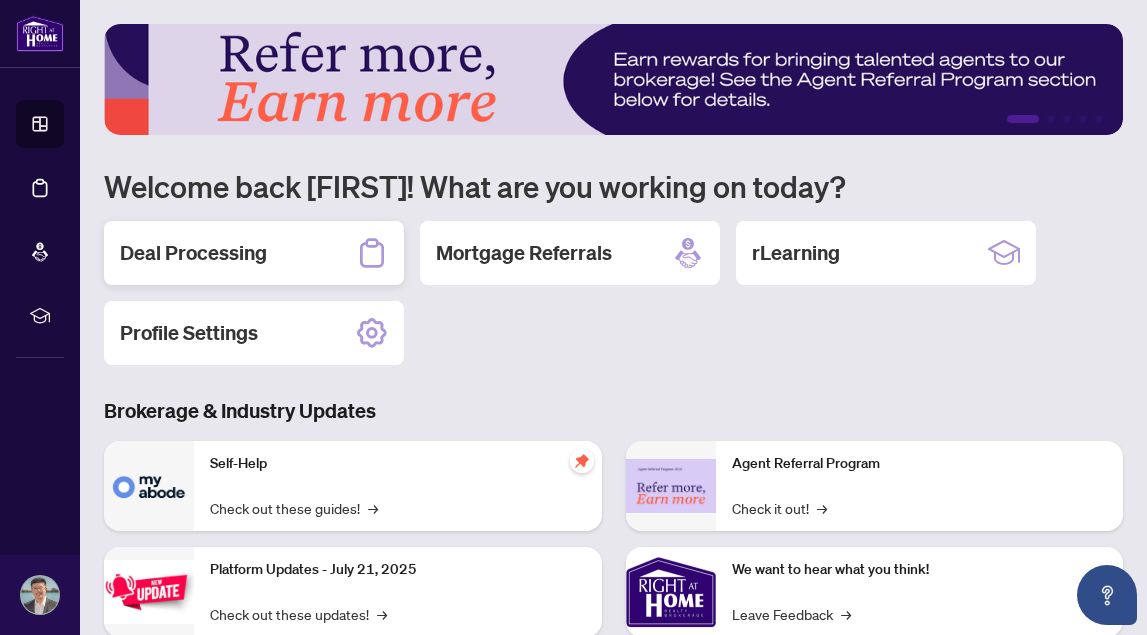 click on "Deal Processing" at bounding box center (193, 253) 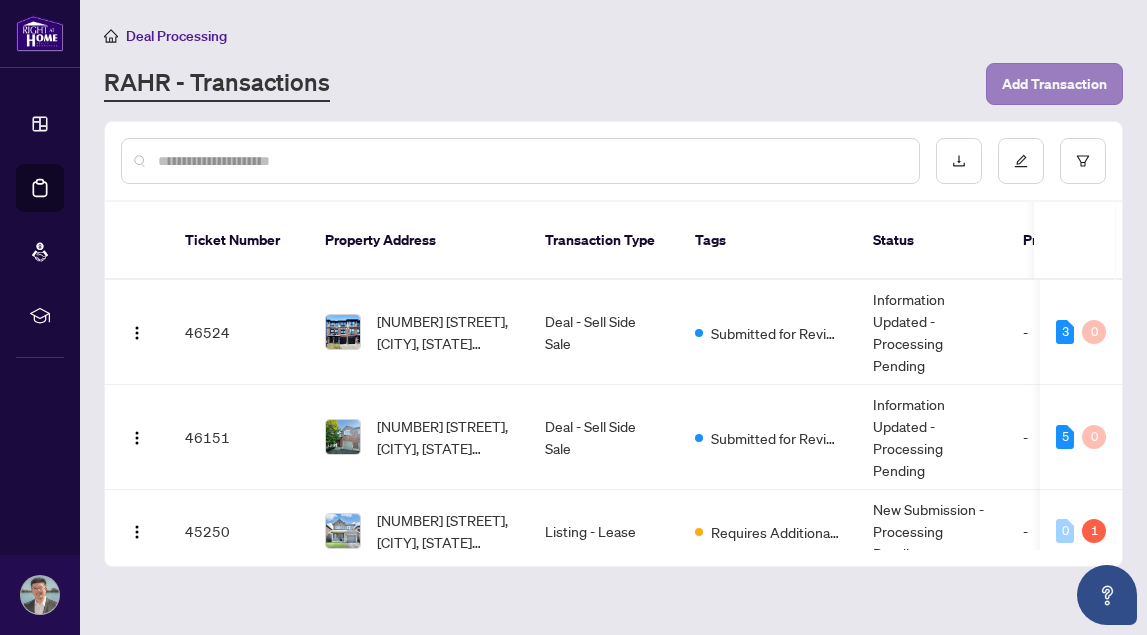 click on "Add Transaction" at bounding box center [1054, 84] 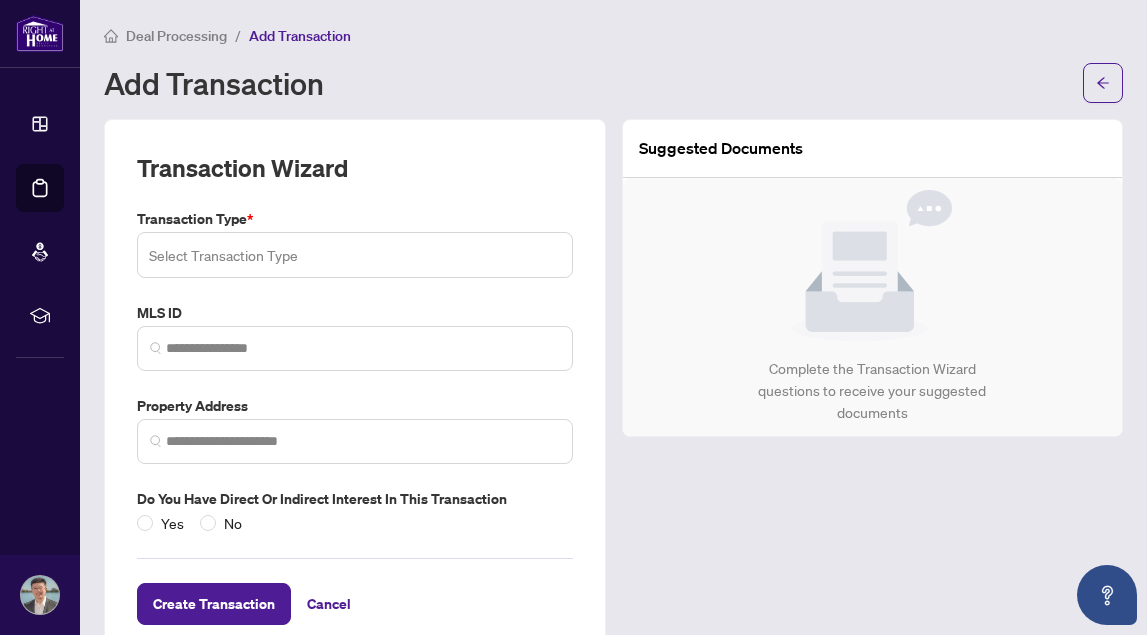click at bounding box center [355, 255] 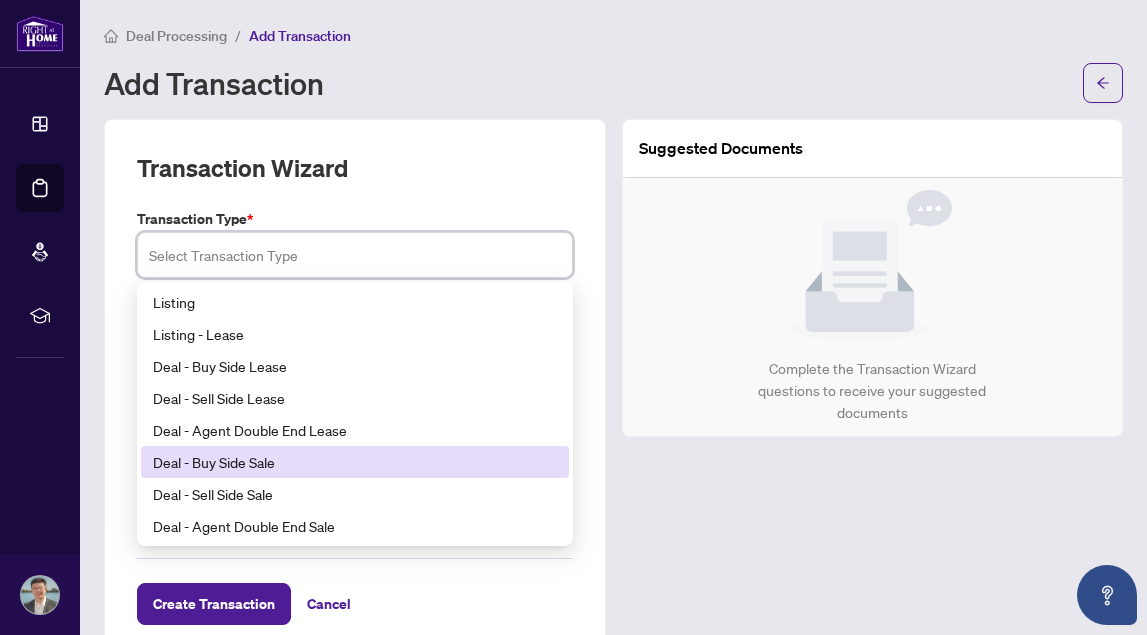 click on "Deal - Buy Side Sale" at bounding box center [355, 462] 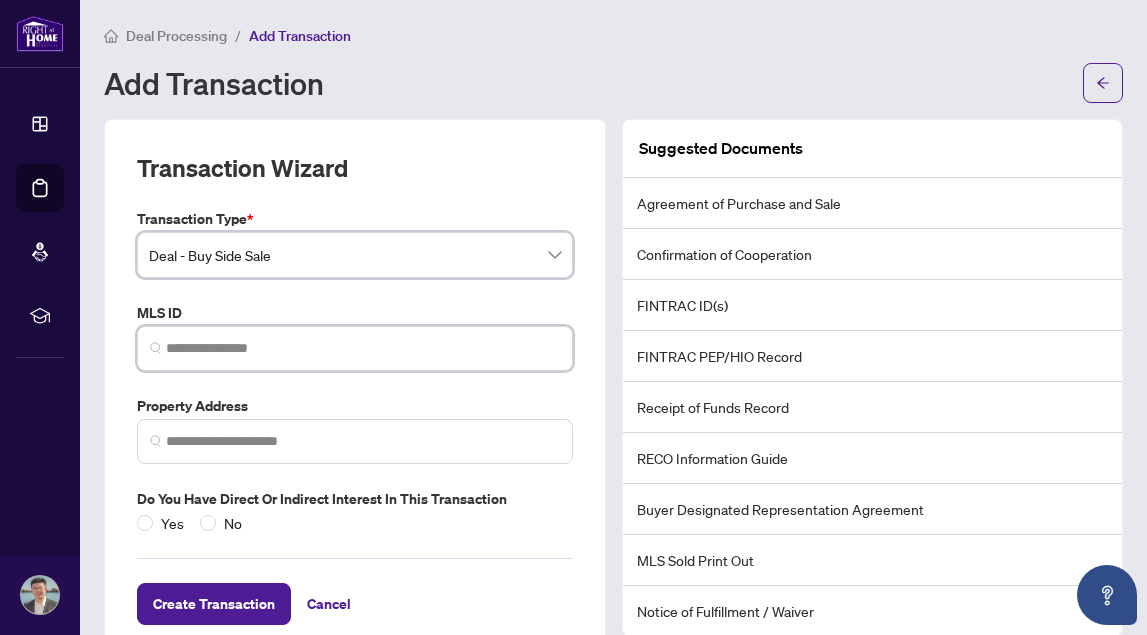 click at bounding box center [363, 348] 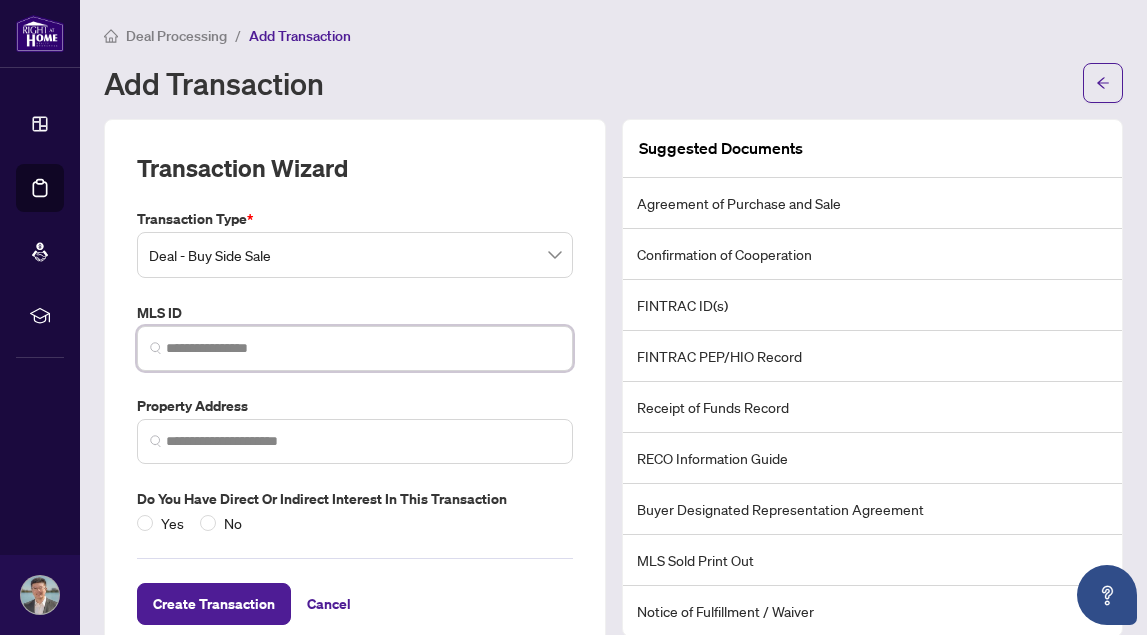 paste on "*********" 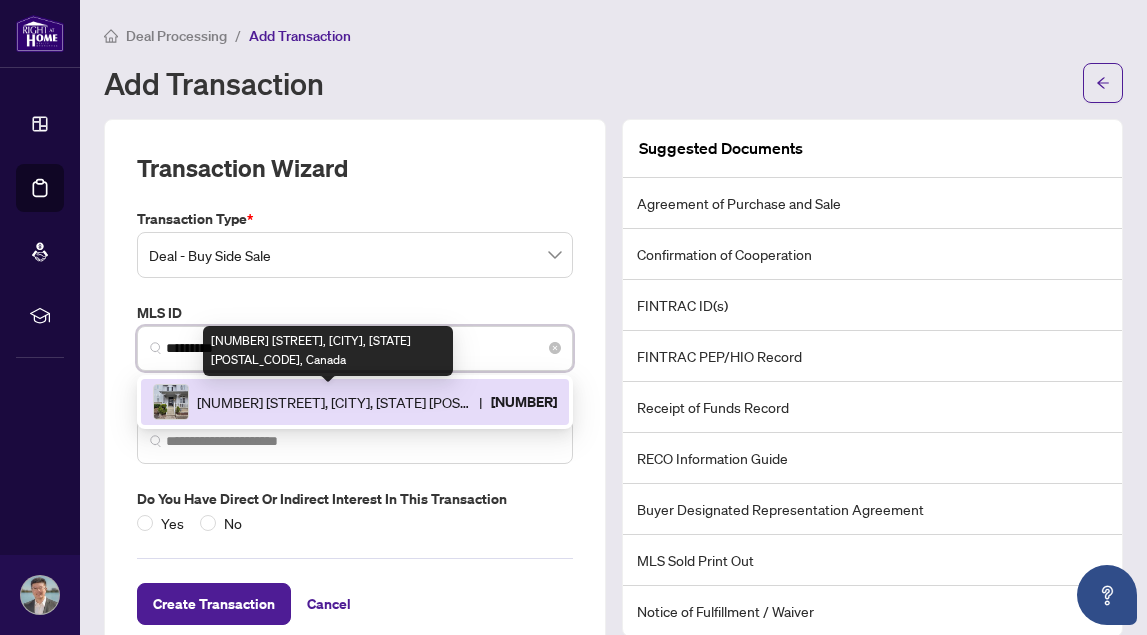 click on "[NUMBER] [STREET], [CITY], [STATE] [POSTAL_CODE], Canada" at bounding box center (334, 402) 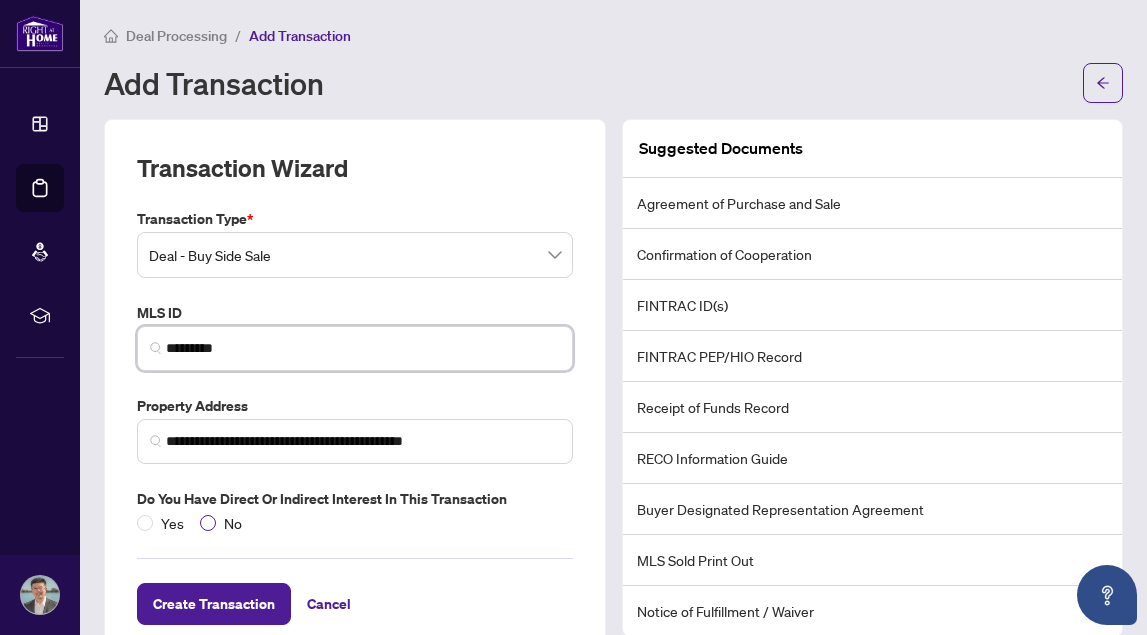 type on "*********" 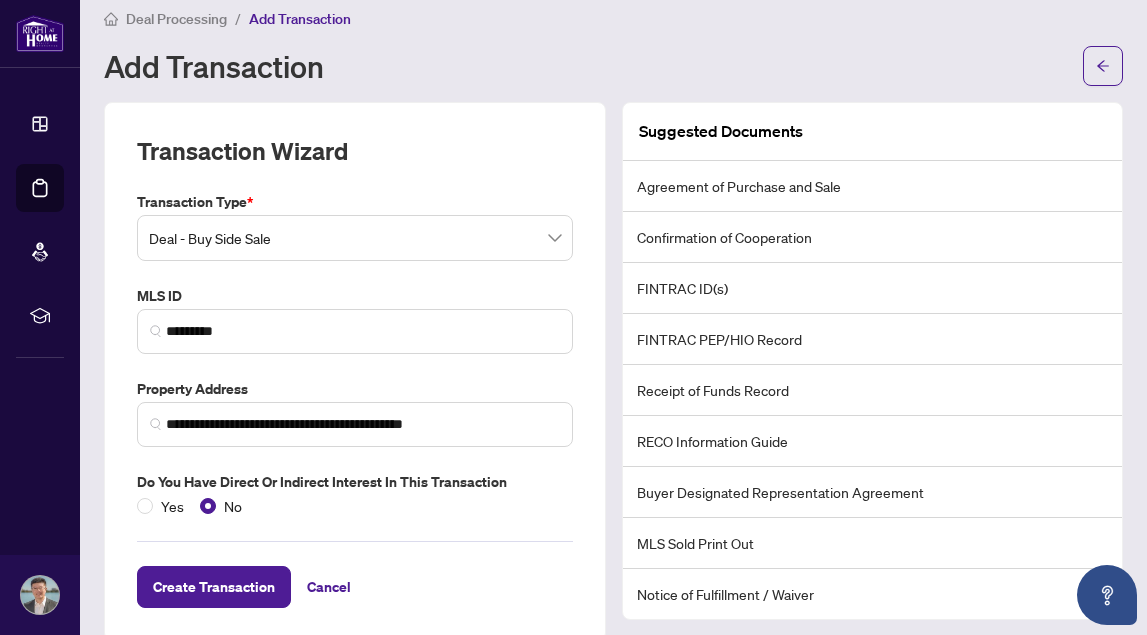 scroll, scrollTop: 11, scrollLeft: 0, axis: vertical 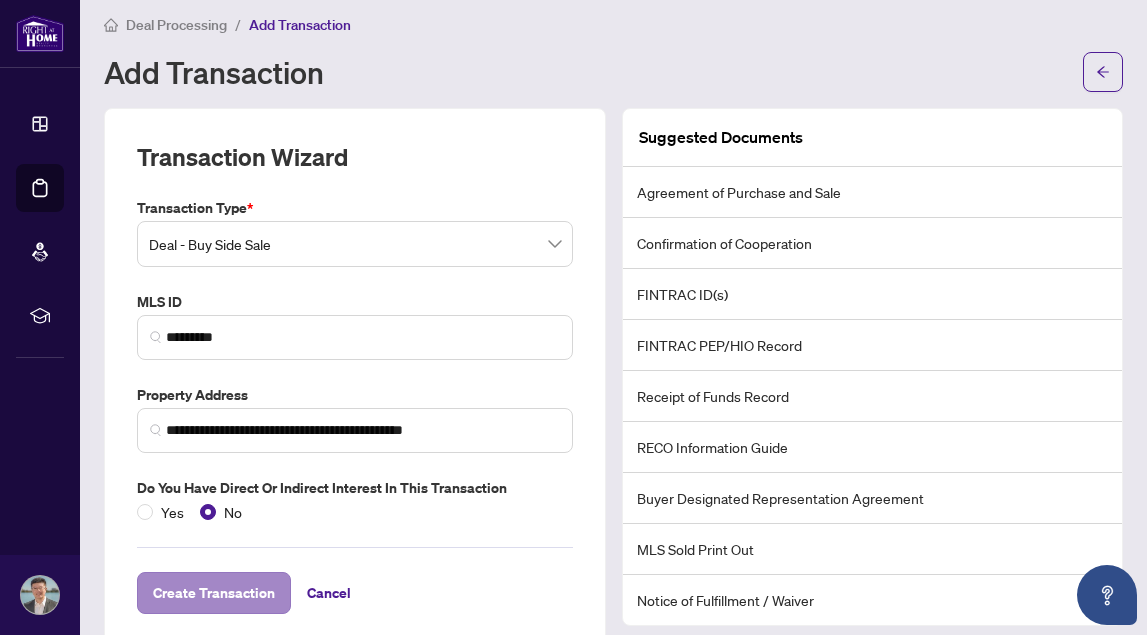 click on "Create Transaction" at bounding box center (214, 593) 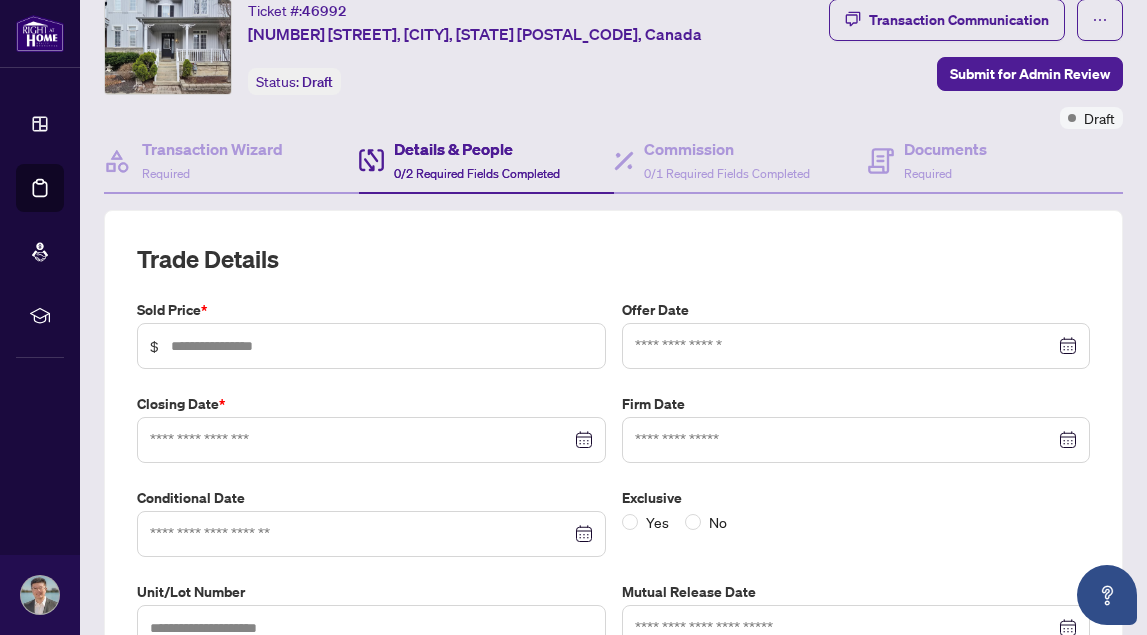 scroll, scrollTop: 67, scrollLeft: 0, axis: vertical 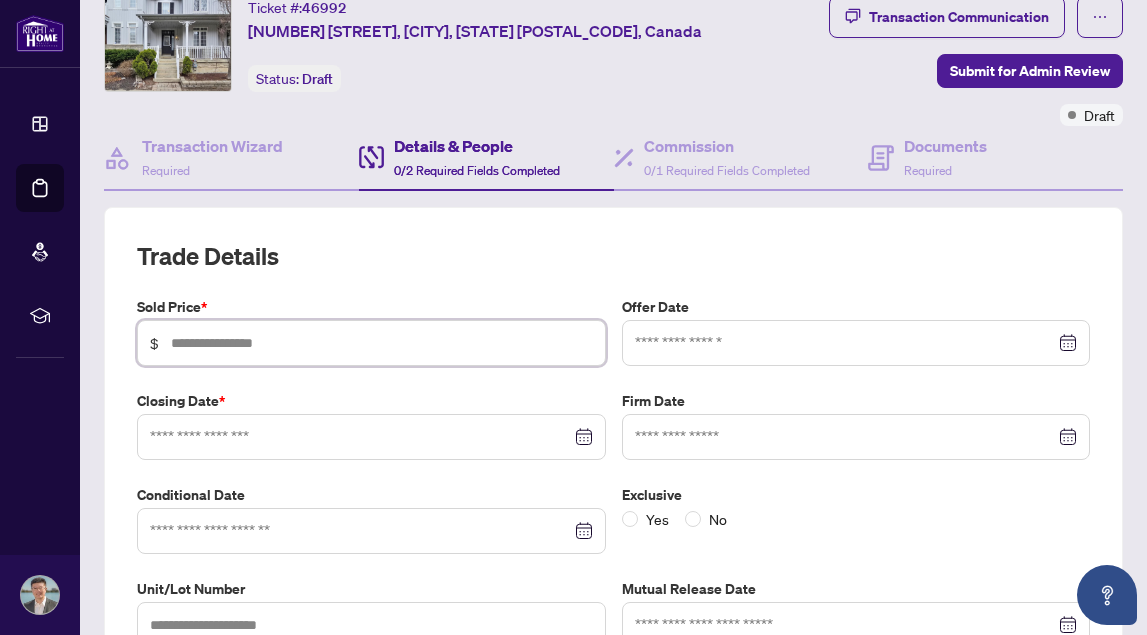 click at bounding box center (382, 343) 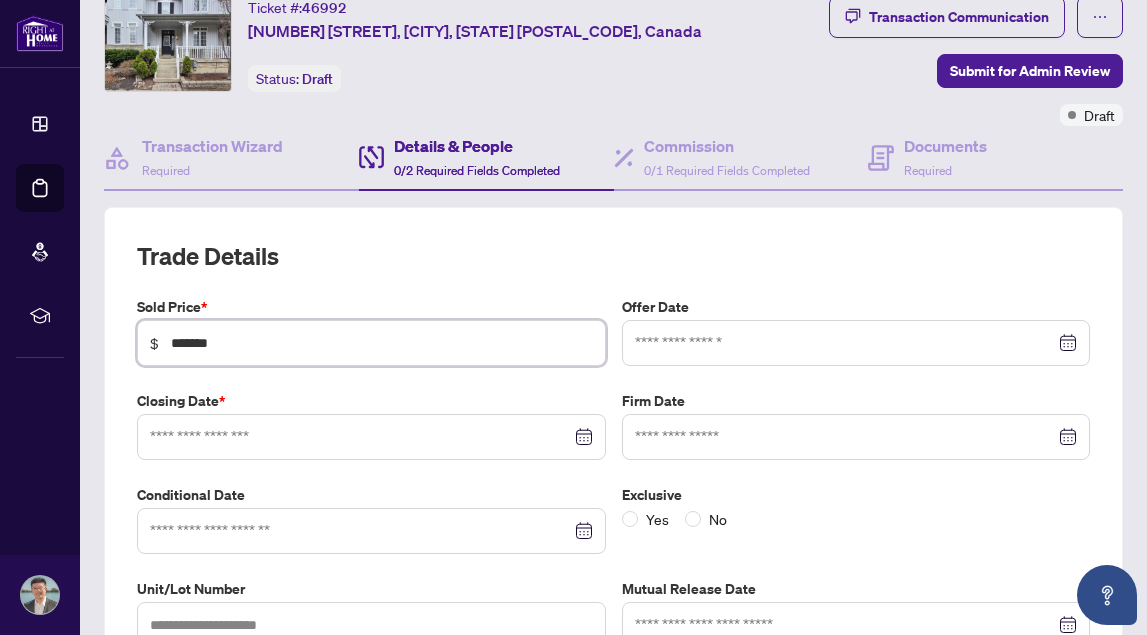 type on "*********" 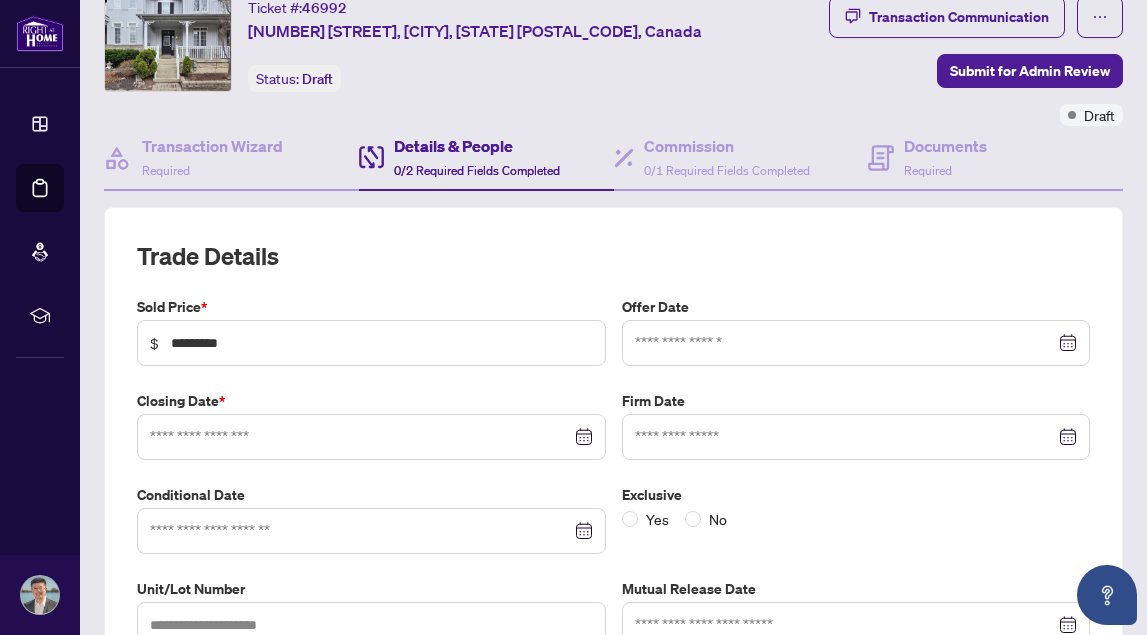 click on "Trade Details" at bounding box center (613, 256) 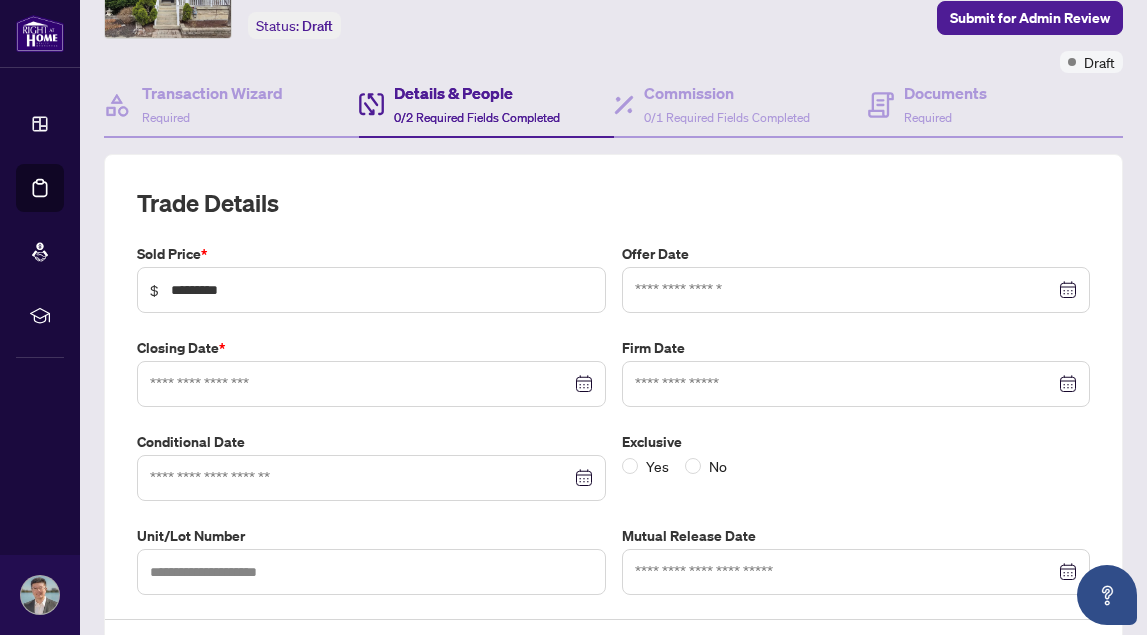 scroll, scrollTop: 131, scrollLeft: 0, axis: vertical 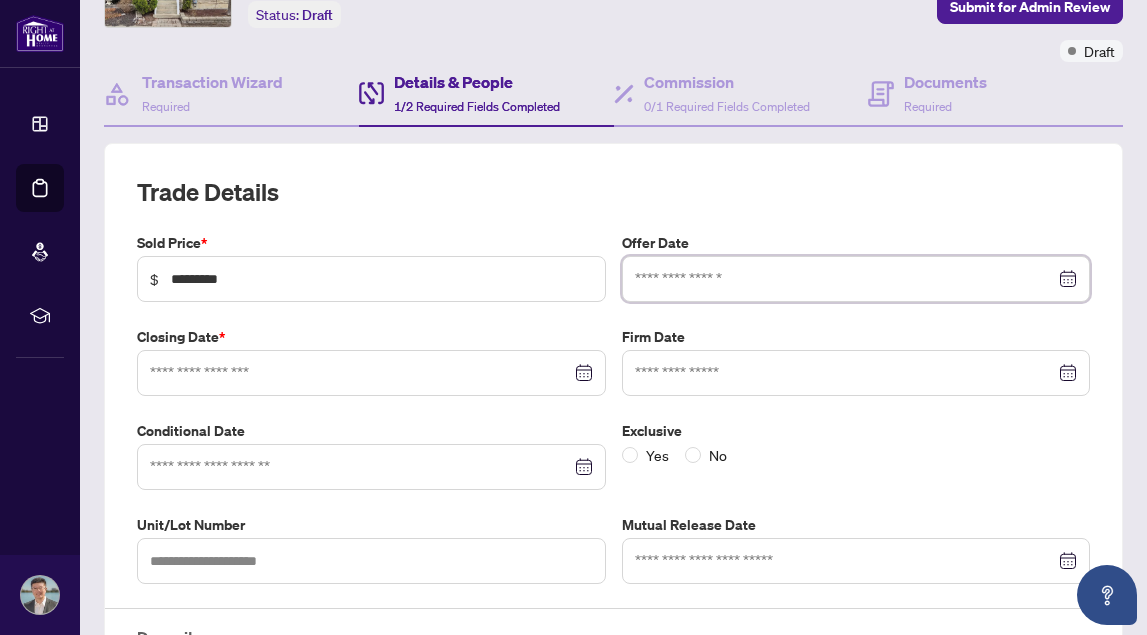 click at bounding box center (845, 279) 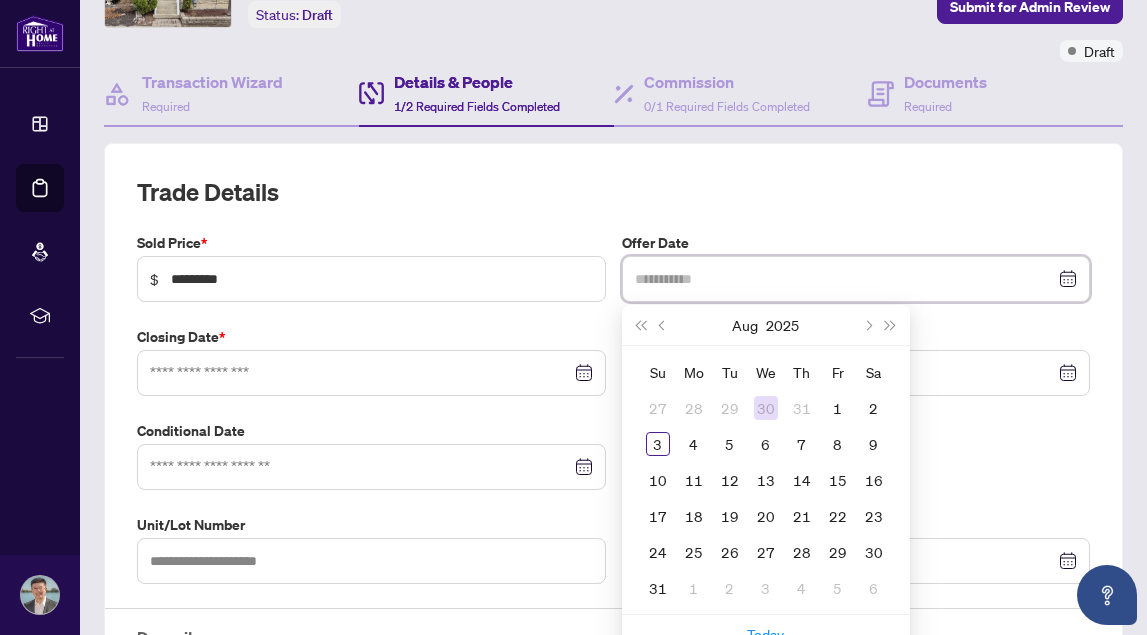 type on "**********" 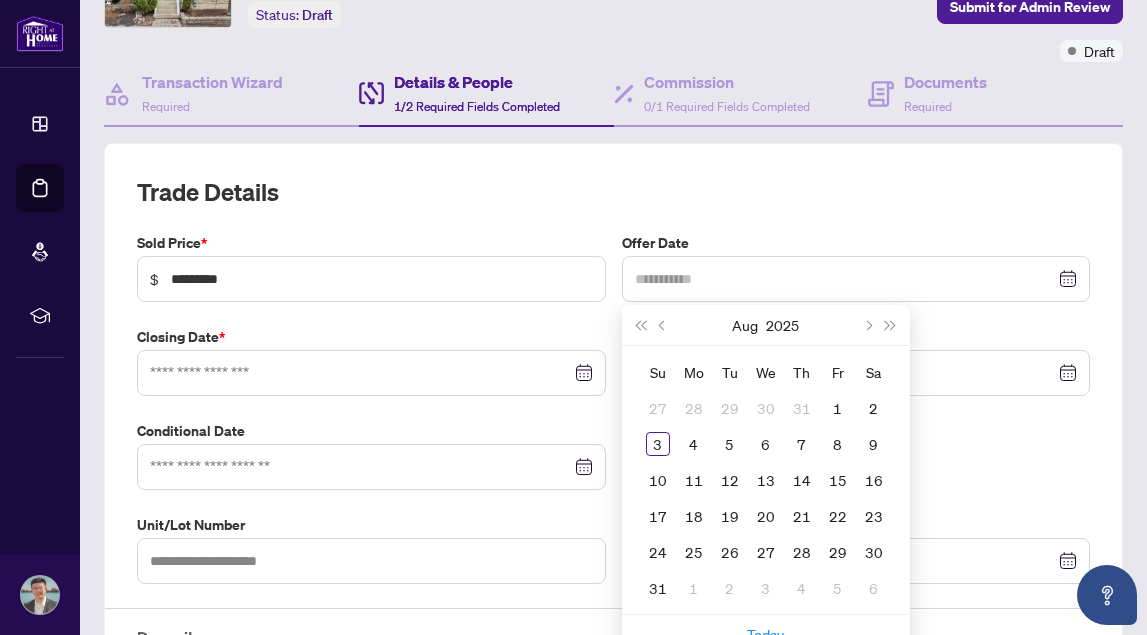 click on "30" at bounding box center [766, 408] 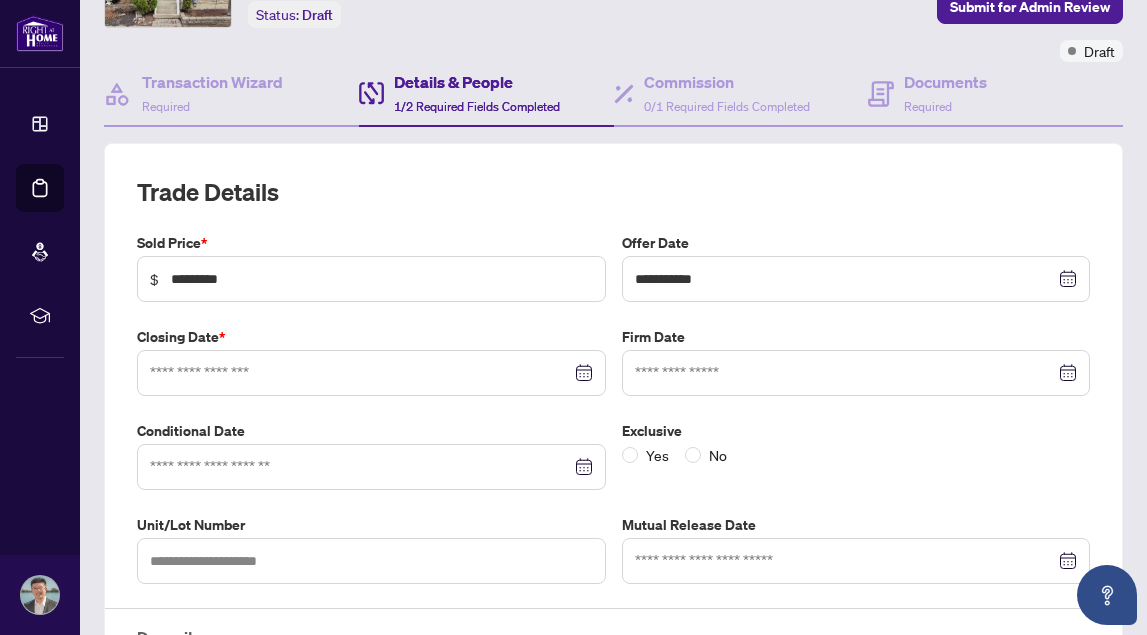 click at bounding box center [371, 373] 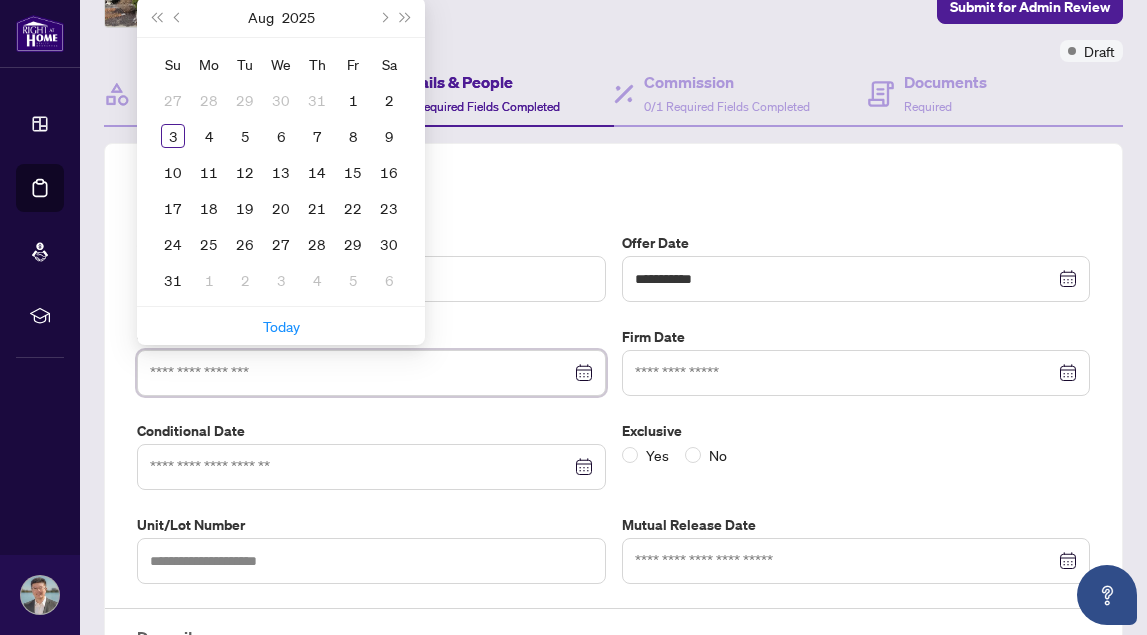 click at bounding box center [371, 373] 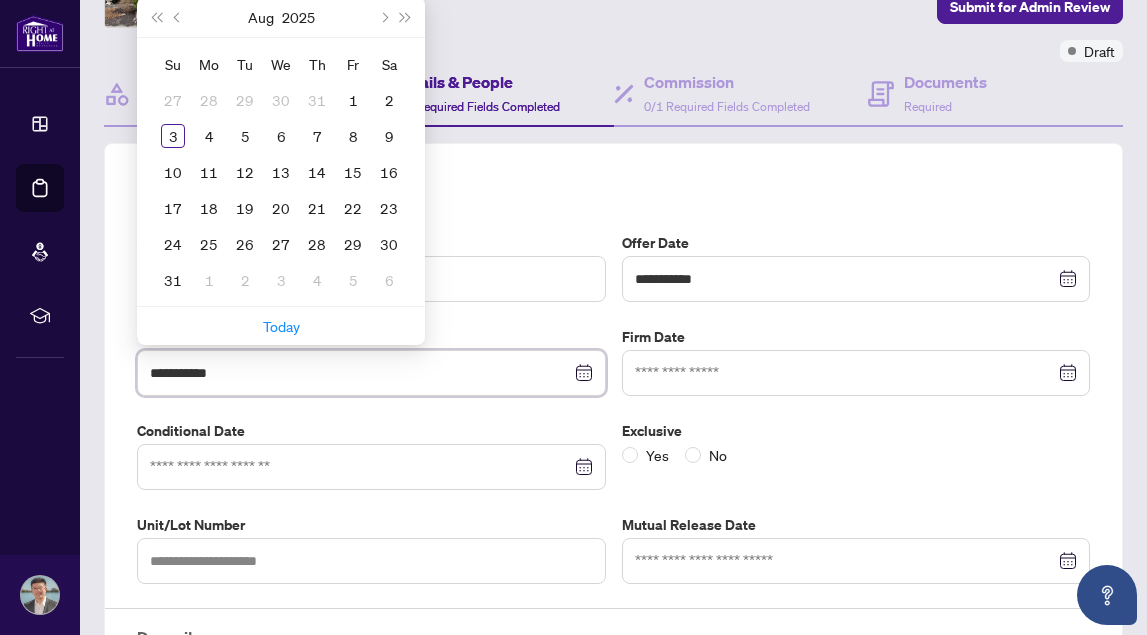 type on "**********" 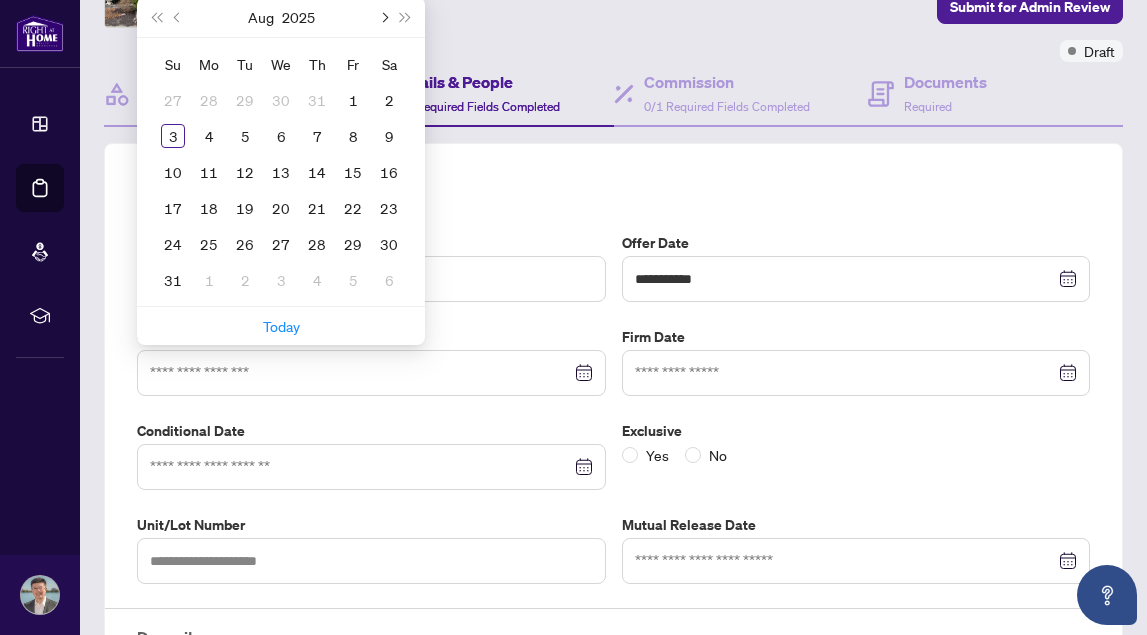 click at bounding box center [383, 17] 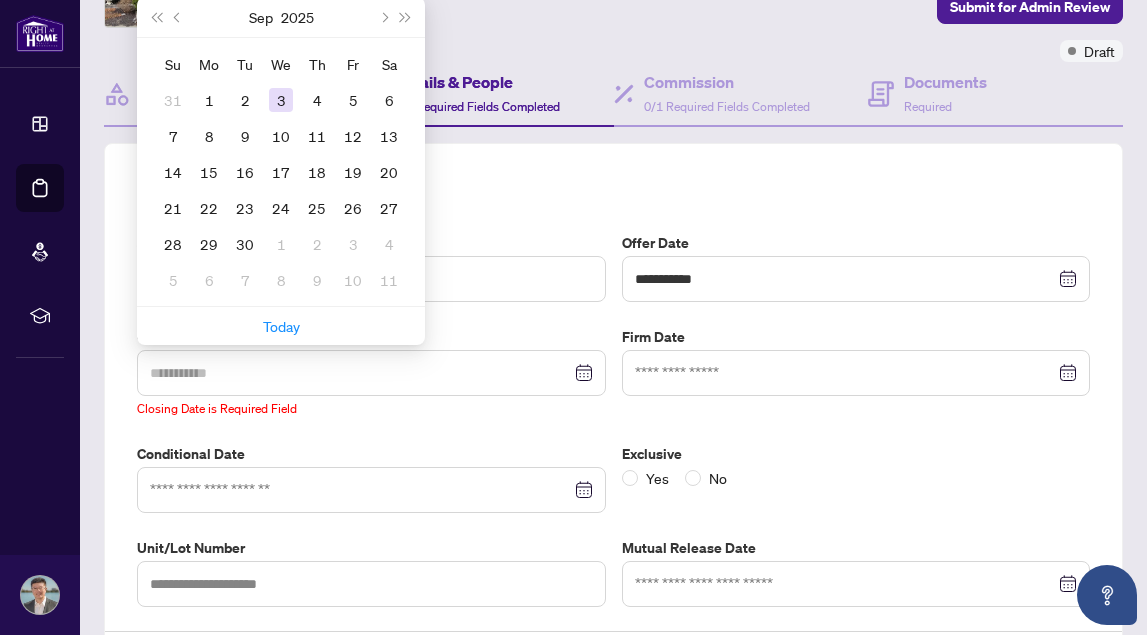 type on "**********" 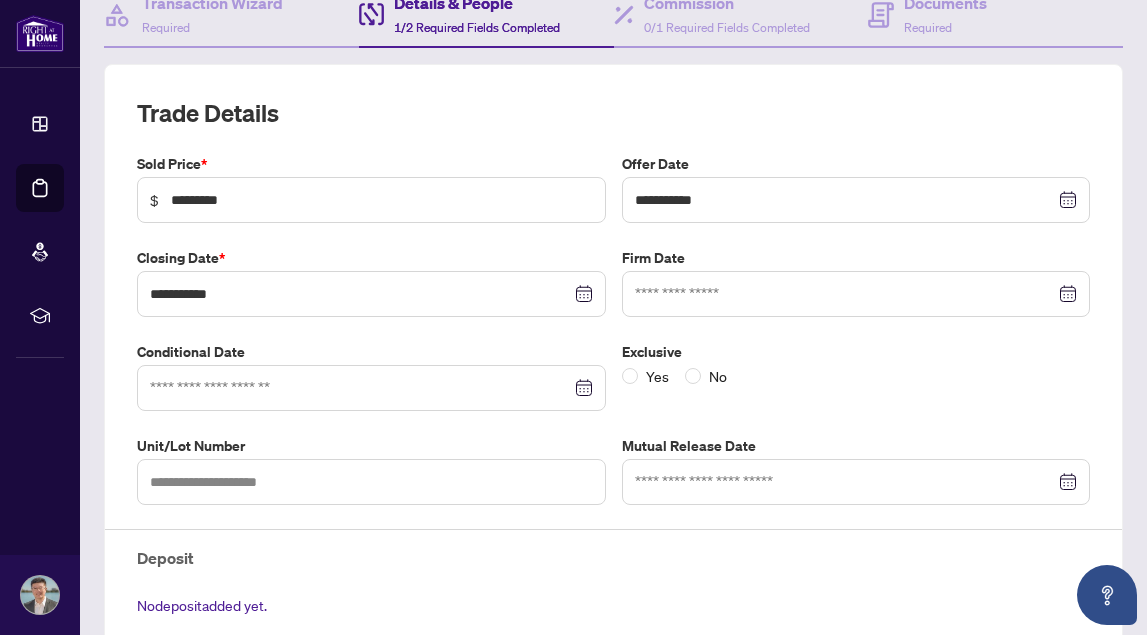 scroll, scrollTop: 237, scrollLeft: 0, axis: vertical 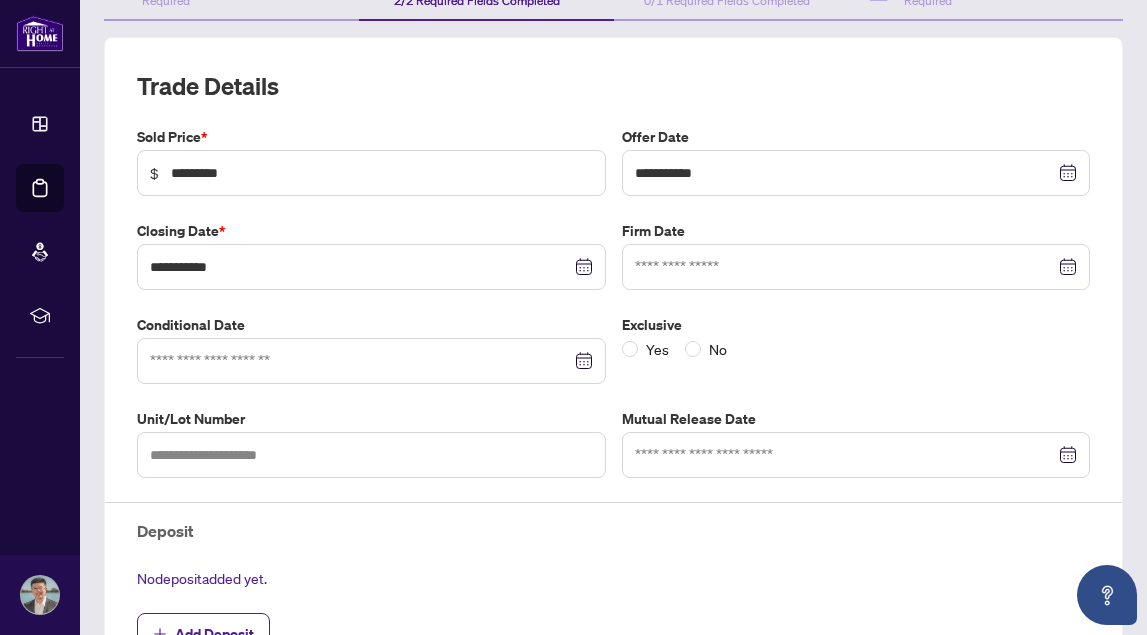 click on "Trade Details Sold Price * $ ********* Offer Date Closing Date * Firm Date Conditional Date Exclusive Yes No Unit/Lot Number Mutual Release Date Deposit No  deposit  added yet. Add Deposit" at bounding box center [613, 403] 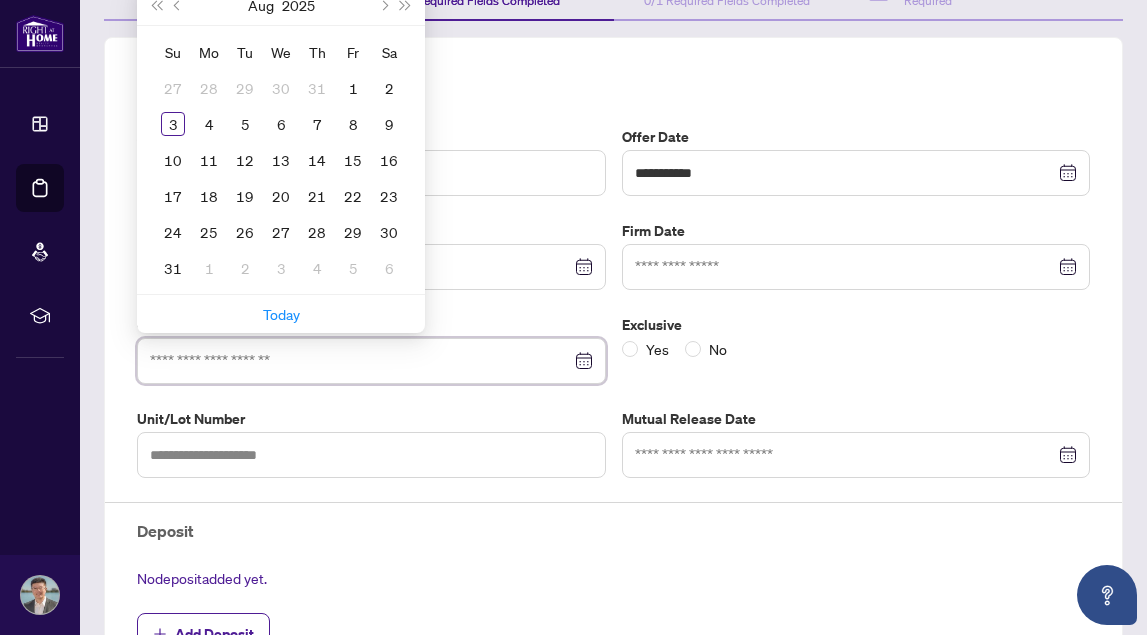 click at bounding box center (371, 361) 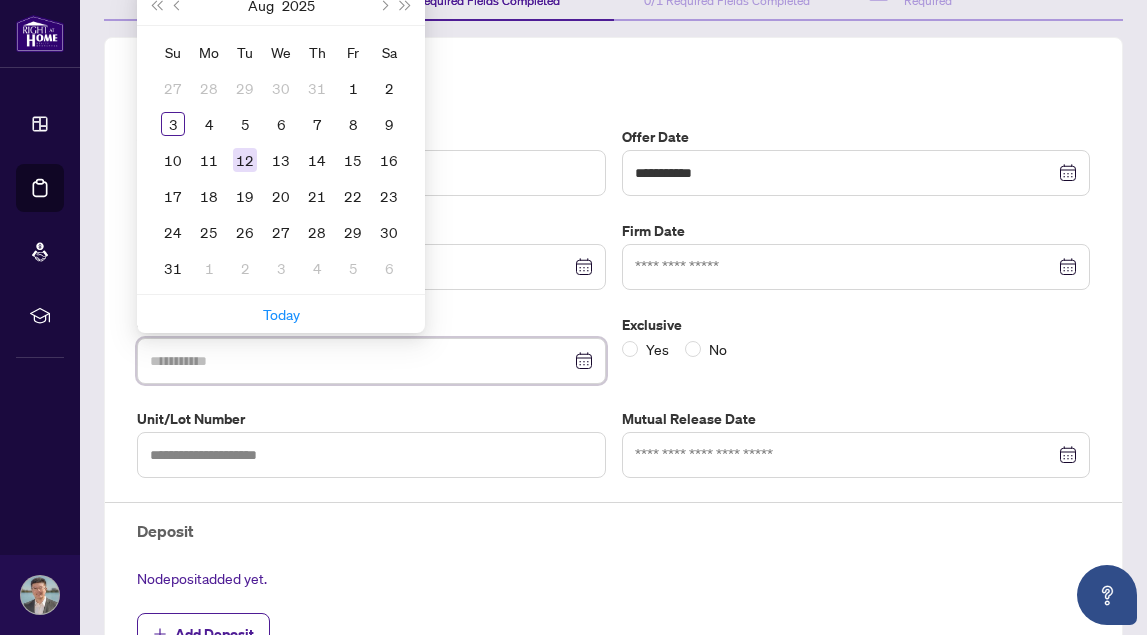 type on "**********" 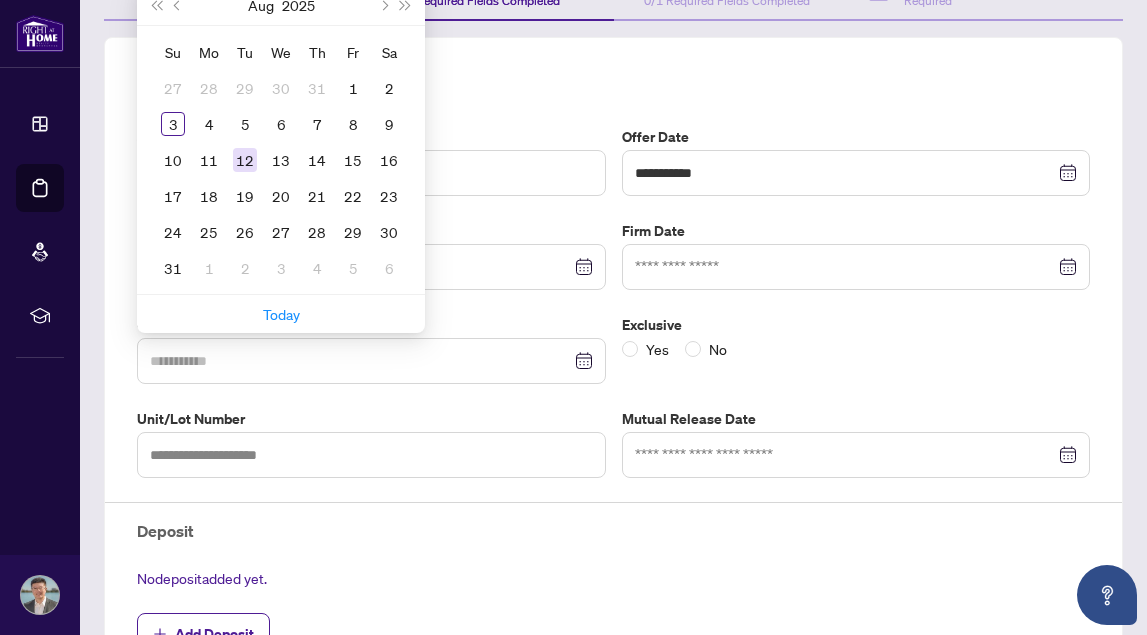 click on "12" at bounding box center (245, 160) 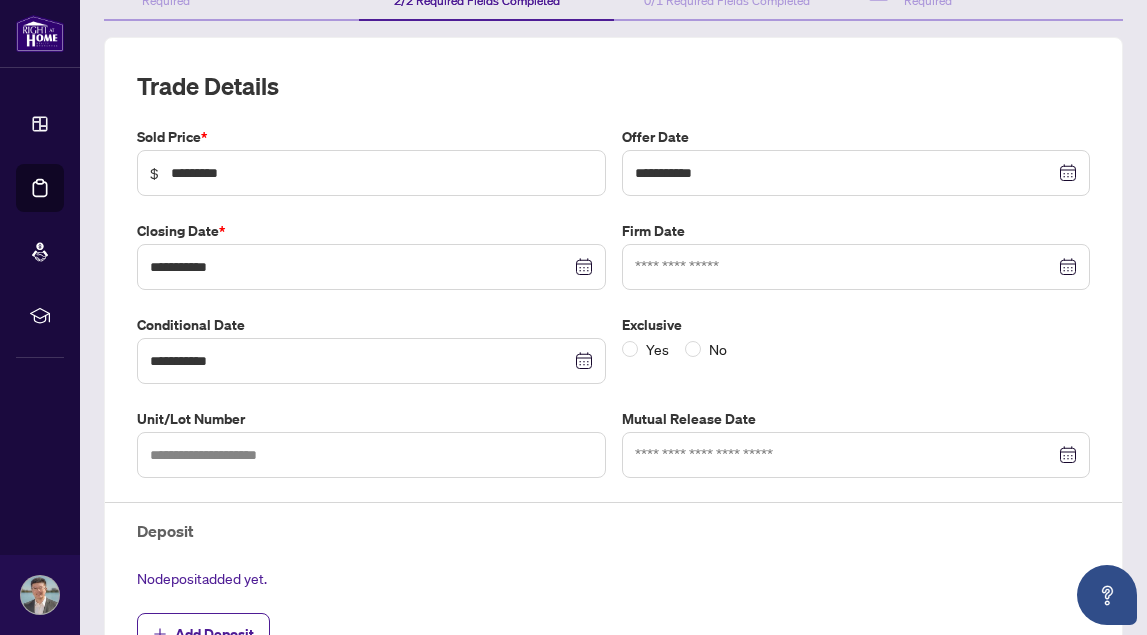click on "Exclusive Yes No" at bounding box center [856, 349] 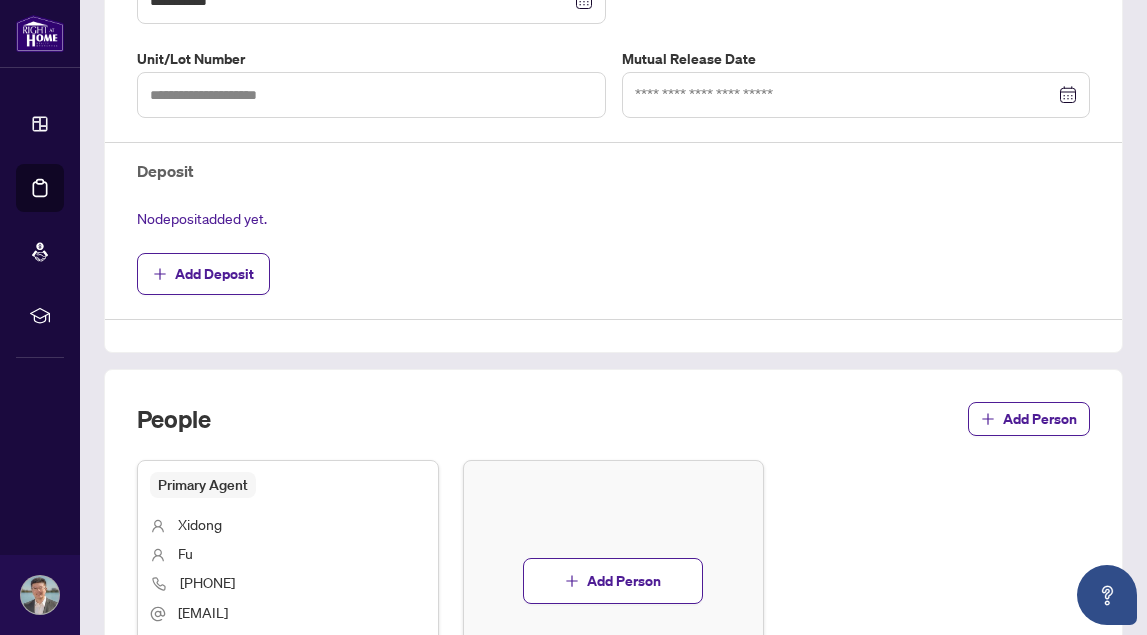 scroll, scrollTop: 669, scrollLeft: 0, axis: vertical 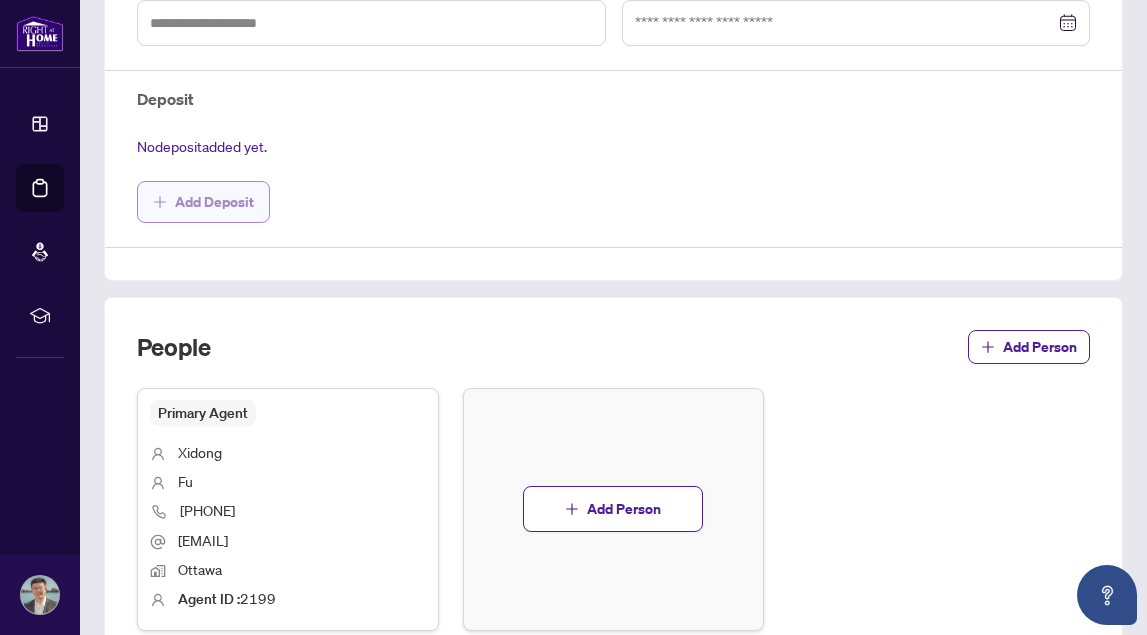 click on "Add Deposit" at bounding box center (214, 202) 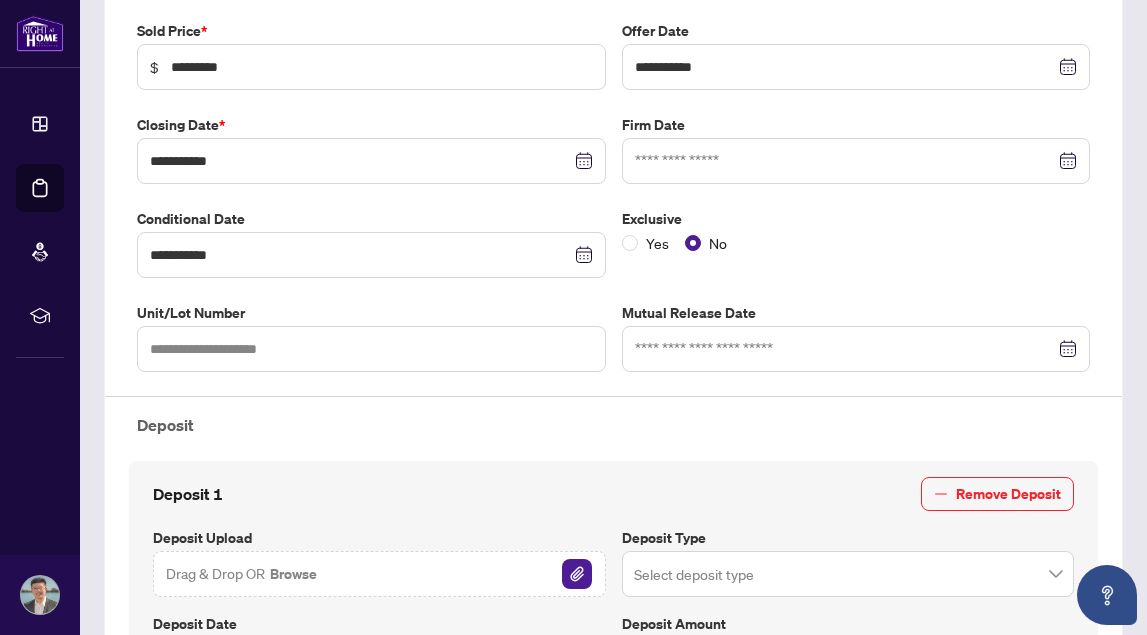 scroll, scrollTop: 355, scrollLeft: 0, axis: vertical 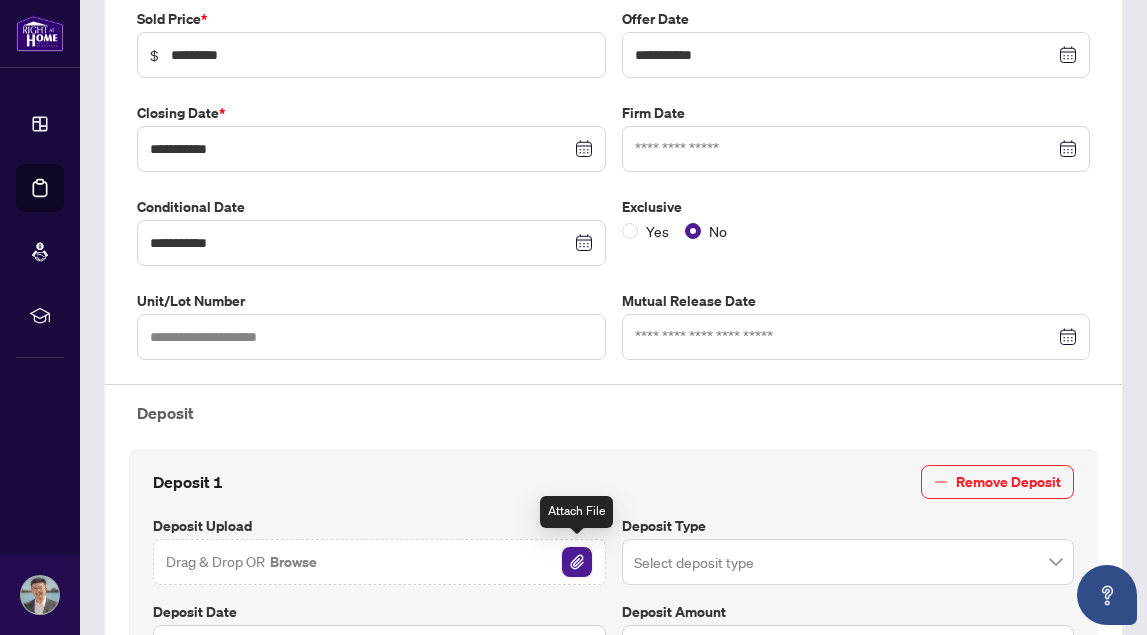 click at bounding box center [577, 562] 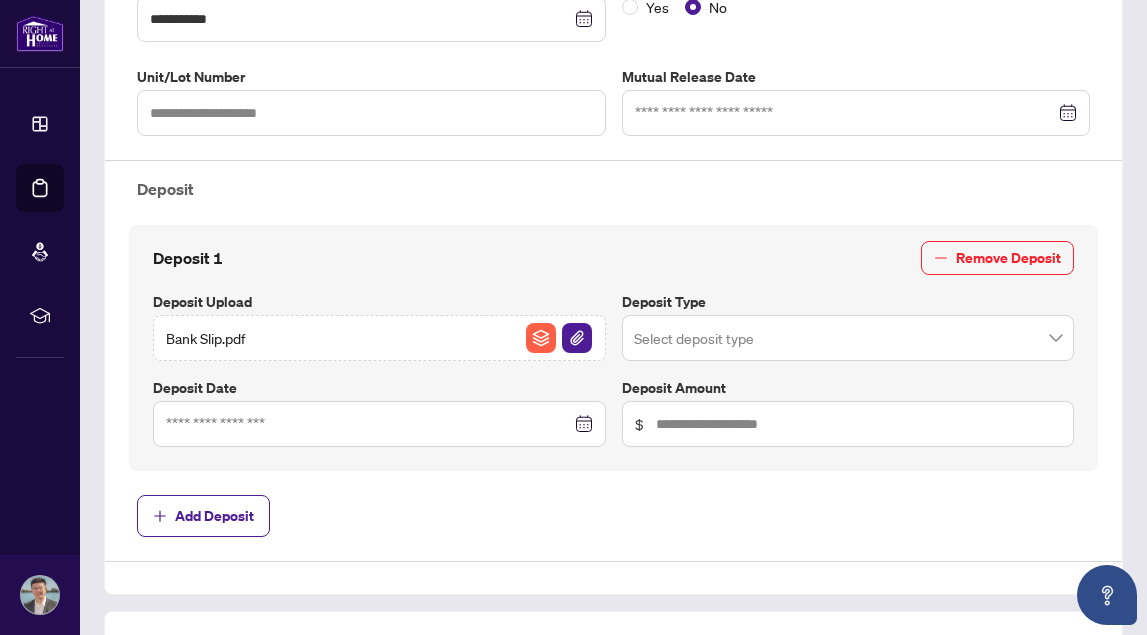 scroll, scrollTop: 632, scrollLeft: 0, axis: vertical 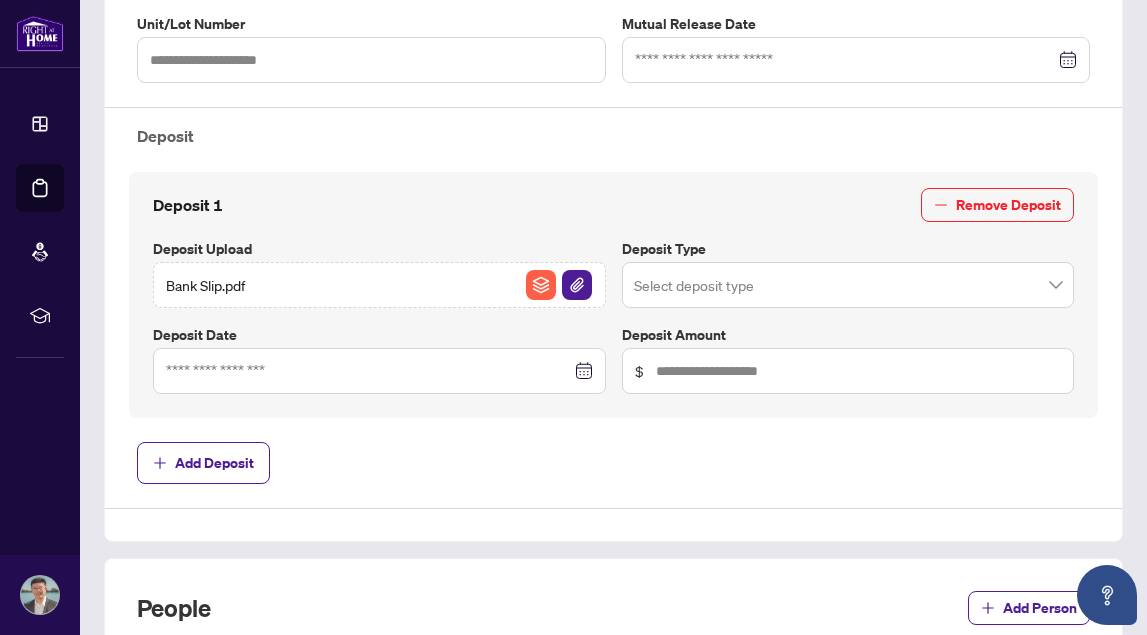 click at bounding box center [848, 285] 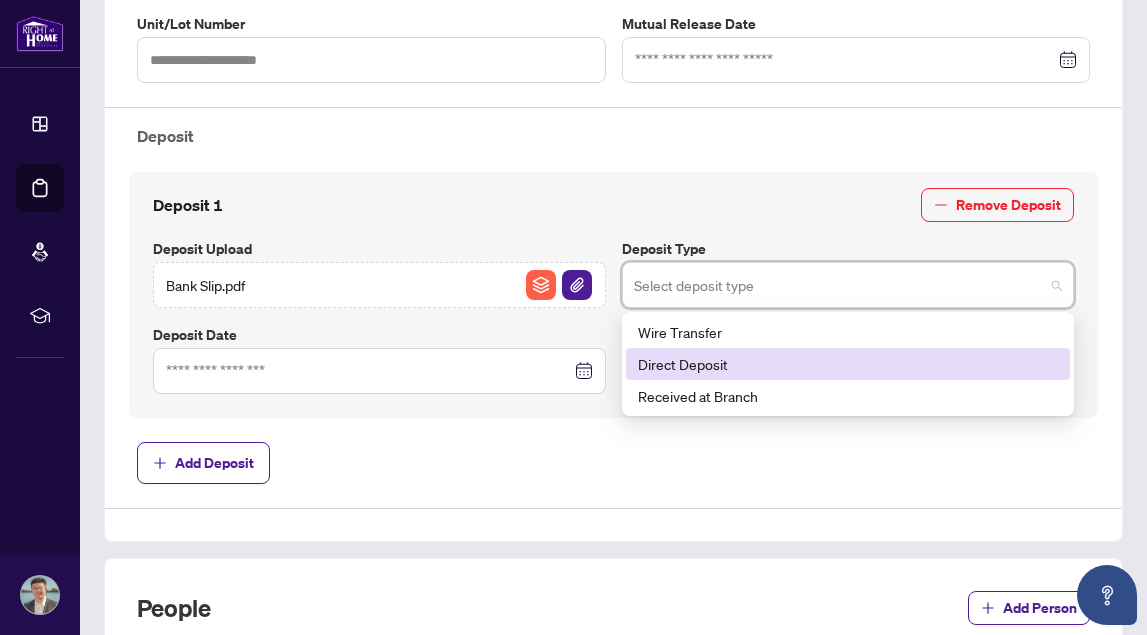 click on "Direct Deposit" at bounding box center (848, 364) 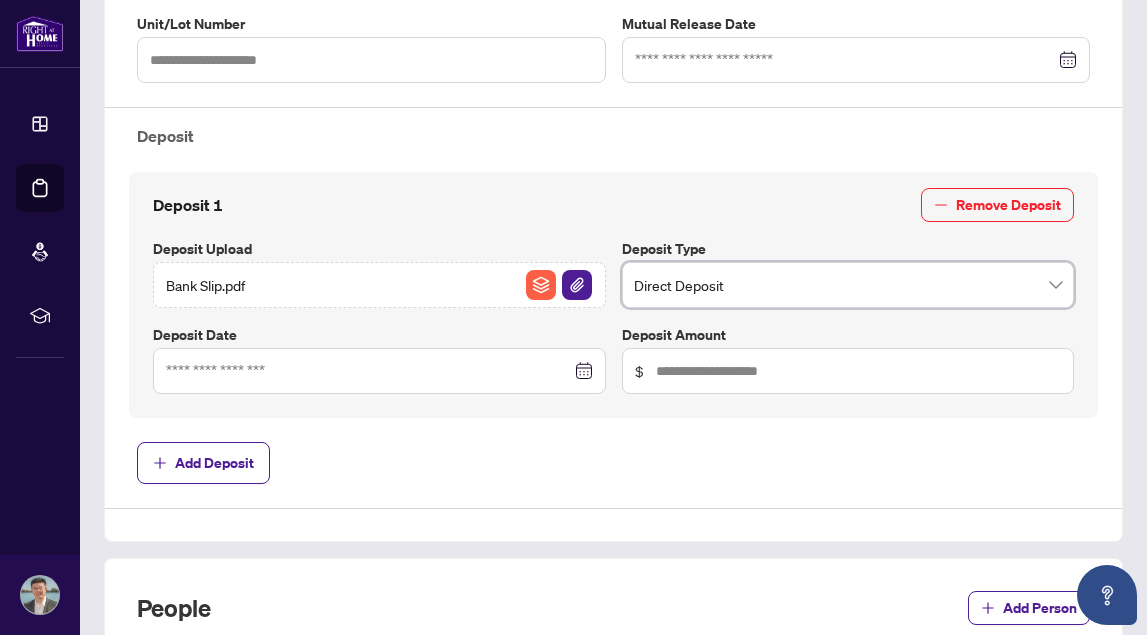 click at bounding box center (379, 371) 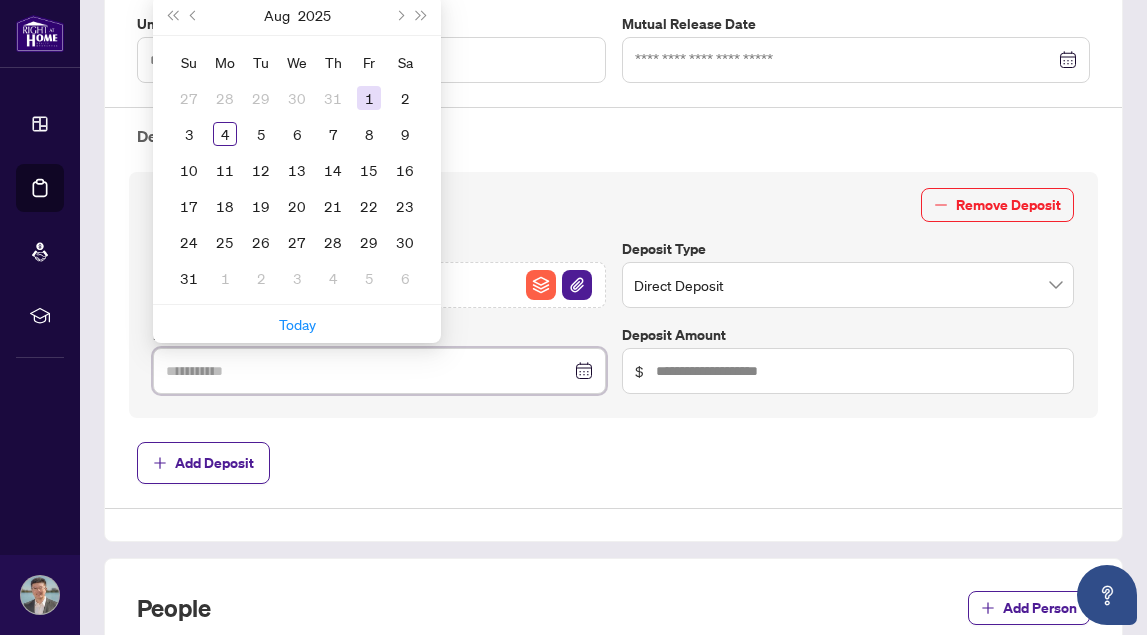 type on "**********" 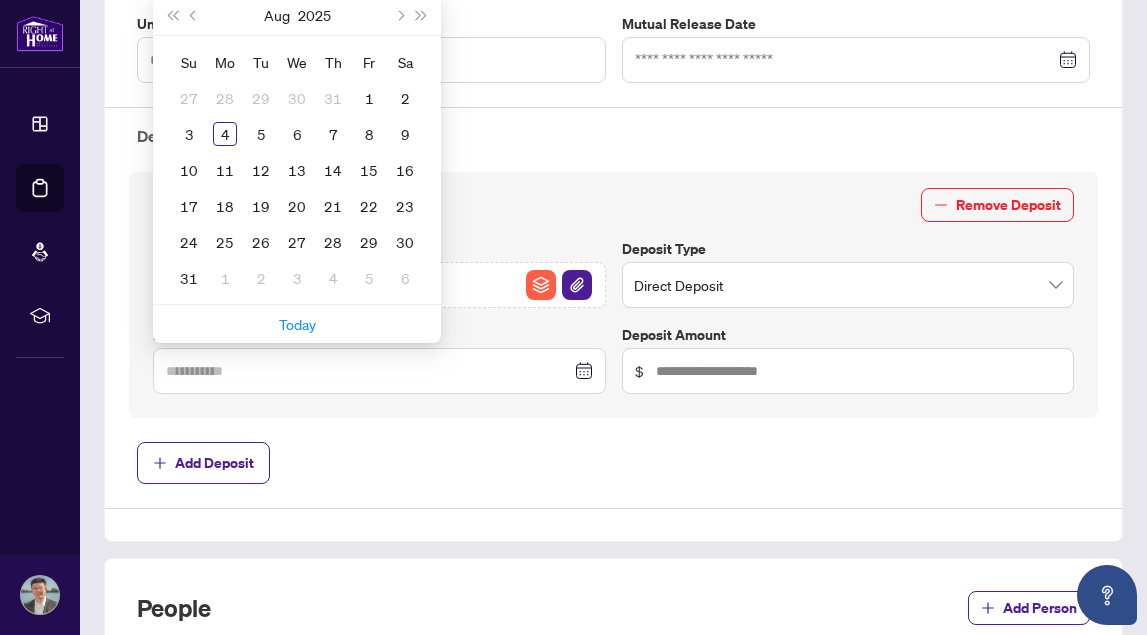 click on "1" at bounding box center [369, 98] 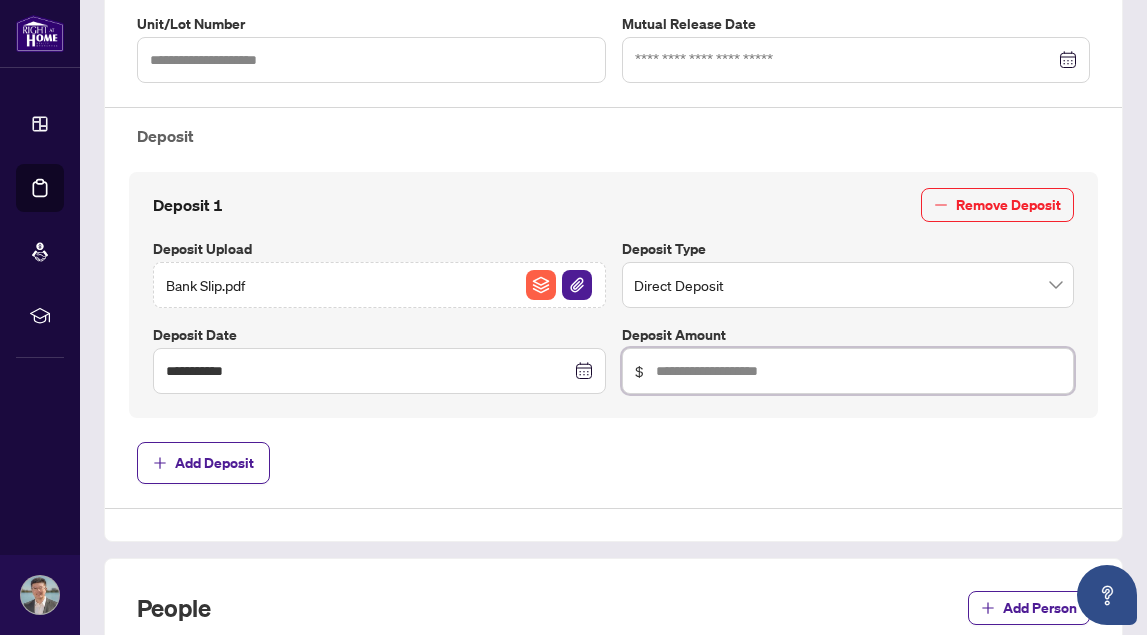 click at bounding box center (859, 371) 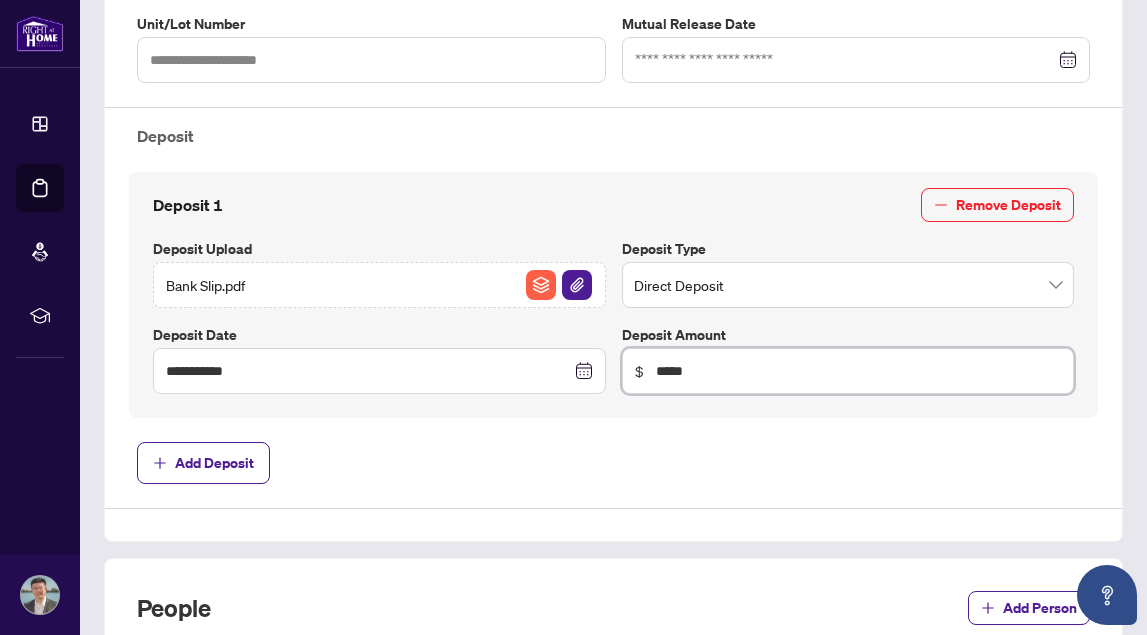 type on "******" 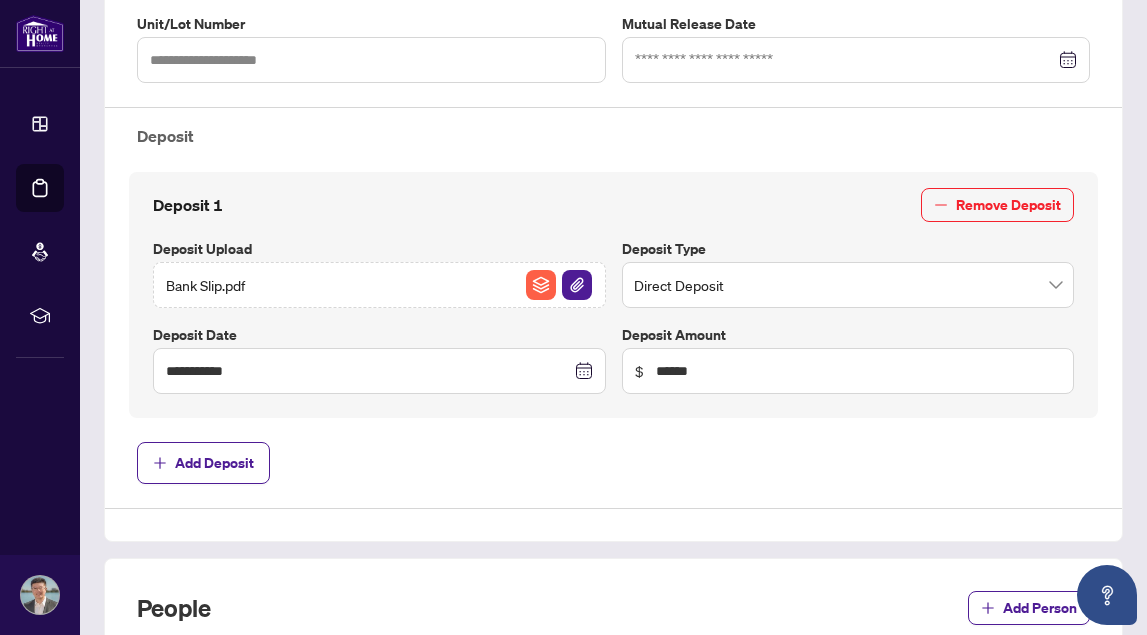 click on "**********" at bounding box center (613, 120) 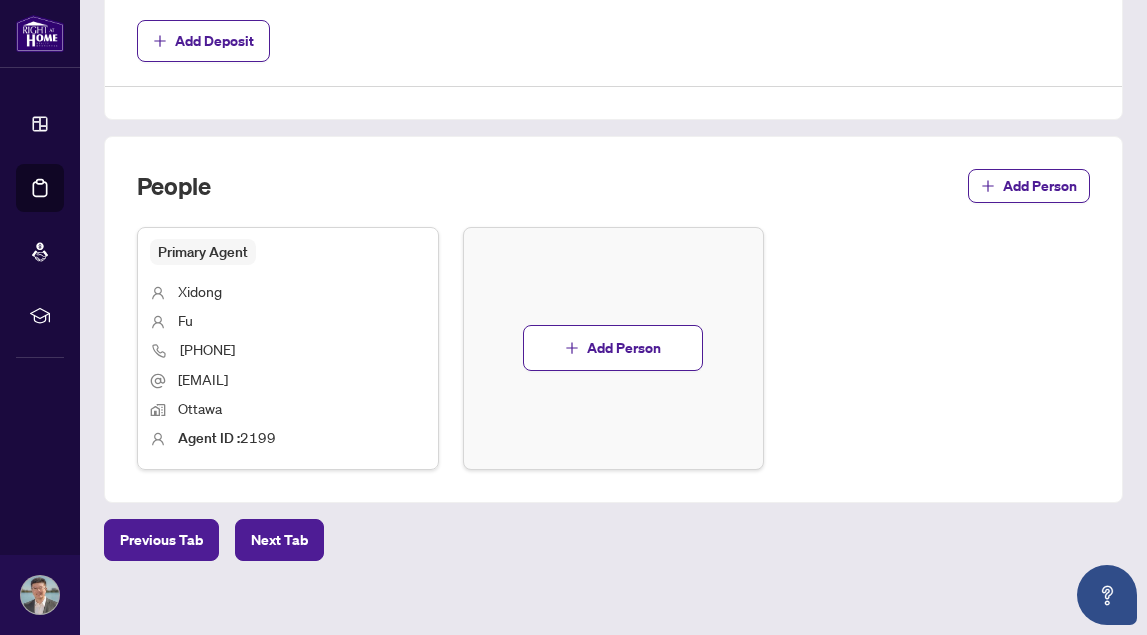 scroll, scrollTop: 1059, scrollLeft: 0, axis: vertical 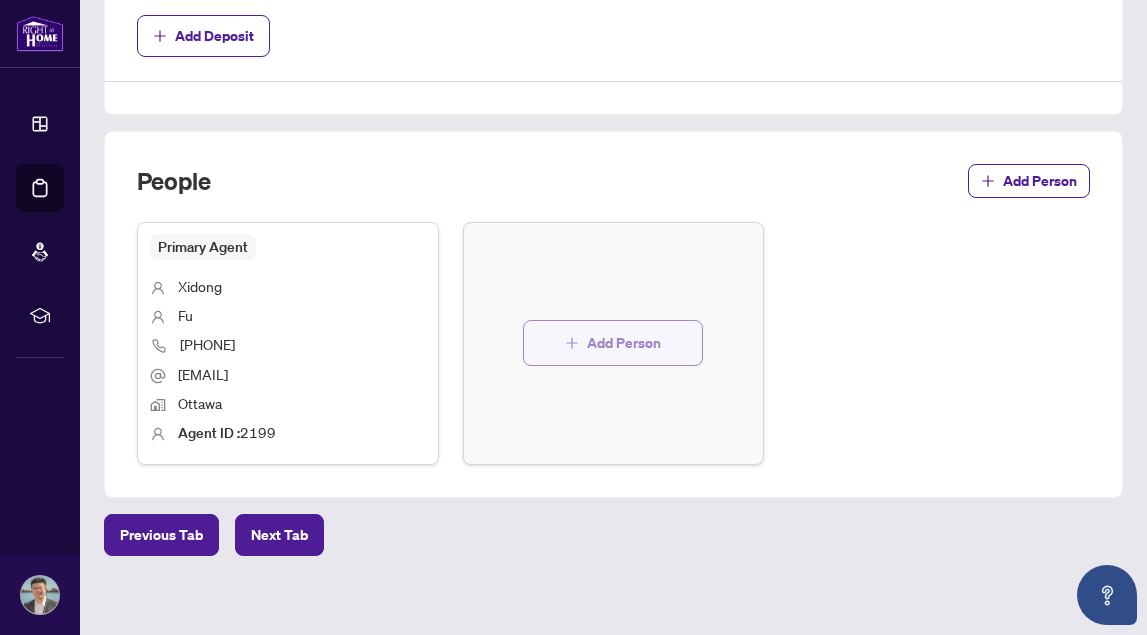 click on "Add Person" at bounding box center [613, 343] 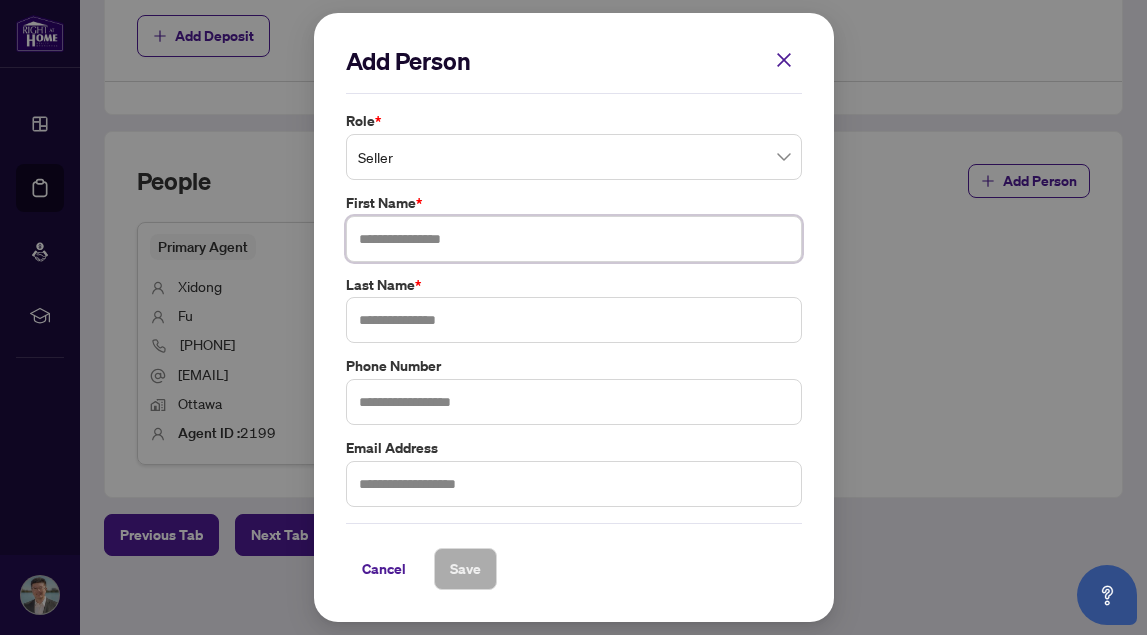 paste on "**********" 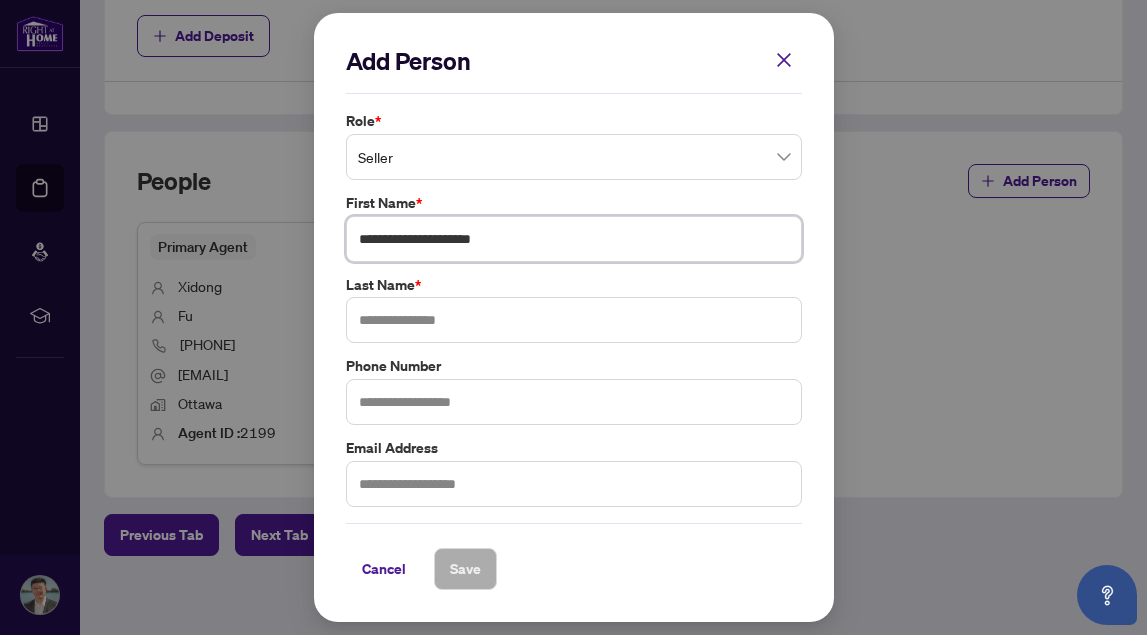 type on "**********" 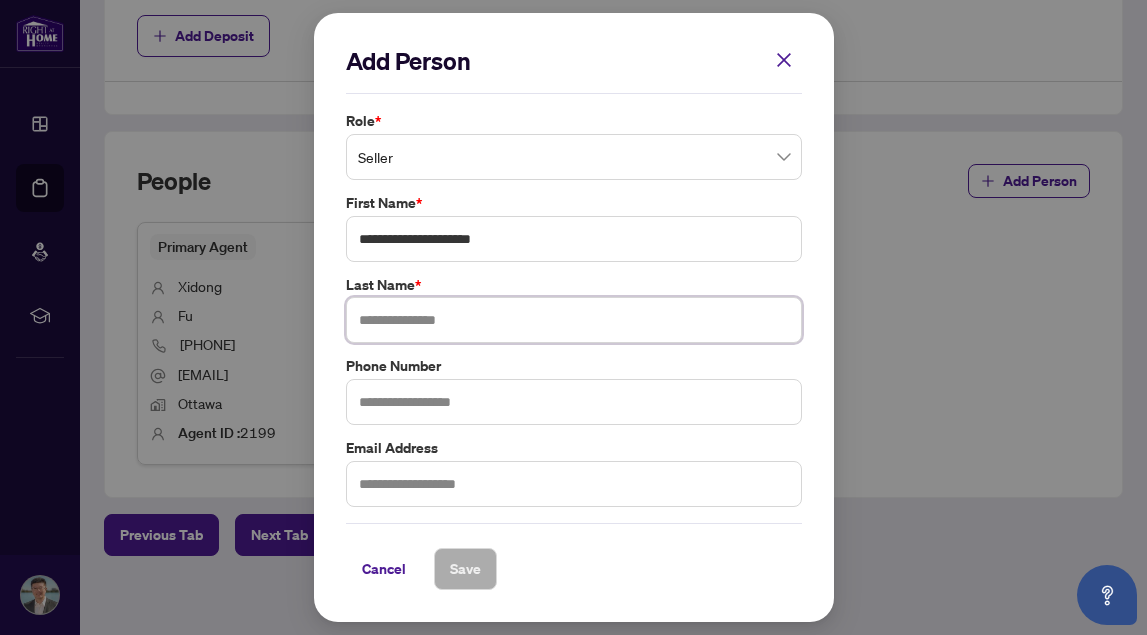 paste on "**********" 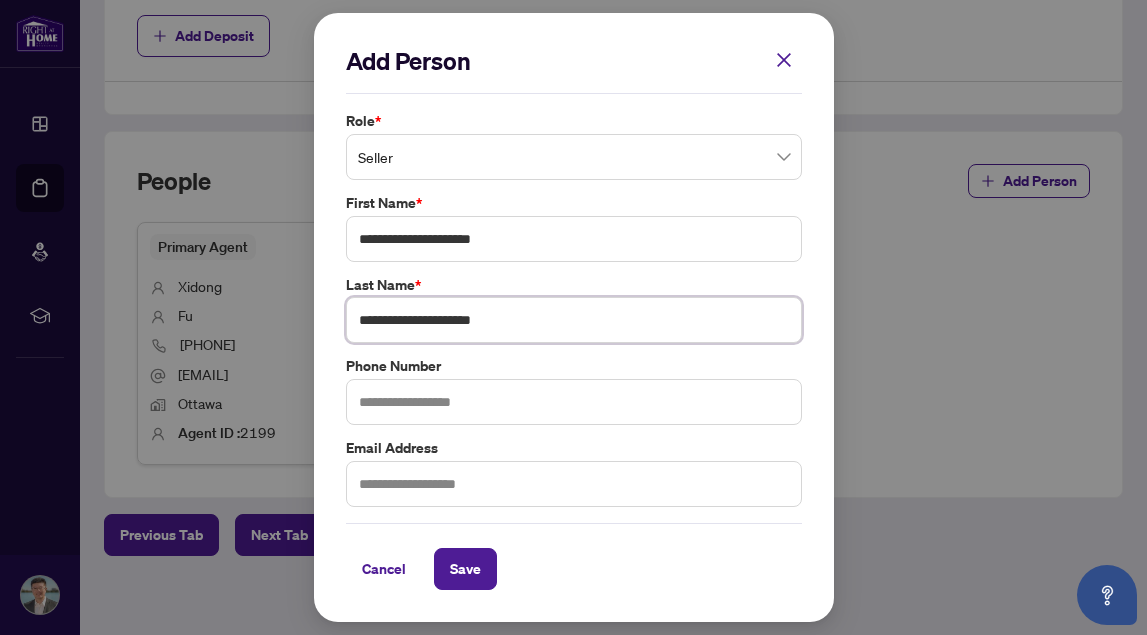 type on "**********" 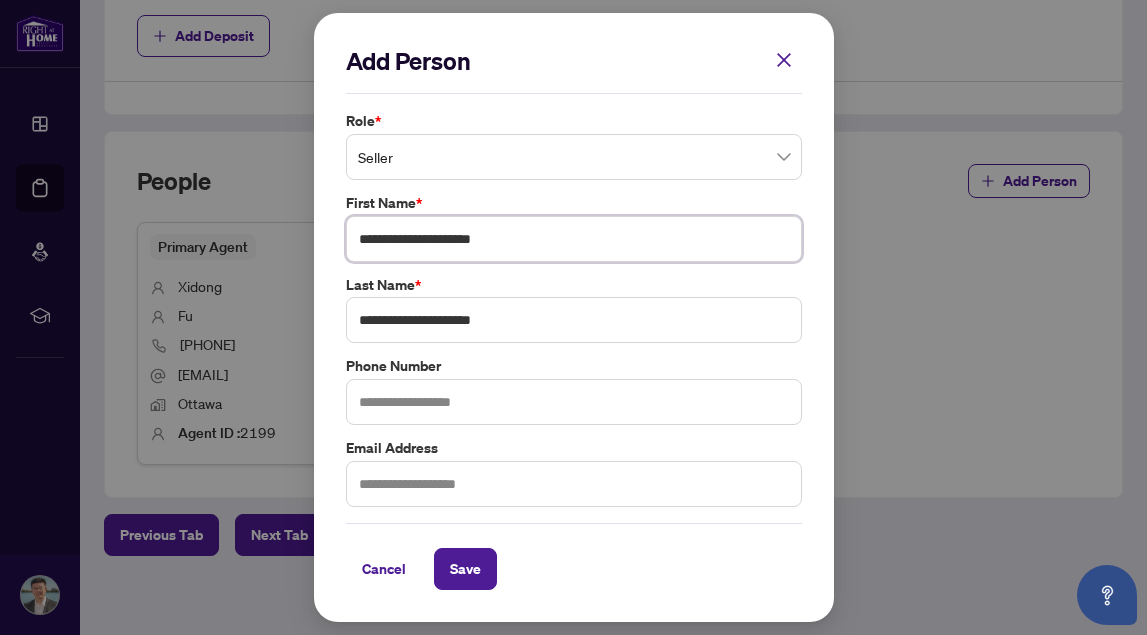 drag, startPoint x: 510, startPoint y: 243, endPoint x: 451, endPoint y: 239, distance: 59.135437 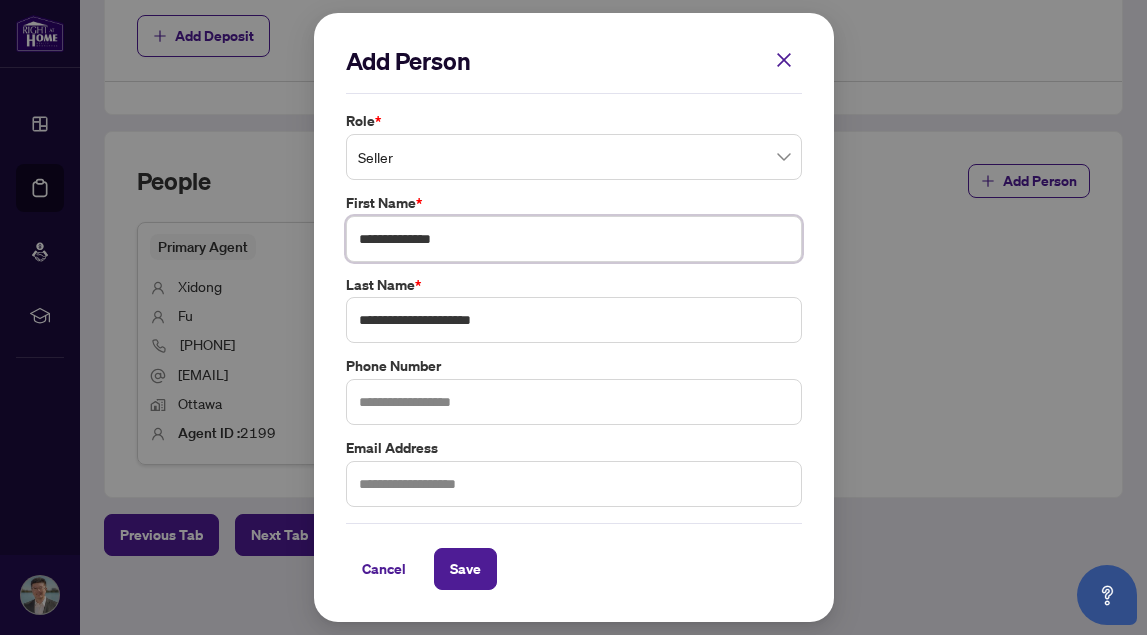type on "**********" 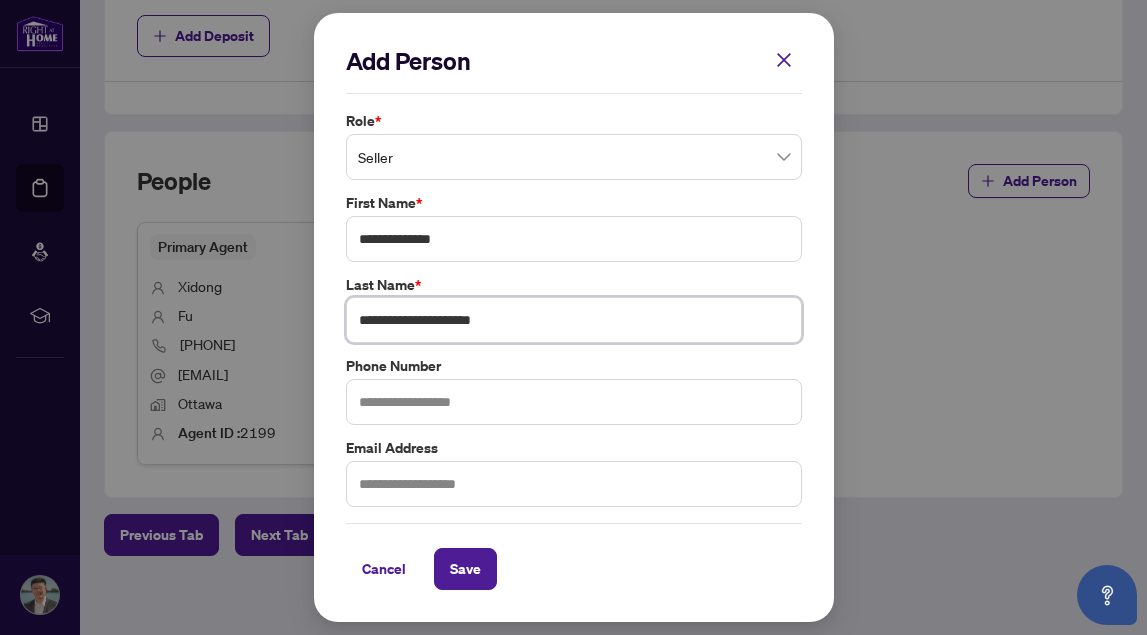 drag, startPoint x: 447, startPoint y: 320, endPoint x: 354, endPoint y: 320, distance: 93 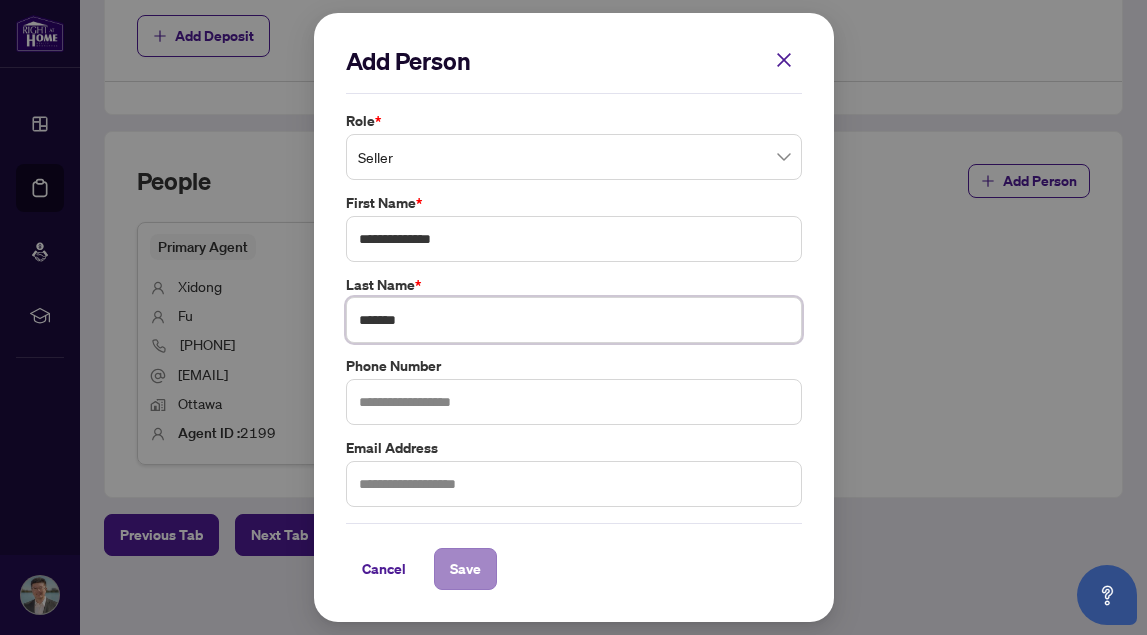 type on "*******" 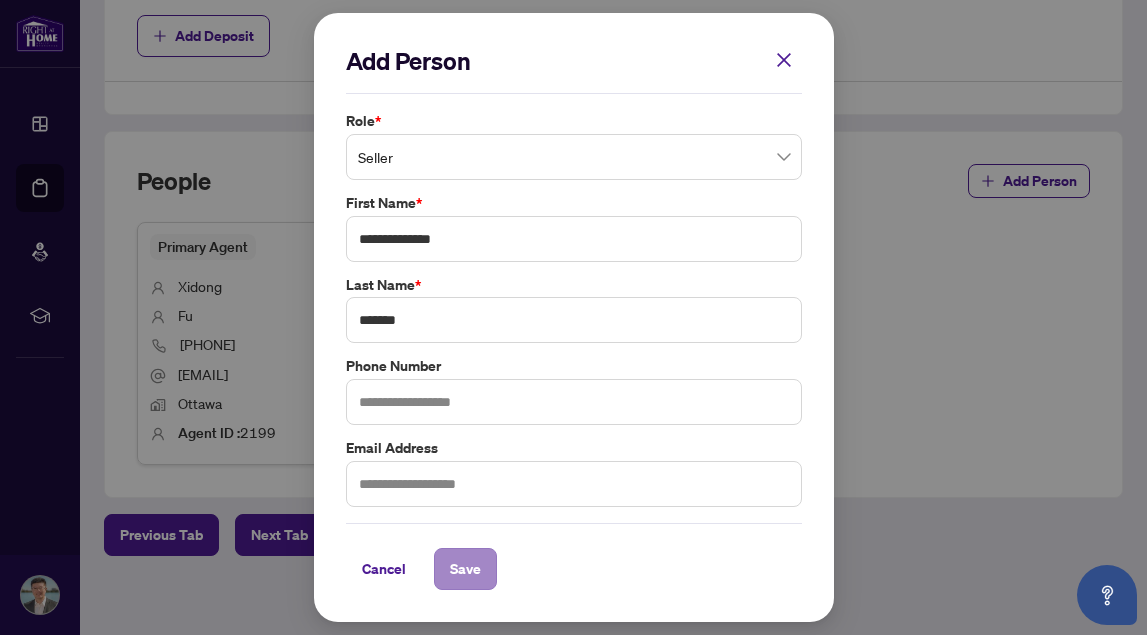 click on "Save" at bounding box center (465, 569) 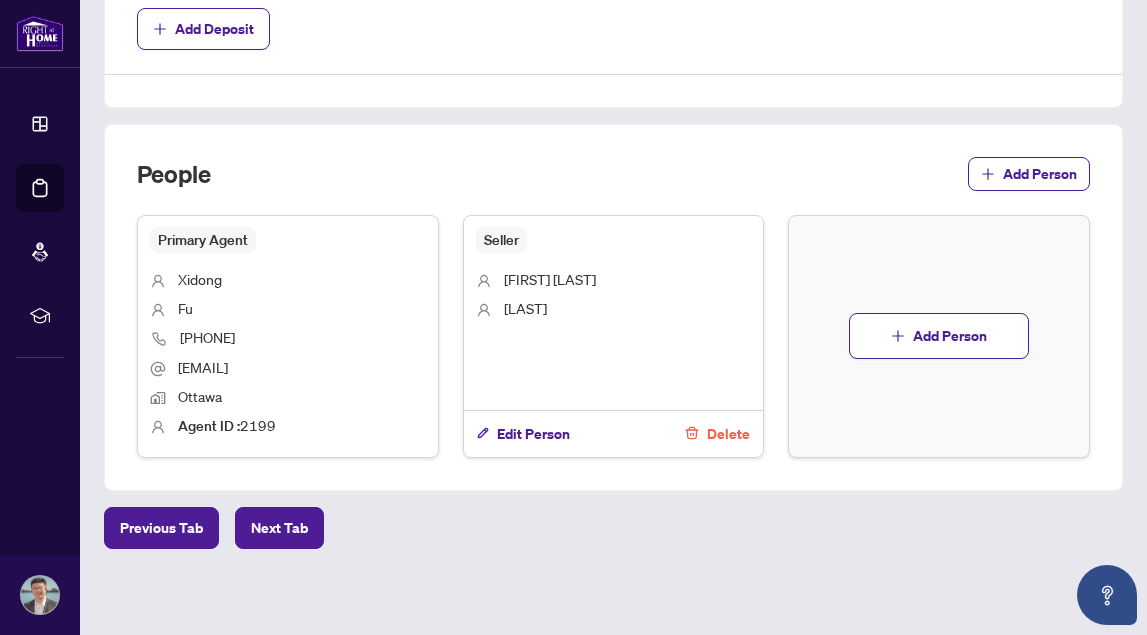 scroll, scrollTop: 1065, scrollLeft: 0, axis: vertical 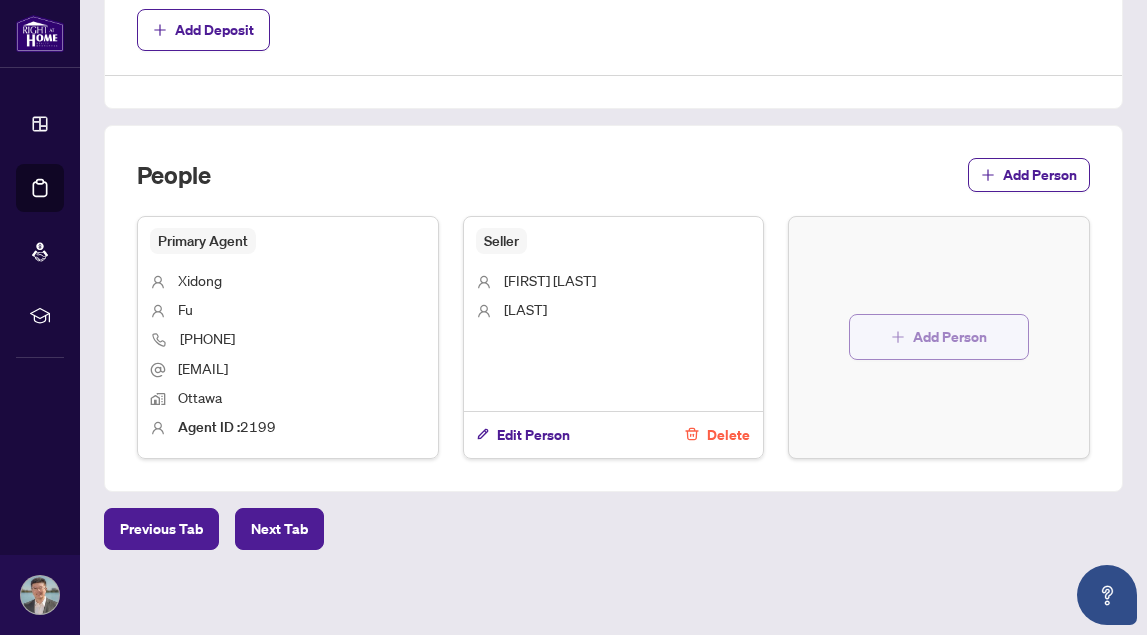 click on "Add Person" at bounding box center [950, 337] 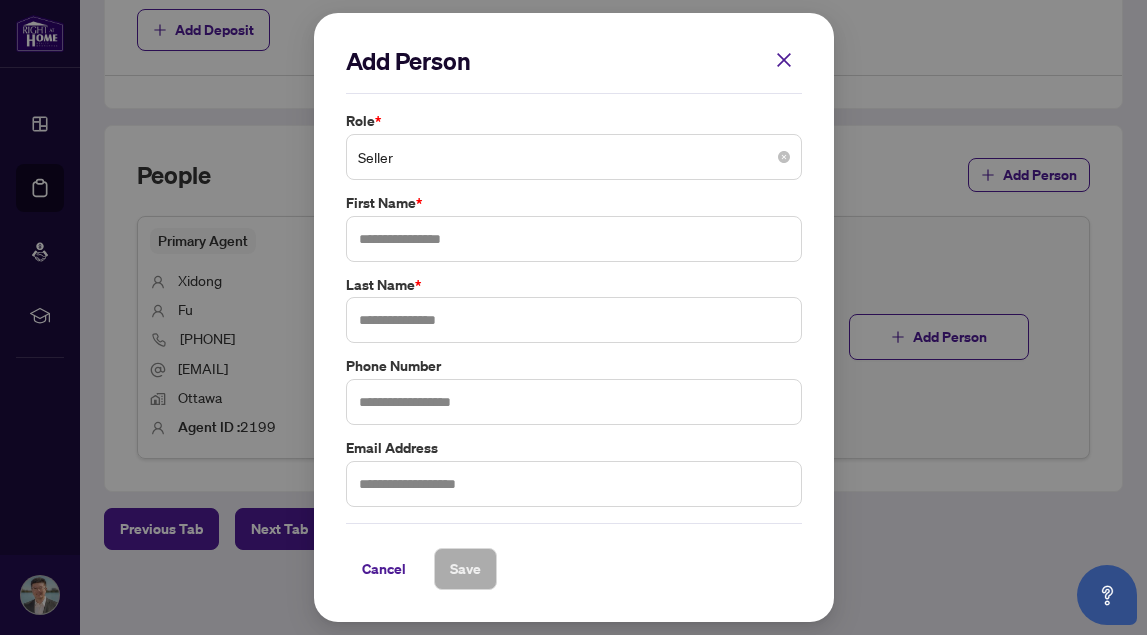 click on "Seller" at bounding box center (574, 157) 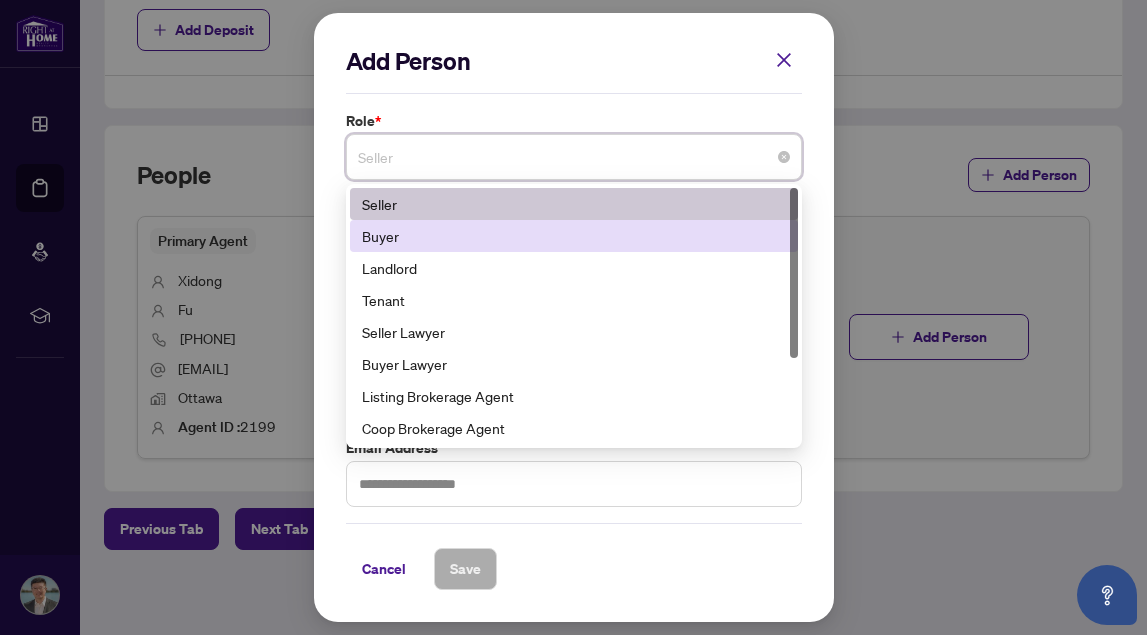 click on "Buyer" at bounding box center (574, 236) 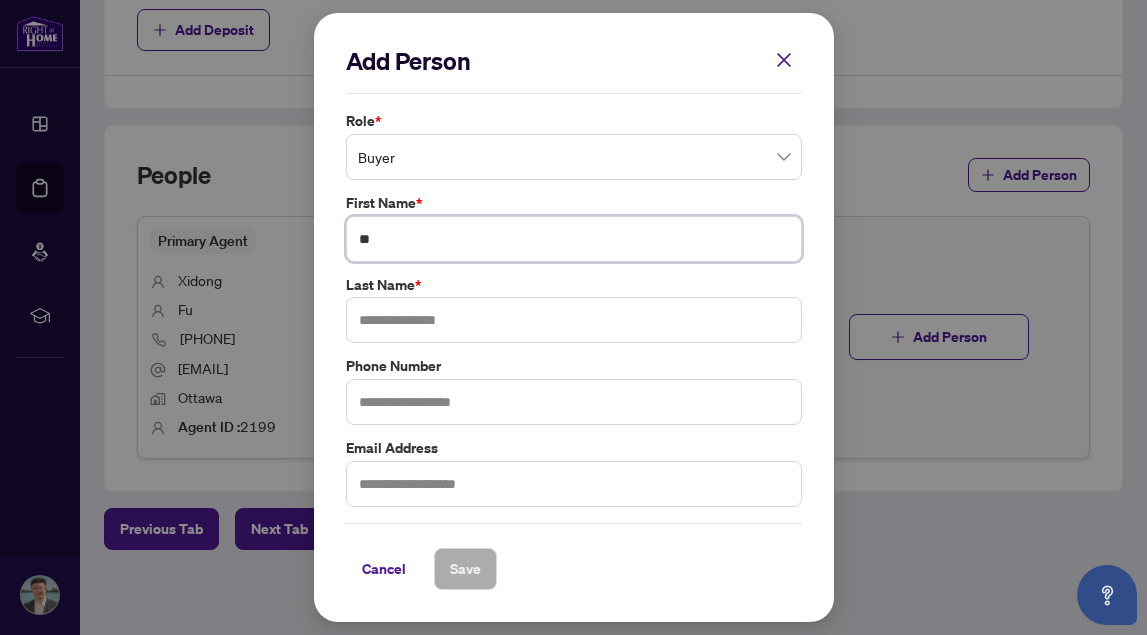 type on "*" 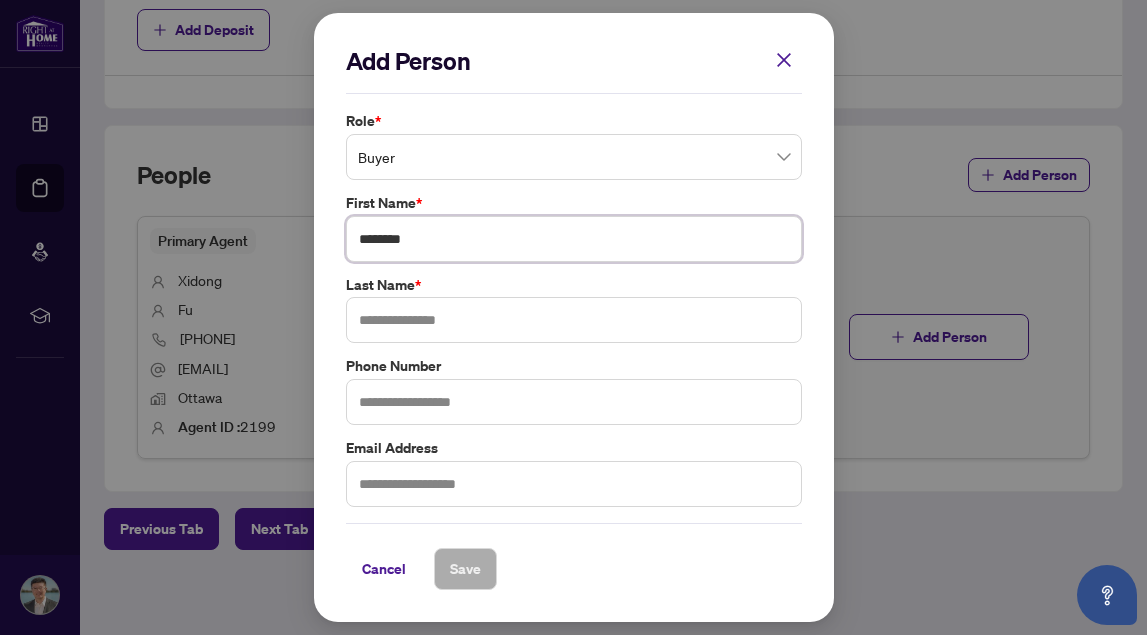 type on "********" 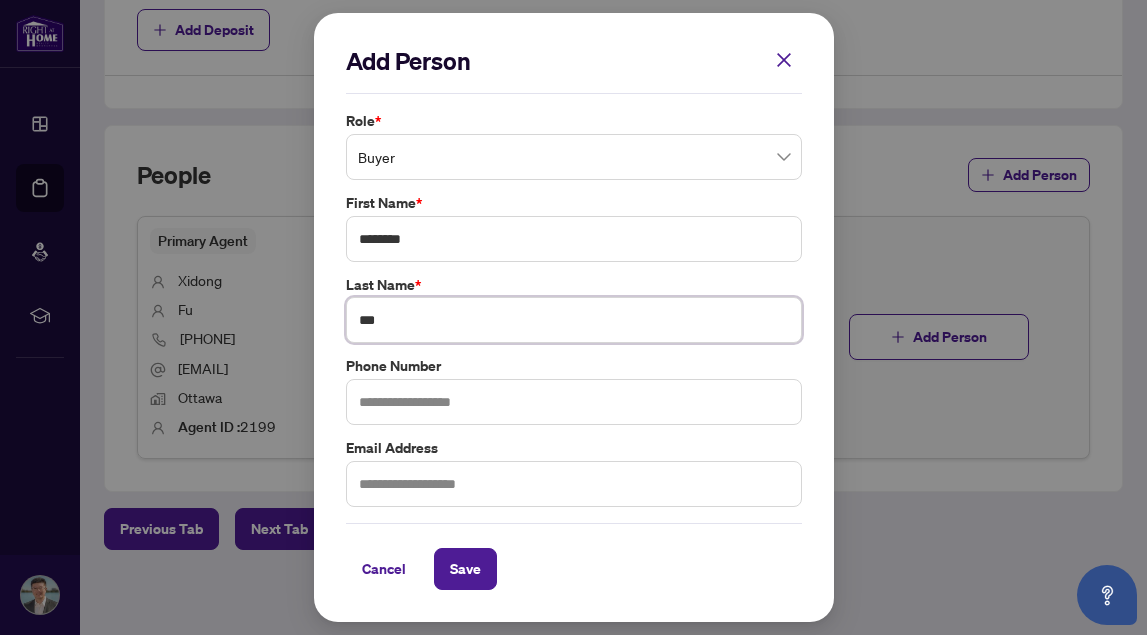 type on "***" 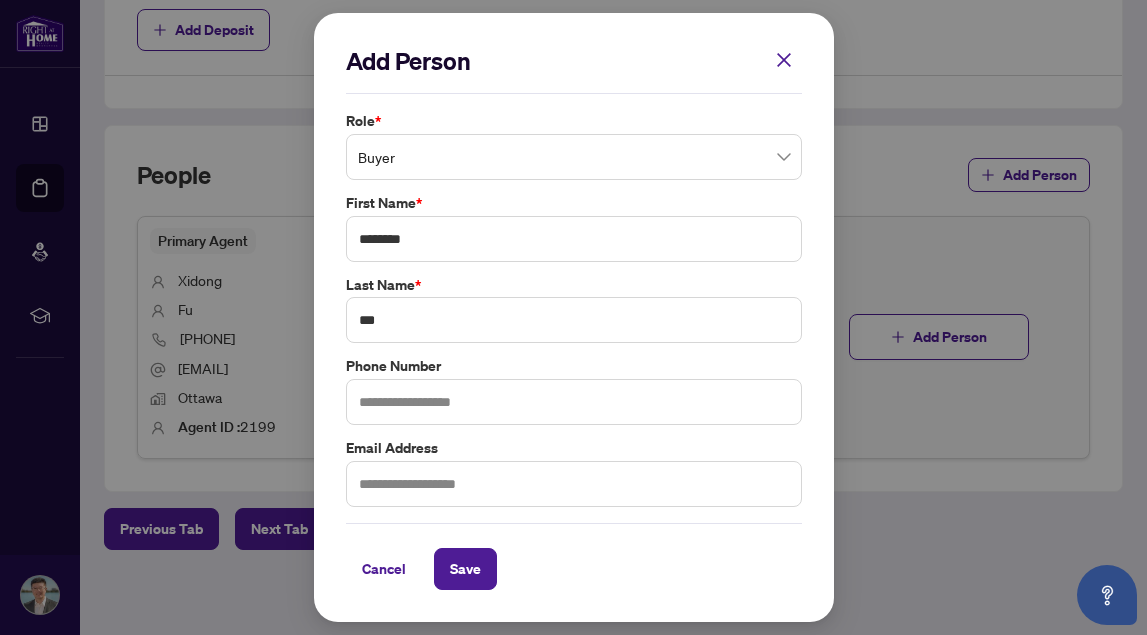 click on "Last Name *" at bounding box center [574, 285] 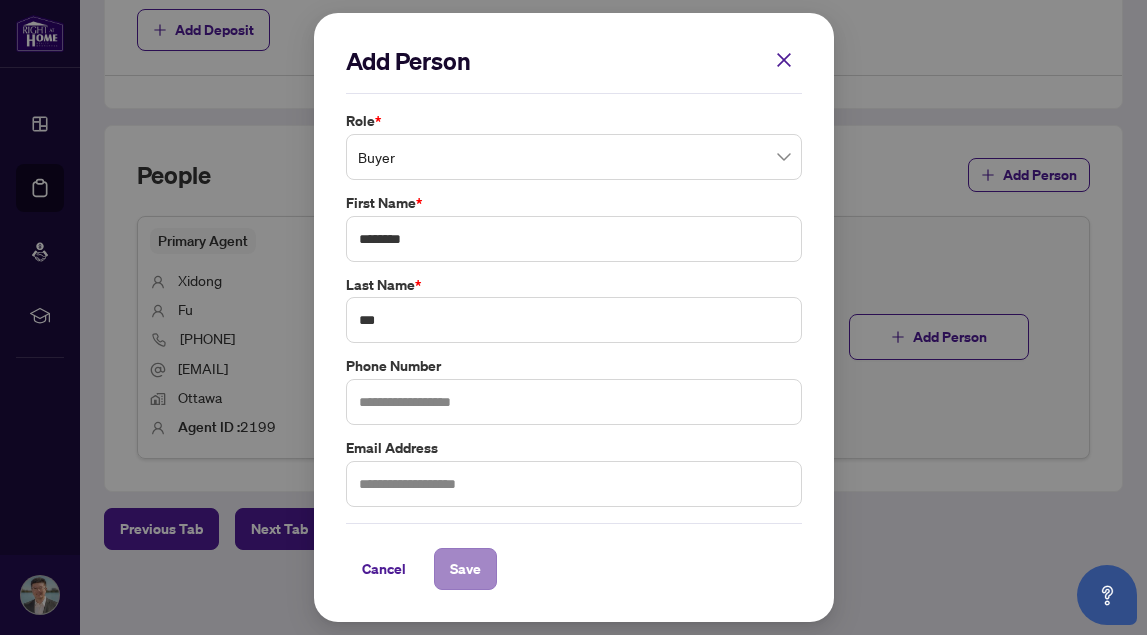click on "Save" at bounding box center (465, 569) 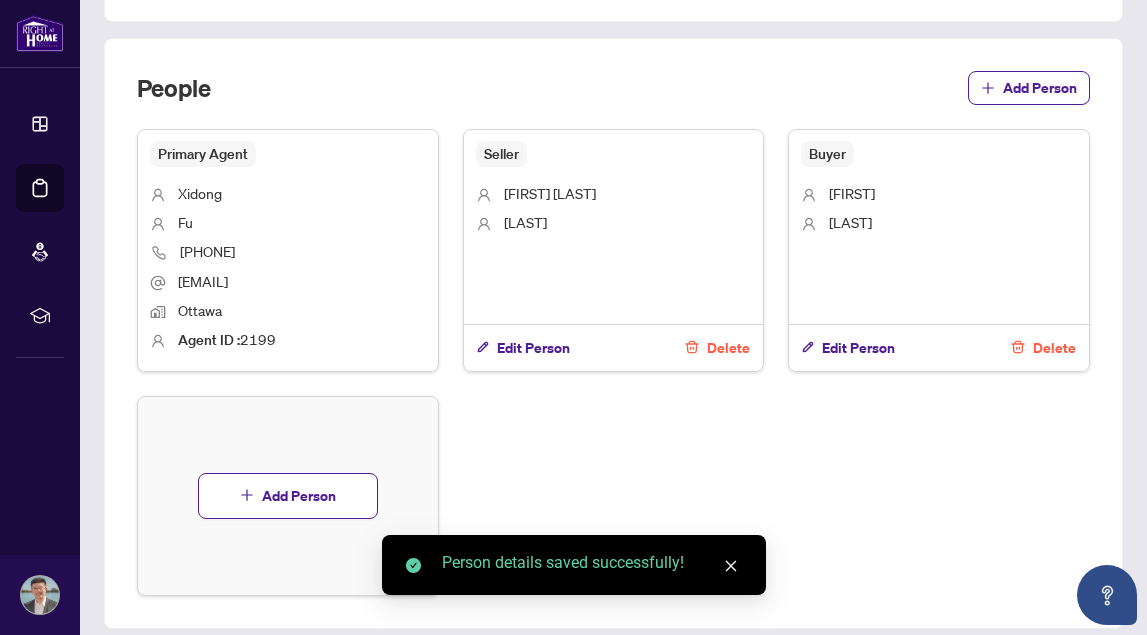scroll, scrollTop: 1233, scrollLeft: 0, axis: vertical 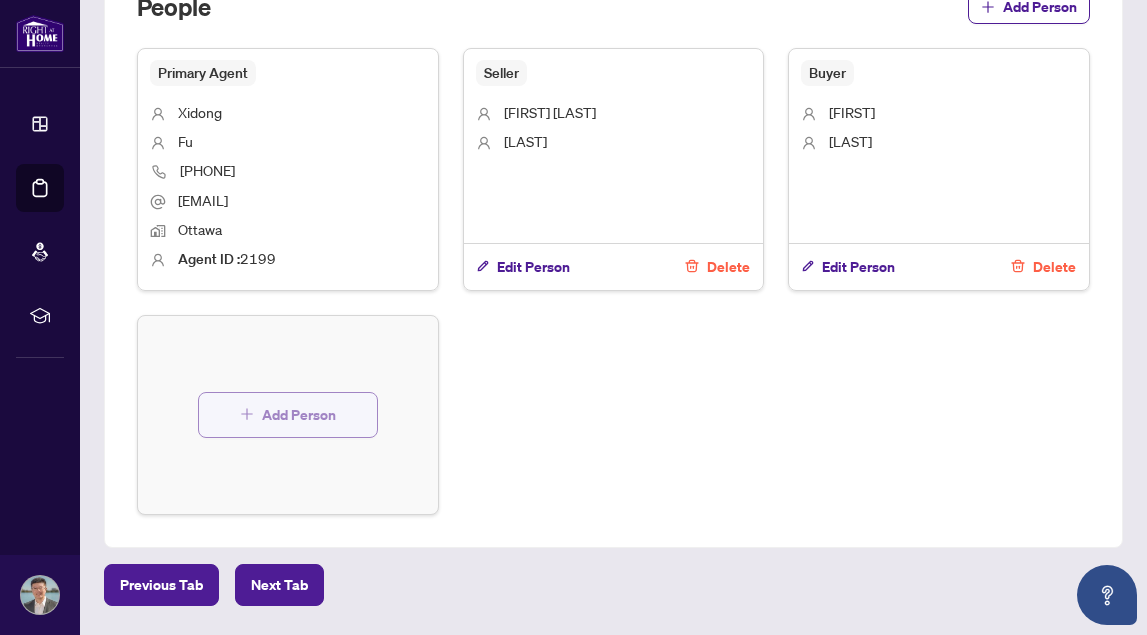 click on "Add Person" at bounding box center (299, 415) 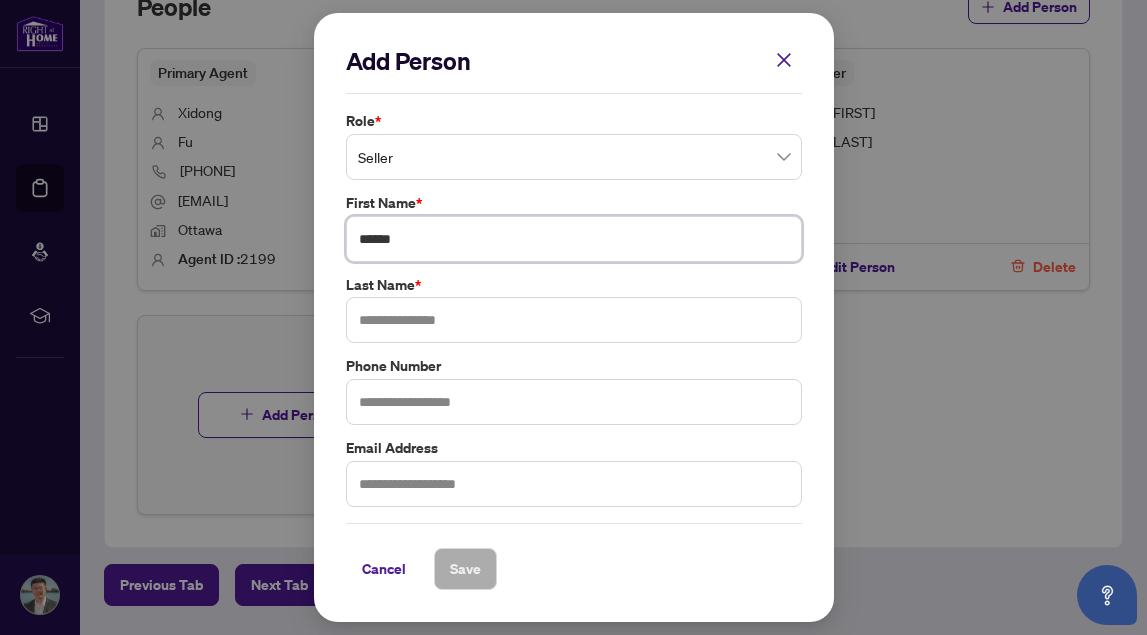 type on "******" 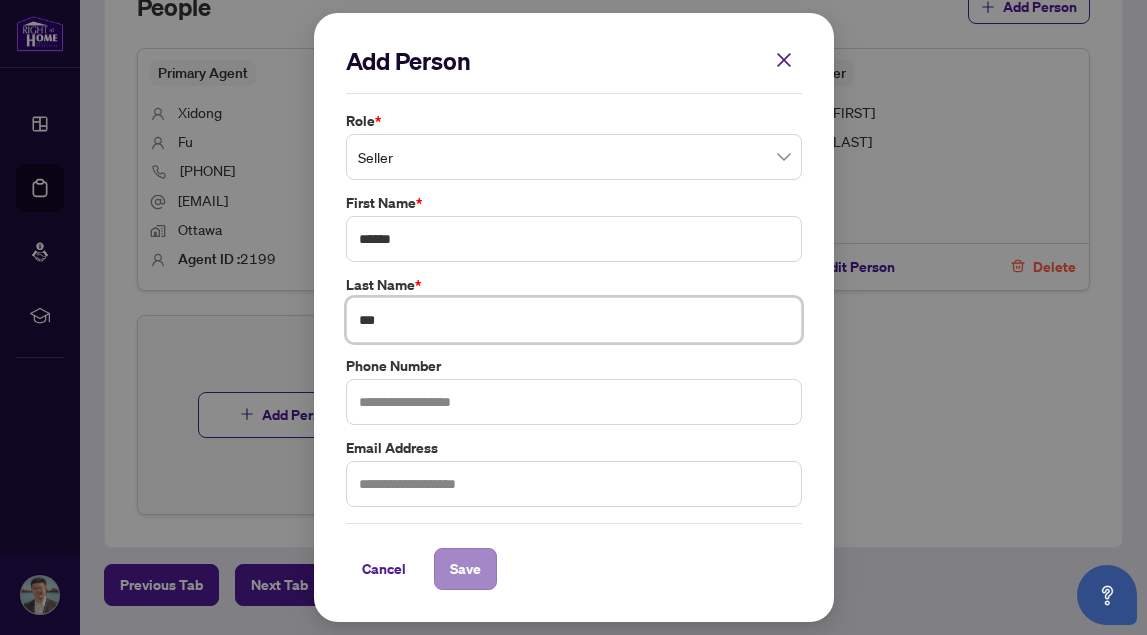 type on "***" 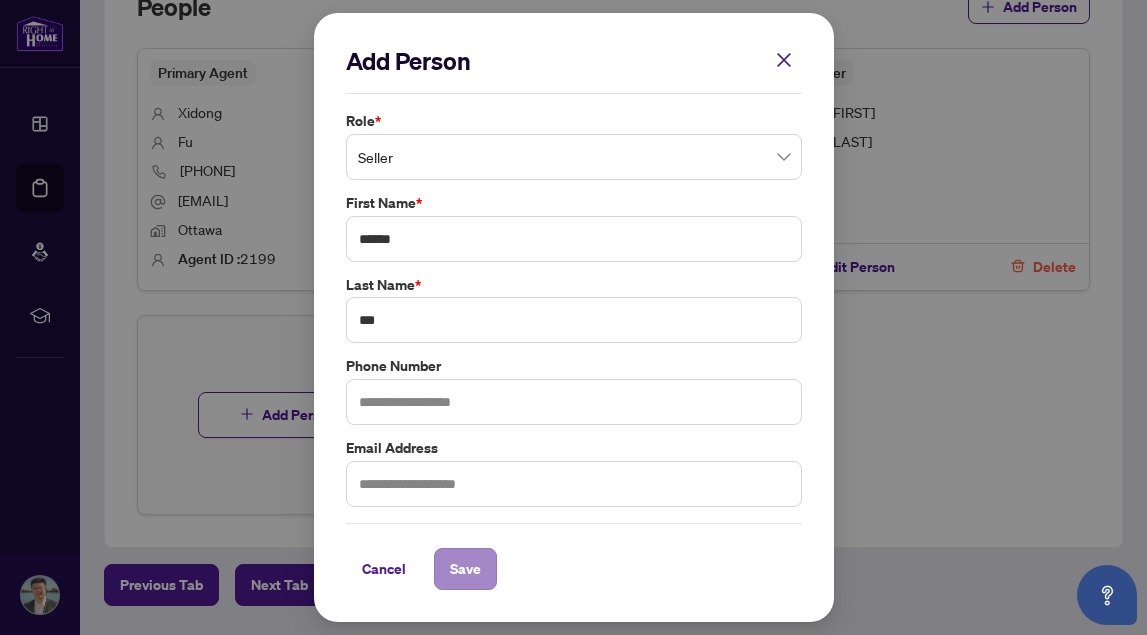 click on "Save" at bounding box center [465, 569] 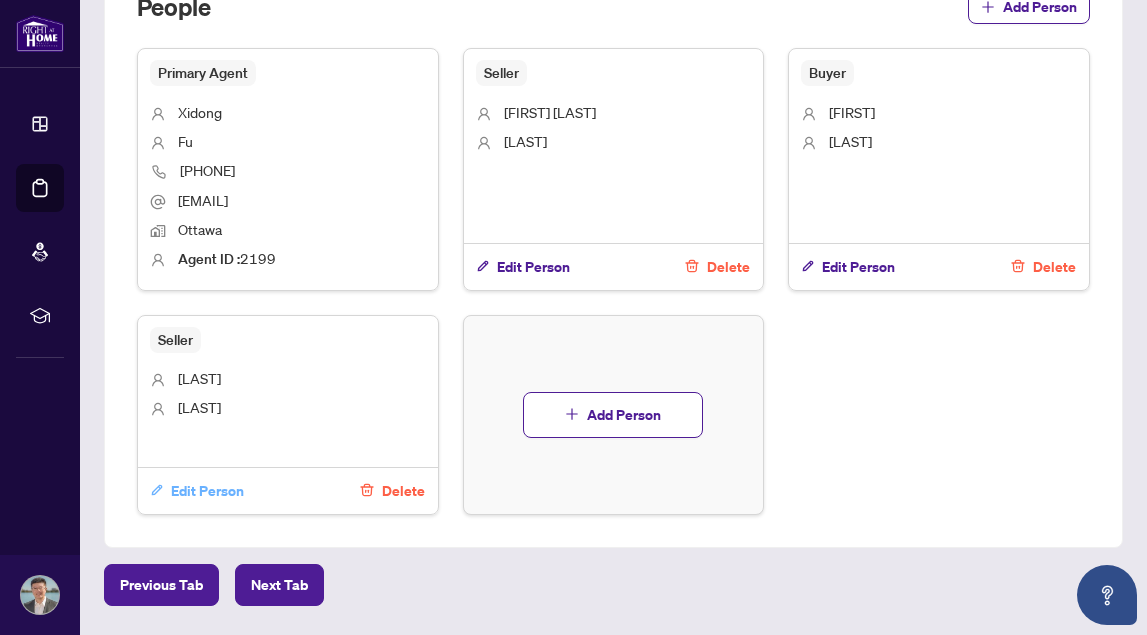 click on "Edit Person" at bounding box center [207, 491] 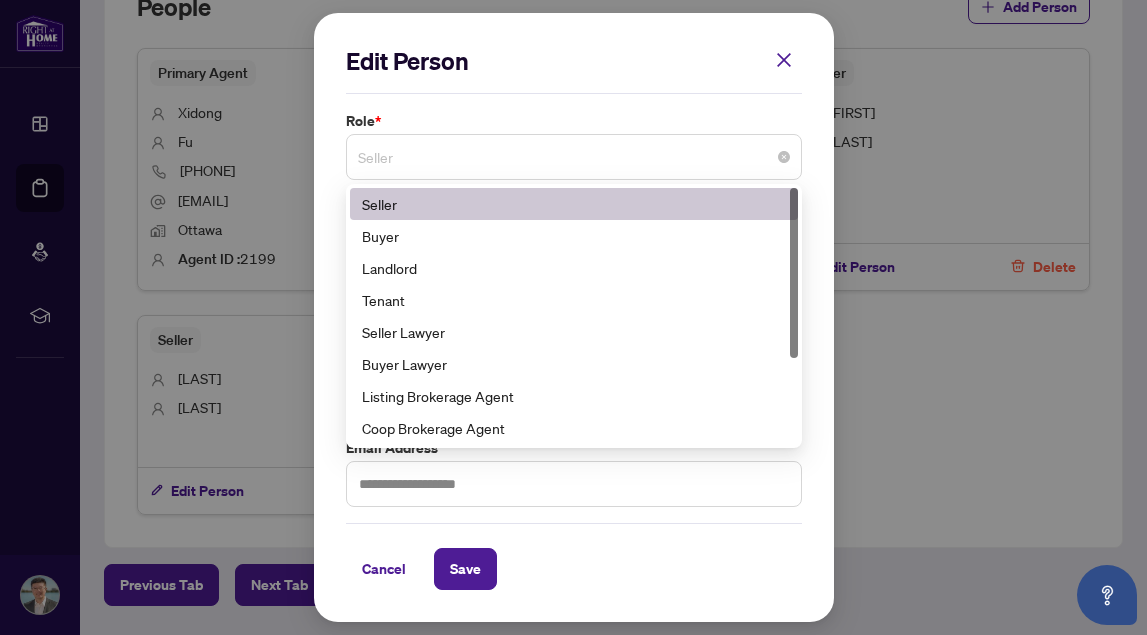click on "Seller" at bounding box center (574, 157) 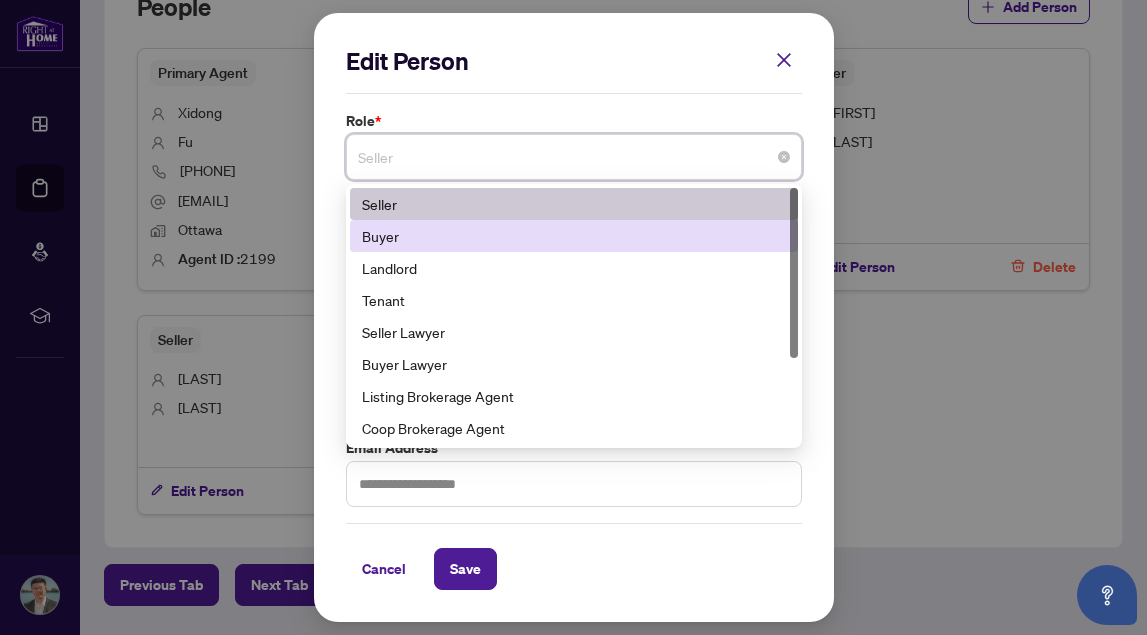 click on "Buyer" at bounding box center (574, 236) 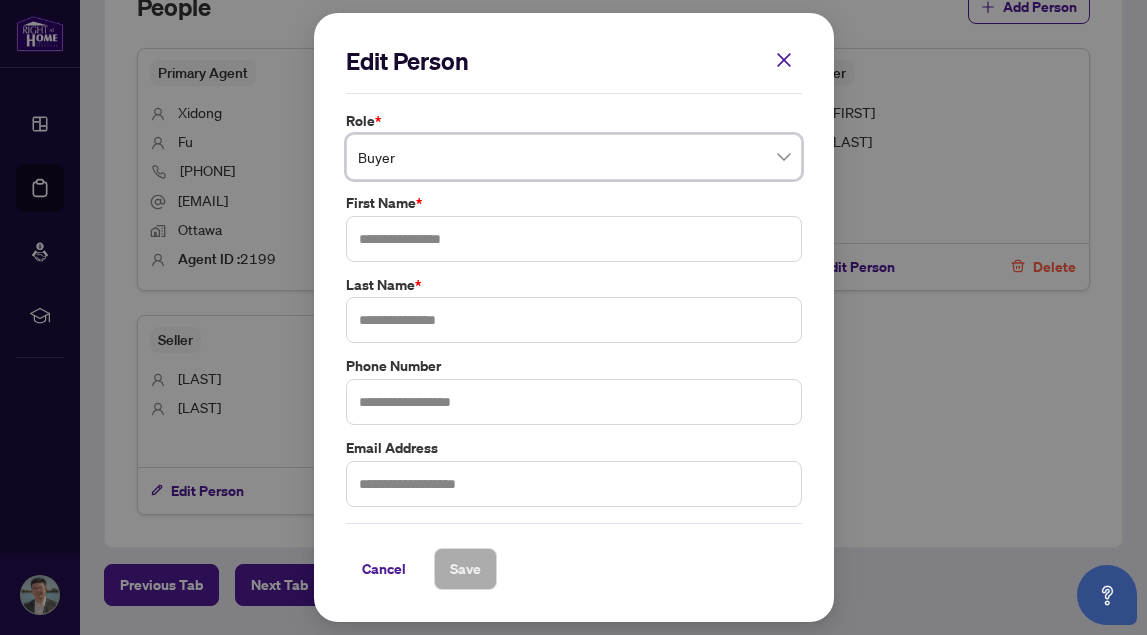 click on "Cancel" at bounding box center (384, 569) 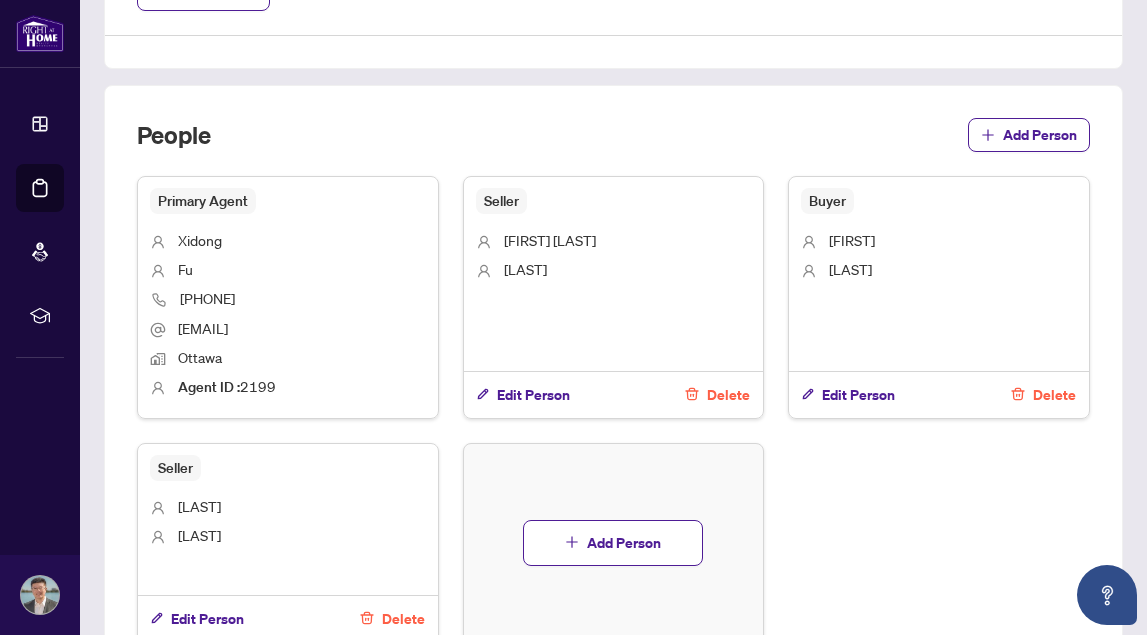 scroll, scrollTop: 1104, scrollLeft: 0, axis: vertical 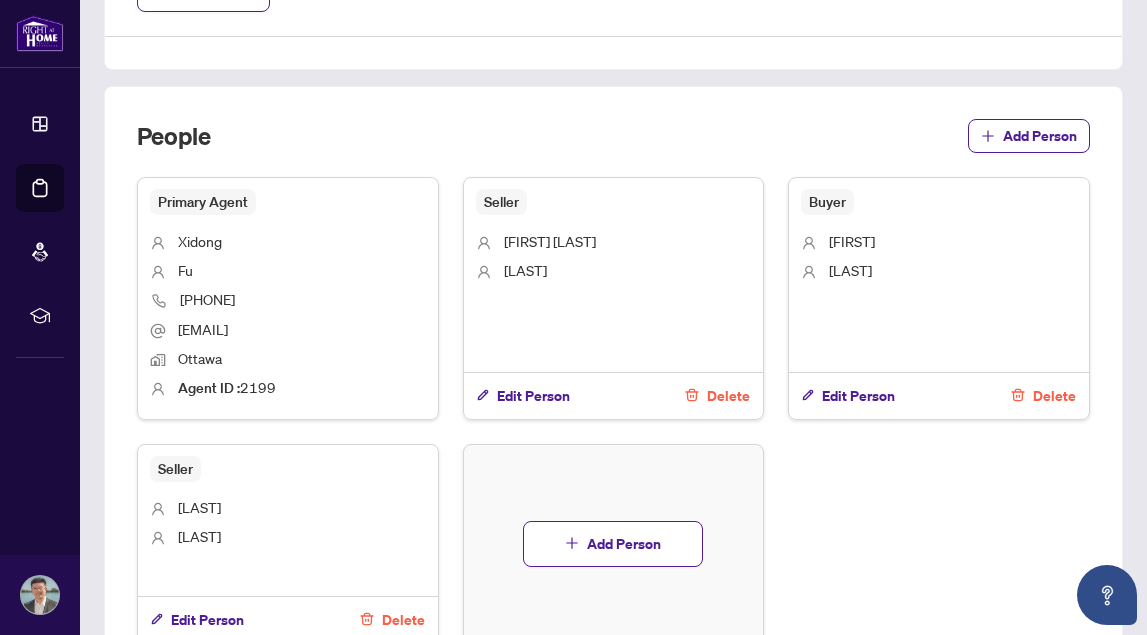 click on "Delete" at bounding box center (403, 620) 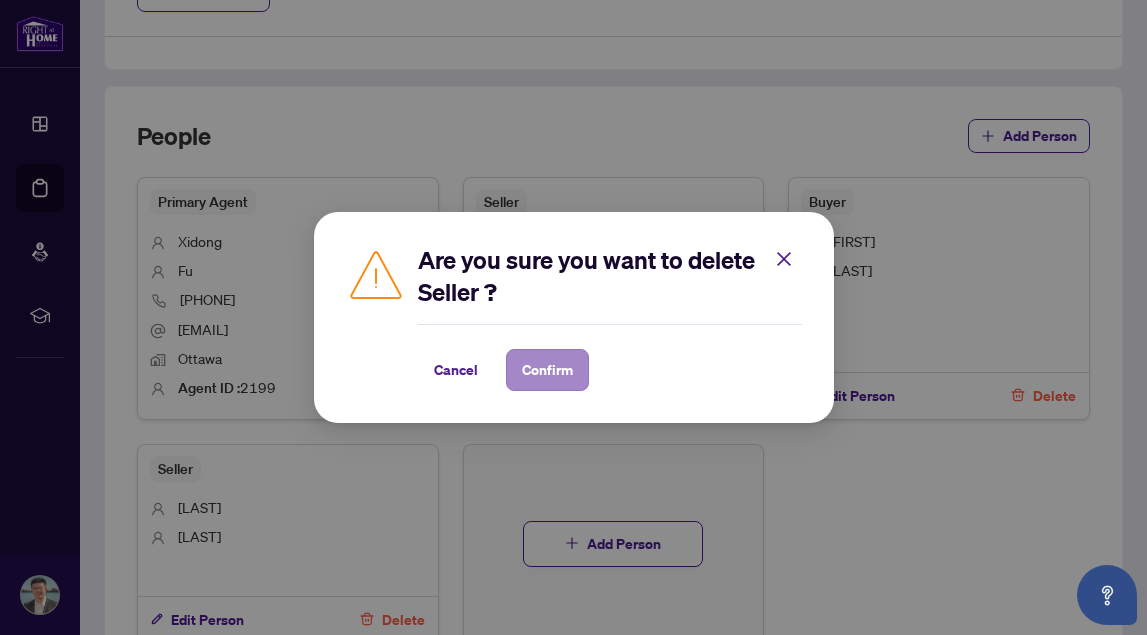 click on "Confirm" at bounding box center [547, 370] 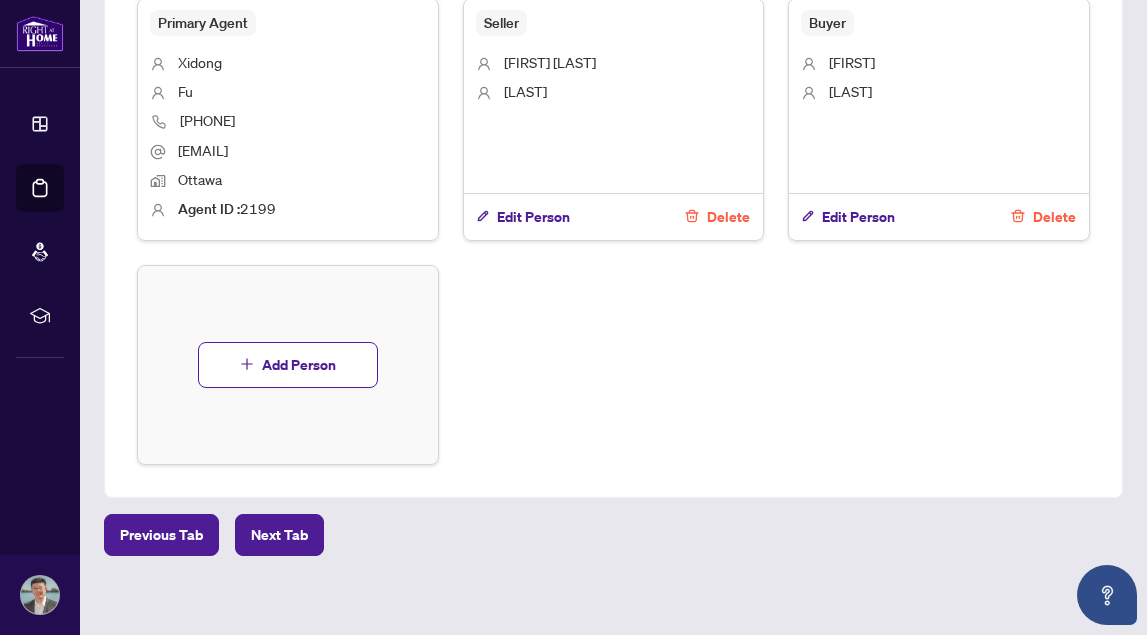 scroll, scrollTop: 1288, scrollLeft: 0, axis: vertical 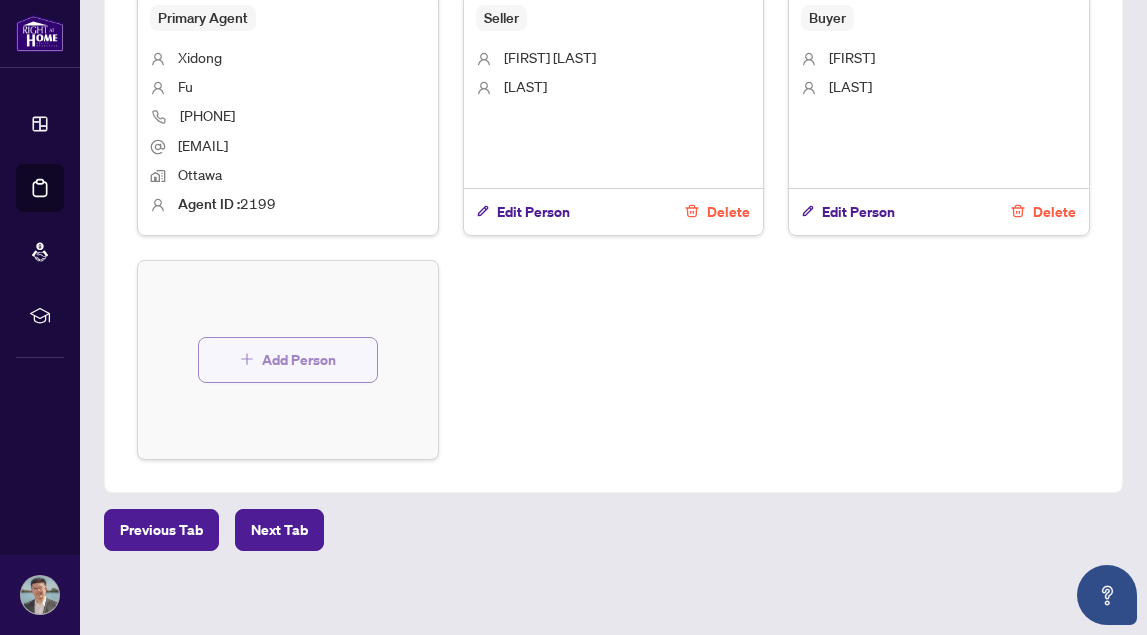 click on "Add Person" at bounding box center [299, 360] 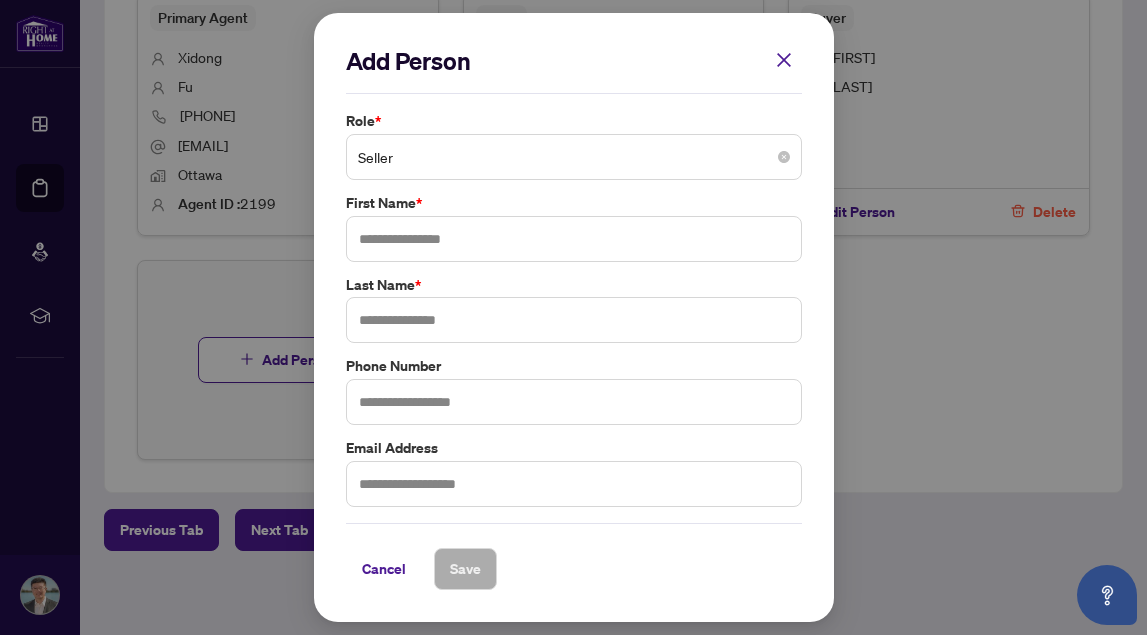 click on "Seller" at bounding box center [574, 157] 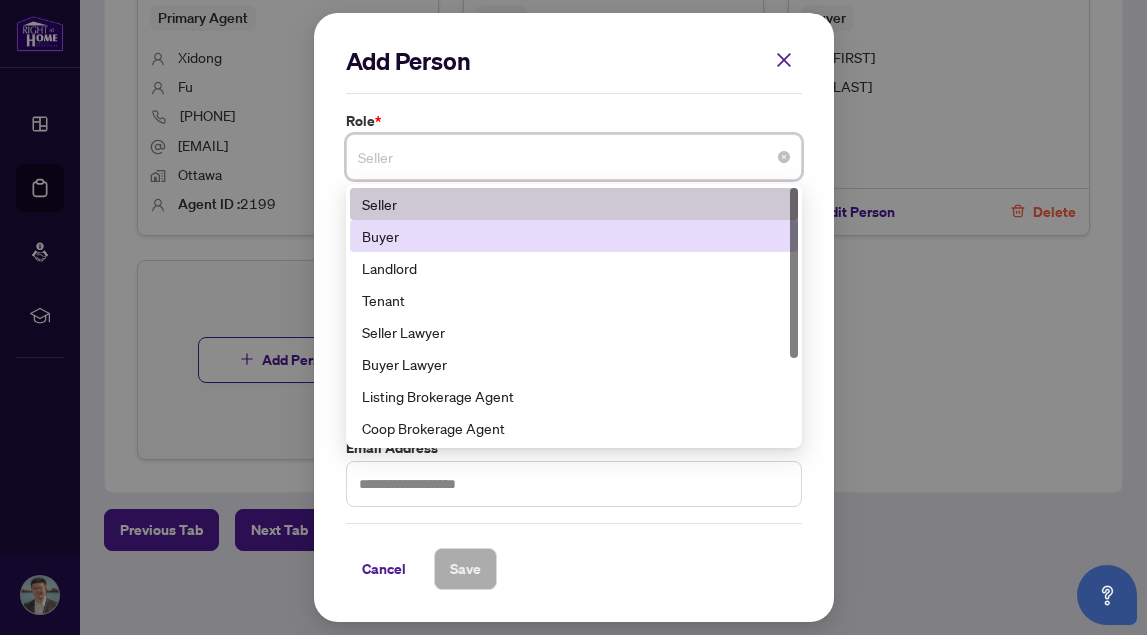 click on "Buyer" at bounding box center [574, 236] 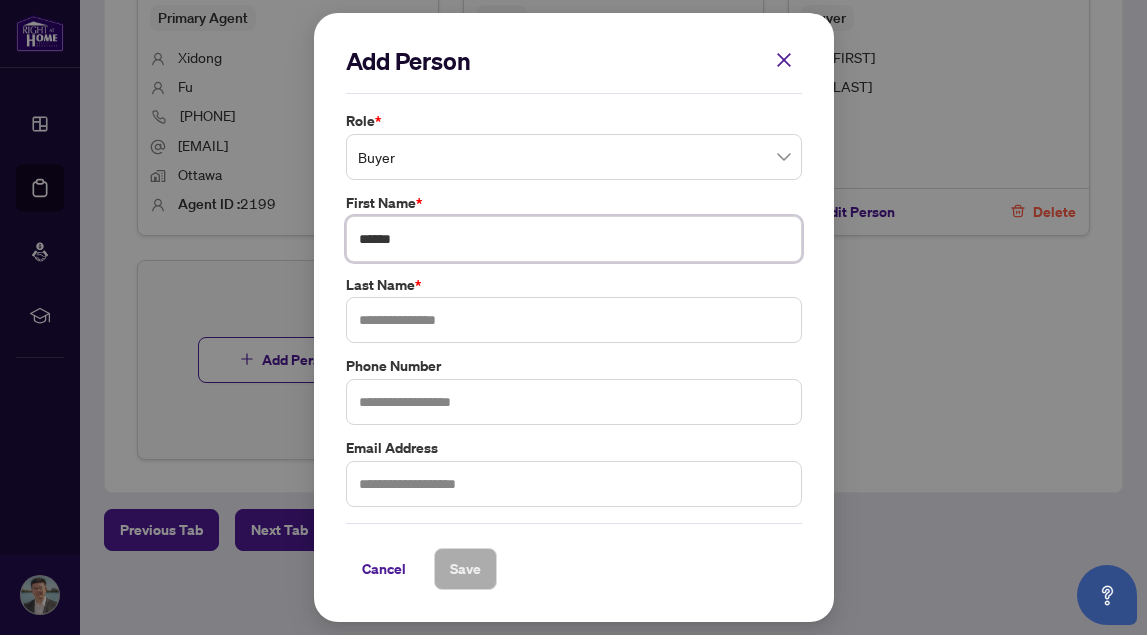 type on "******" 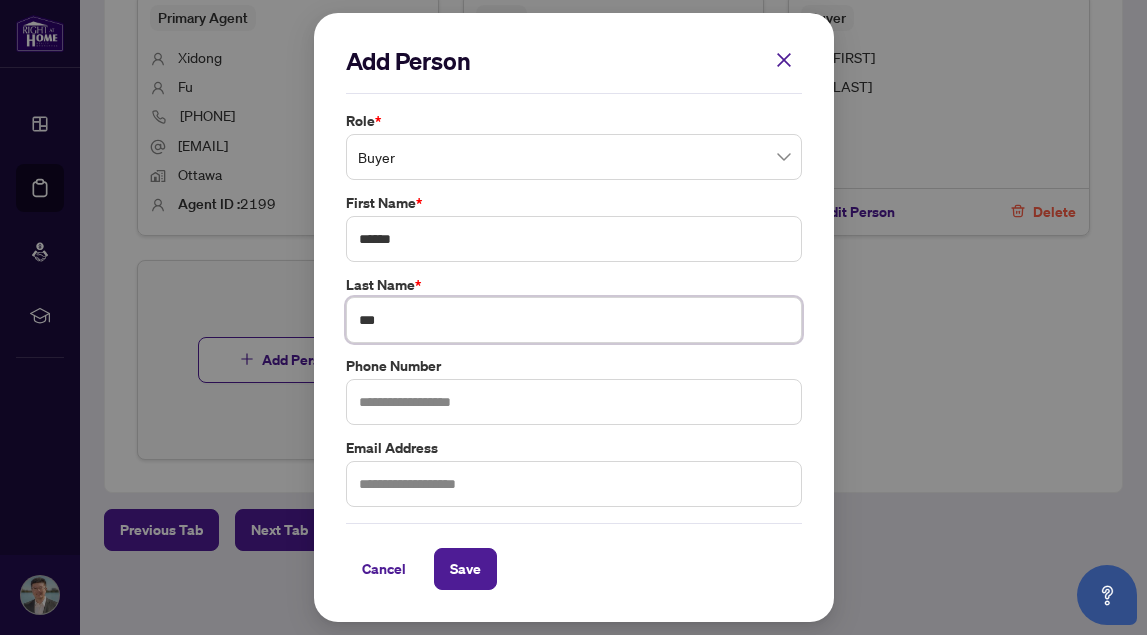 type on "***" 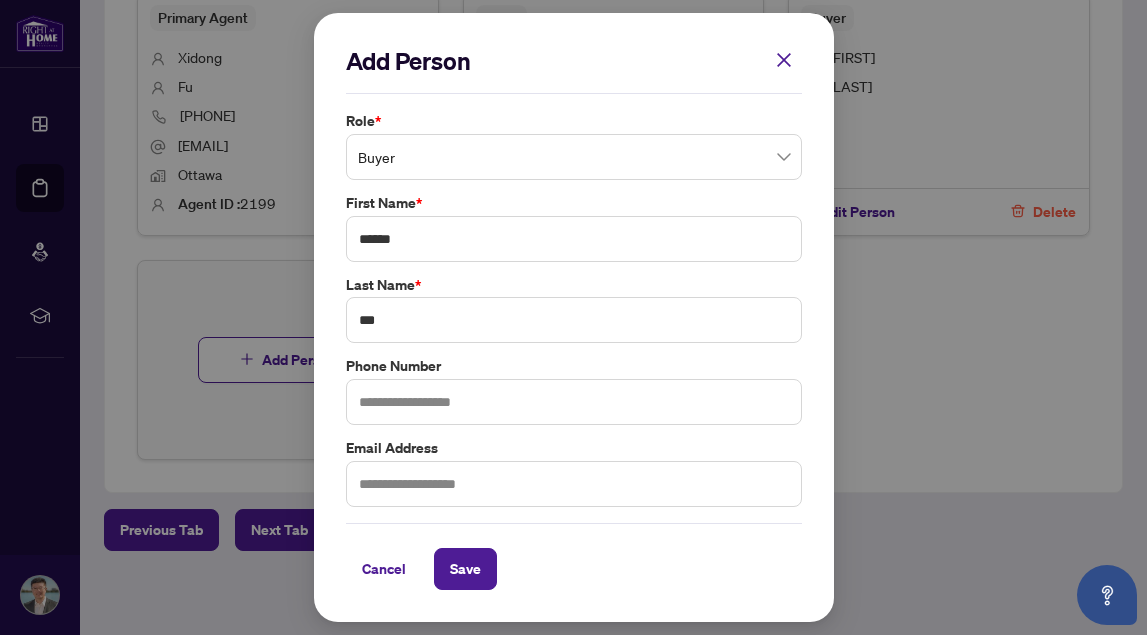 click on "Phone Number" at bounding box center [574, 366] 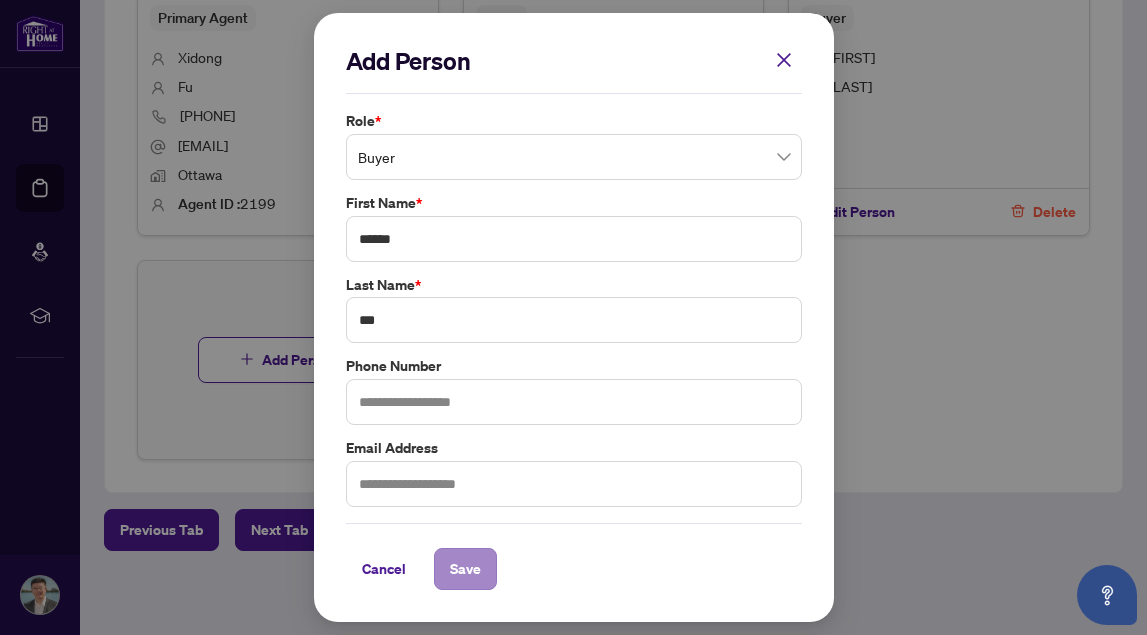 click on "Save" at bounding box center [465, 569] 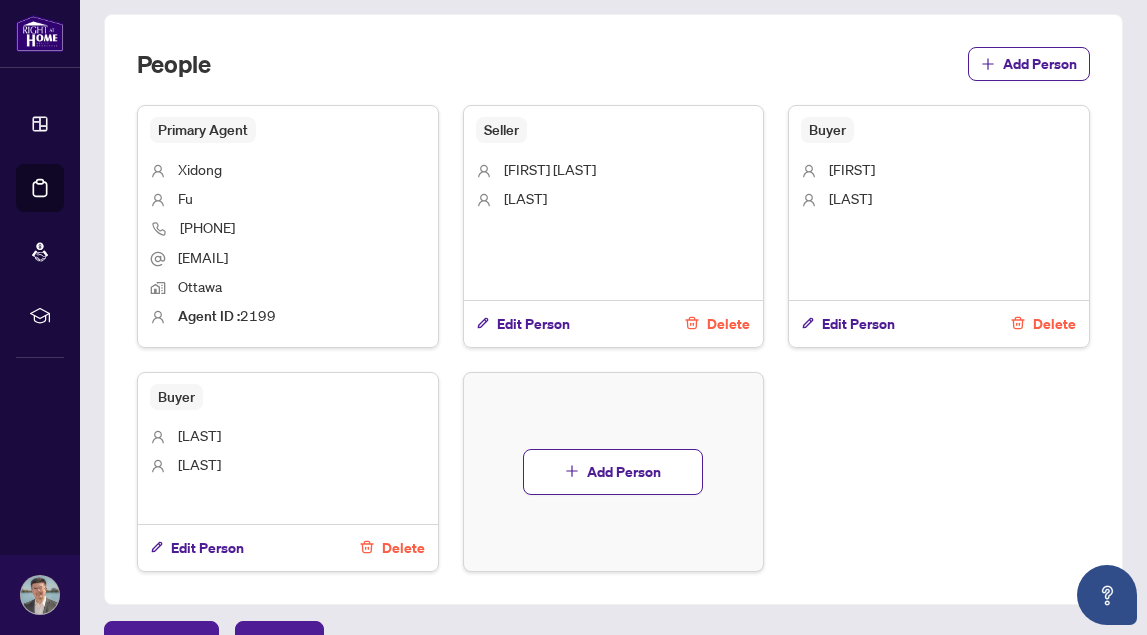 scroll, scrollTop: 1173, scrollLeft: 0, axis: vertical 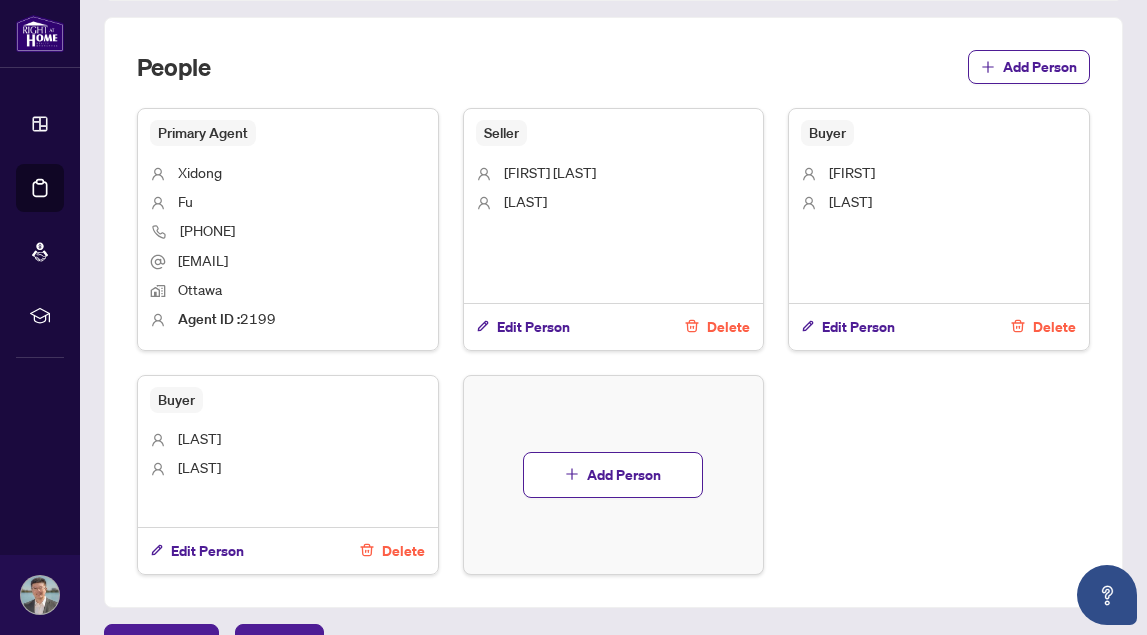 click on "Primary Agent     [FIRST]     [LAST]
[PHONE]
[EMAIL]
[CITY]     Agent ID :  2199 Seller     [FIRST]     [LAST] Edit Person Delete Buyer     [FIRST]     [LAST] Edit Person Delete Buyer     [FIRST]     [LAST] Edit Person Delete Add Person" at bounding box center [613, 341] 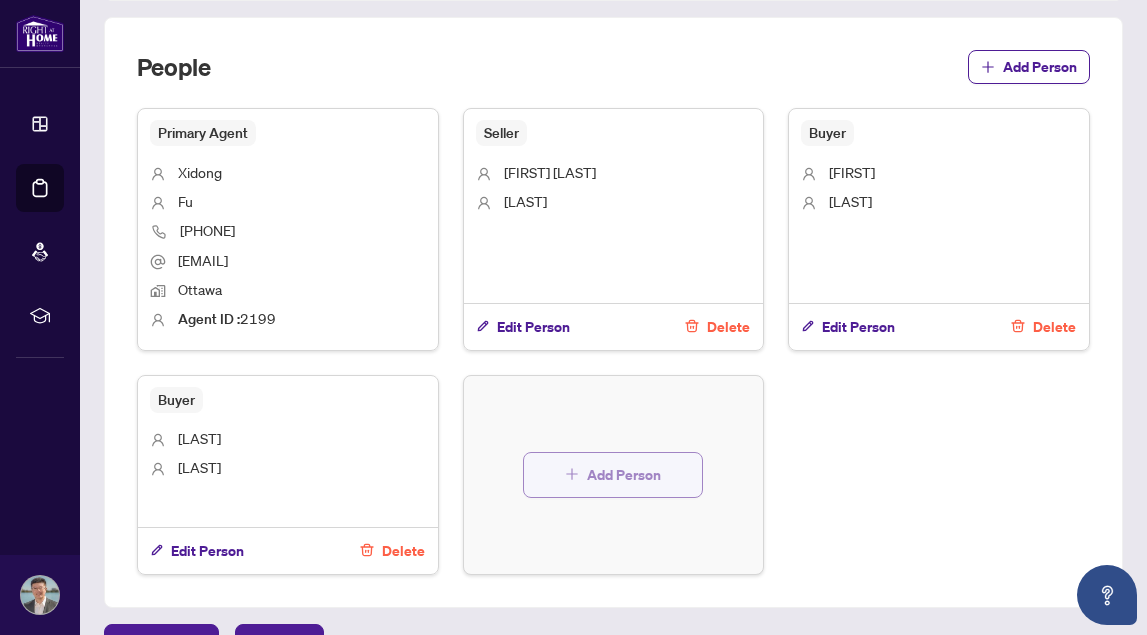 click on "Add Person" at bounding box center (624, 475) 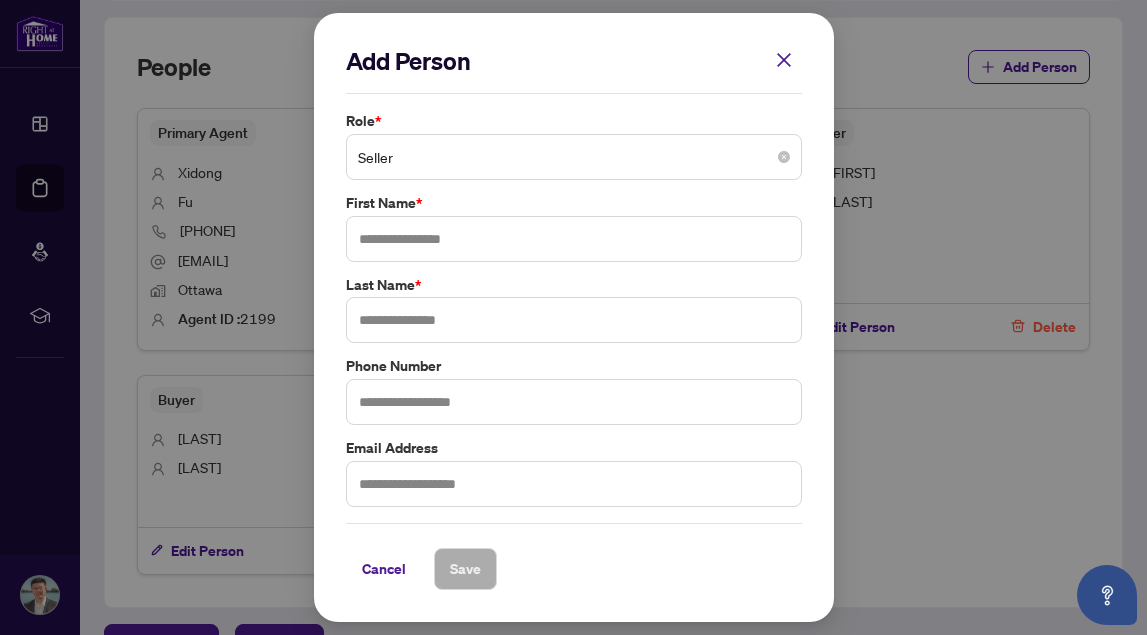 click on "Seller" at bounding box center (574, 157) 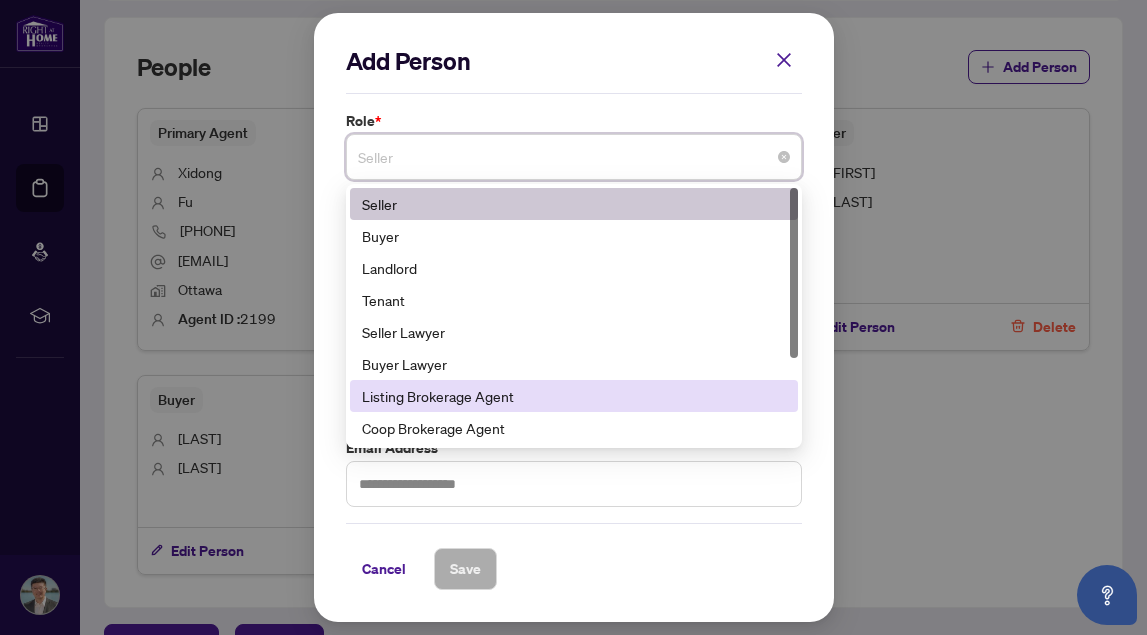 click on "Listing Brokerage Agent" at bounding box center [574, 396] 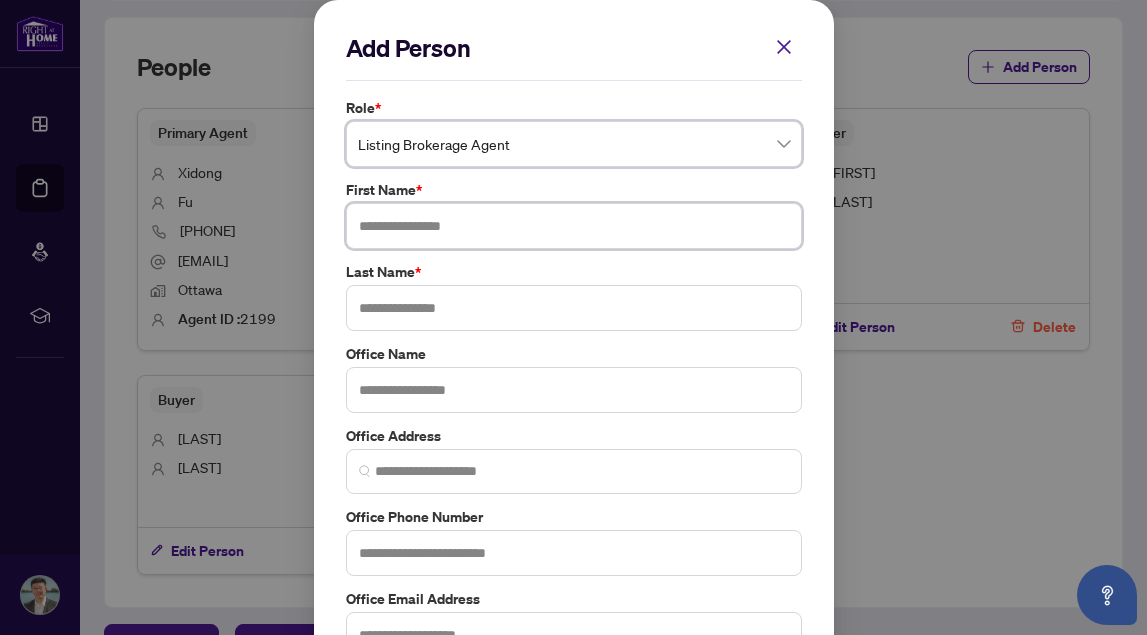 click at bounding box center (574, 226) 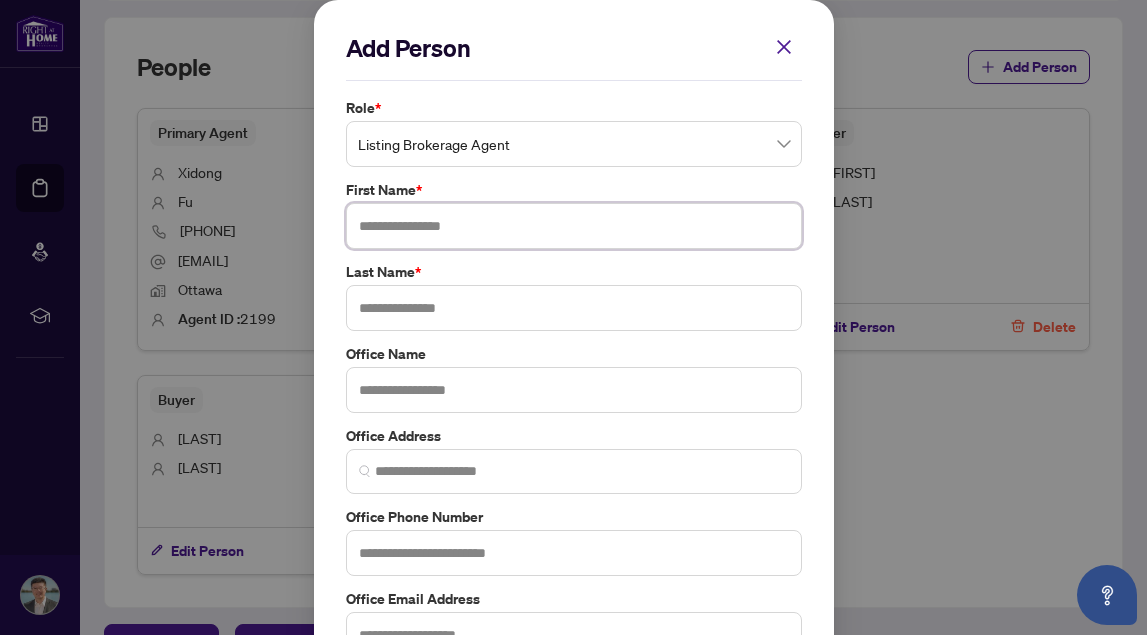 paste on "**********" 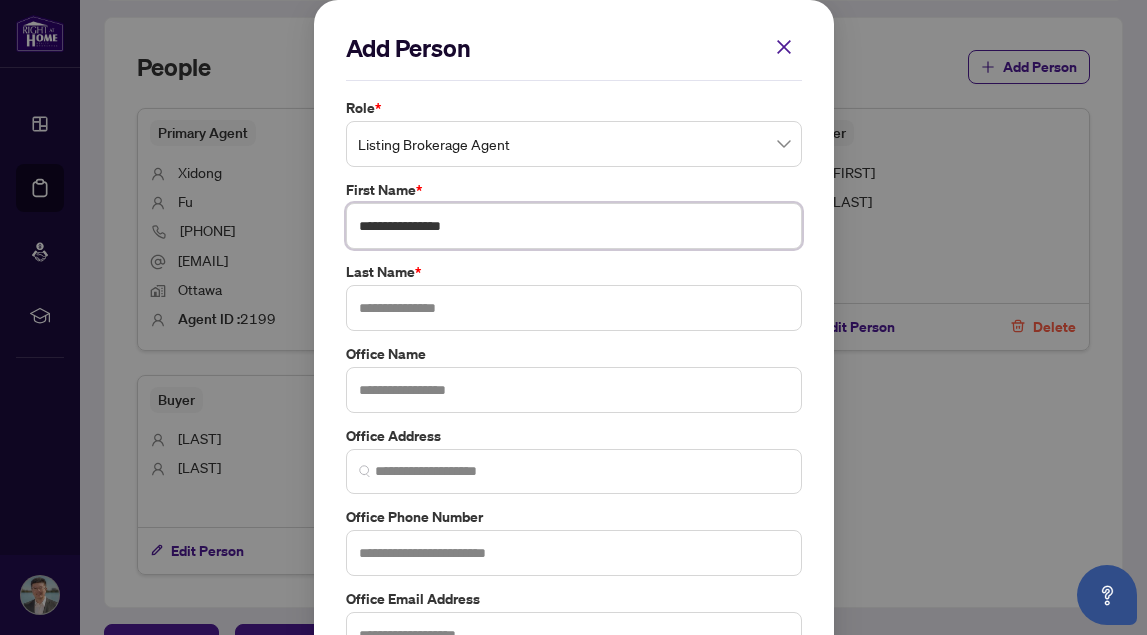 type on "**********" 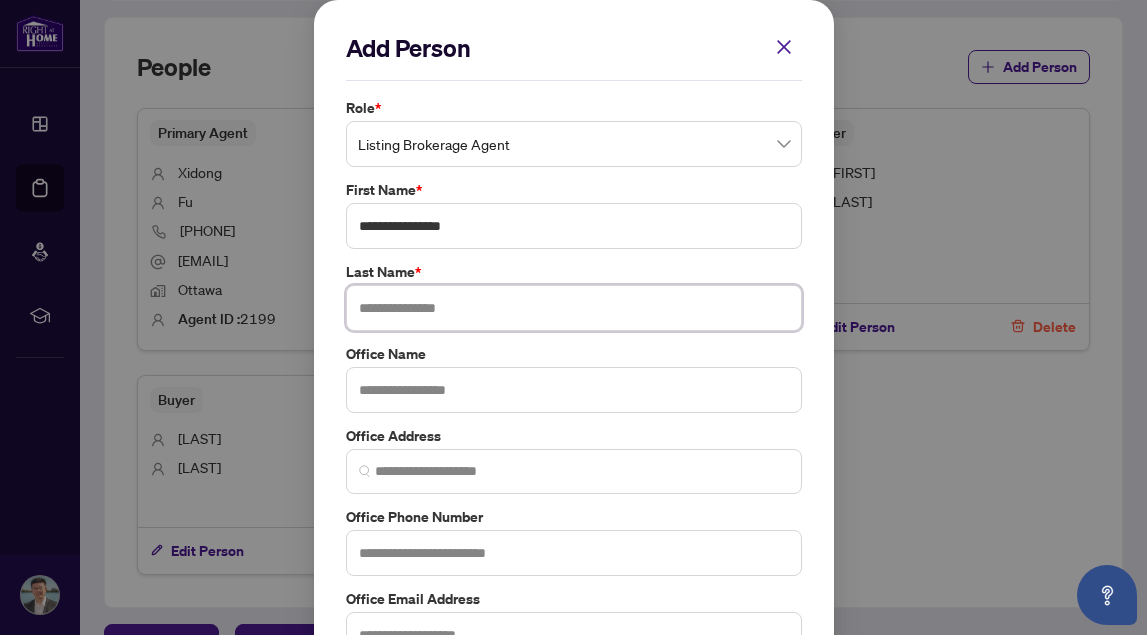 paste on "**********" 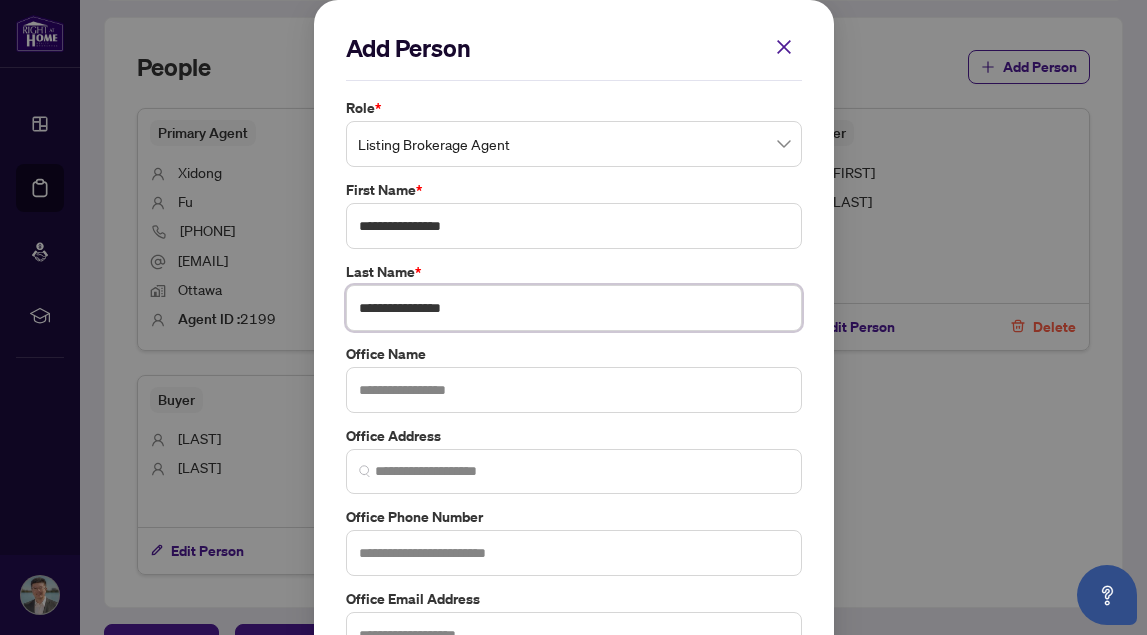 type on "**********" 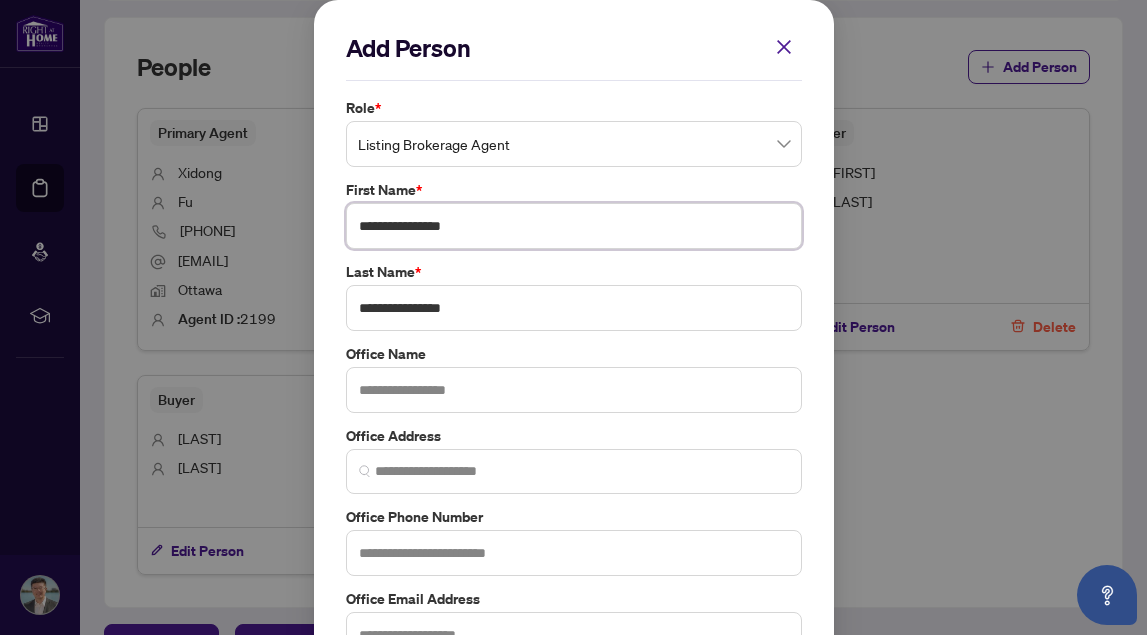 click on "**********" at bounding box center [574, 226] 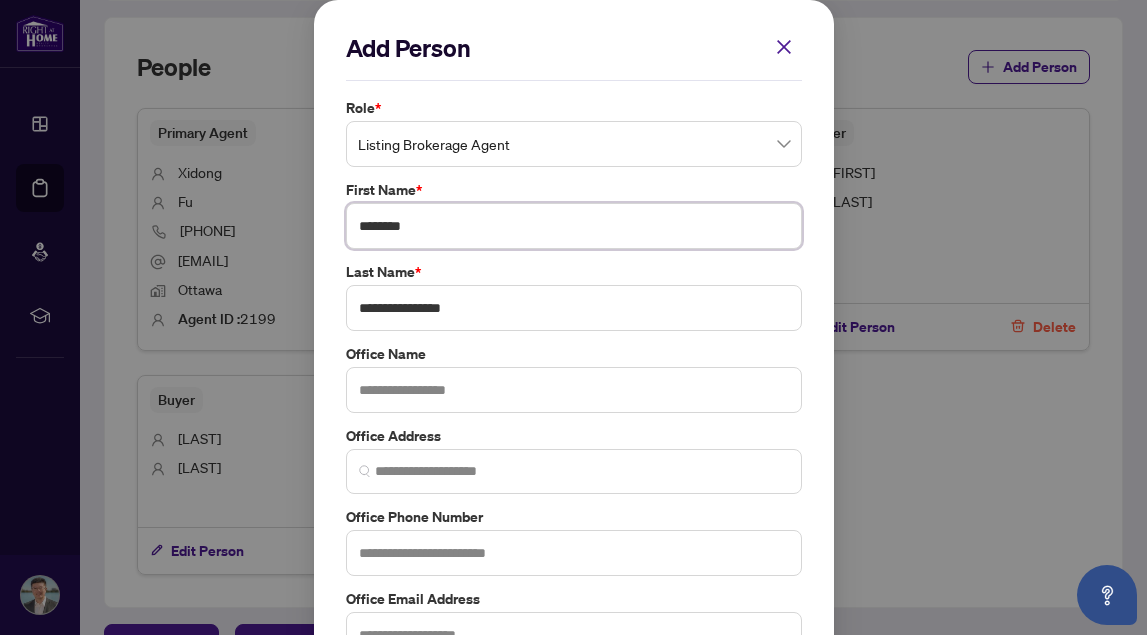 type on "********" 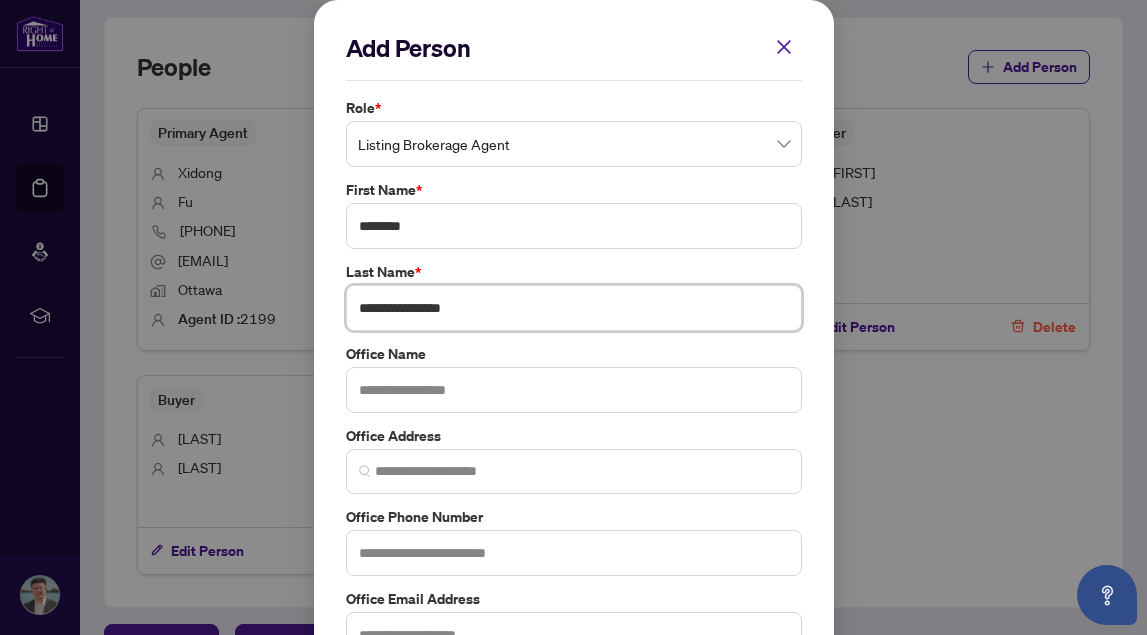 click on "**********" at bounding box center [574, 308] 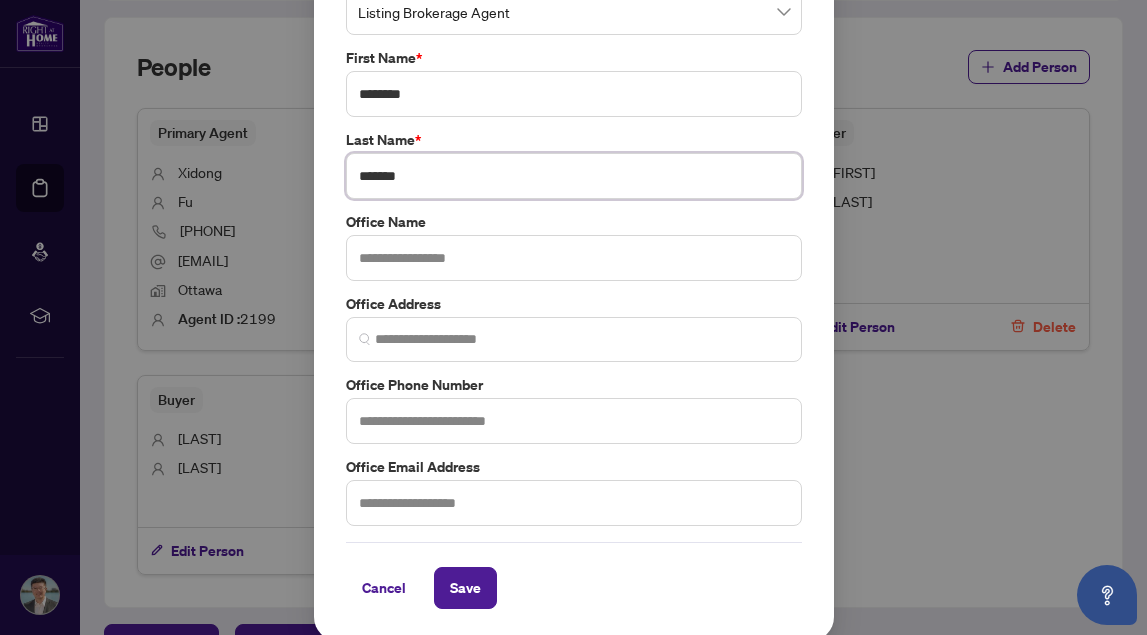 scroll, scrollTop: 131, scrollLeft: 0, axis: vertical 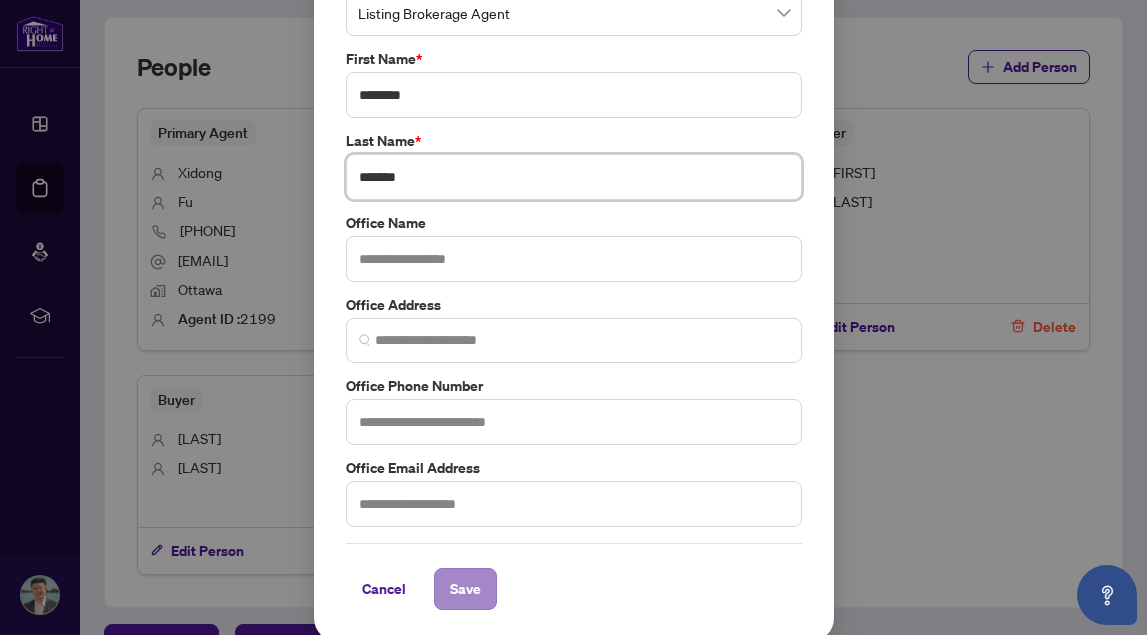 type on "*******" 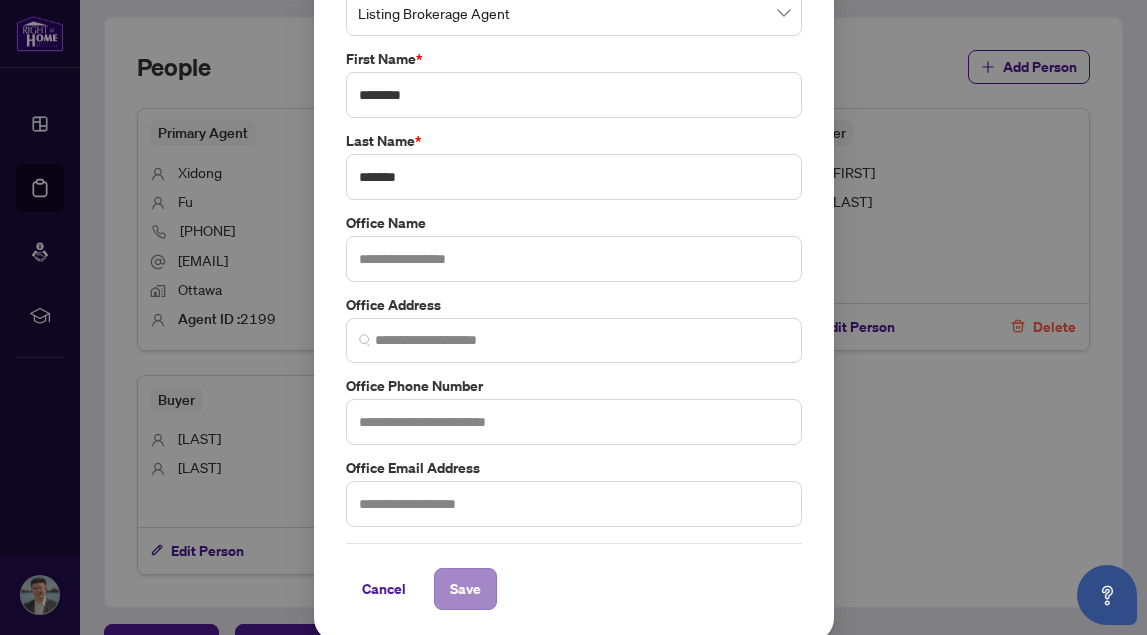 click on "Save" at bounding box center (465, 589) 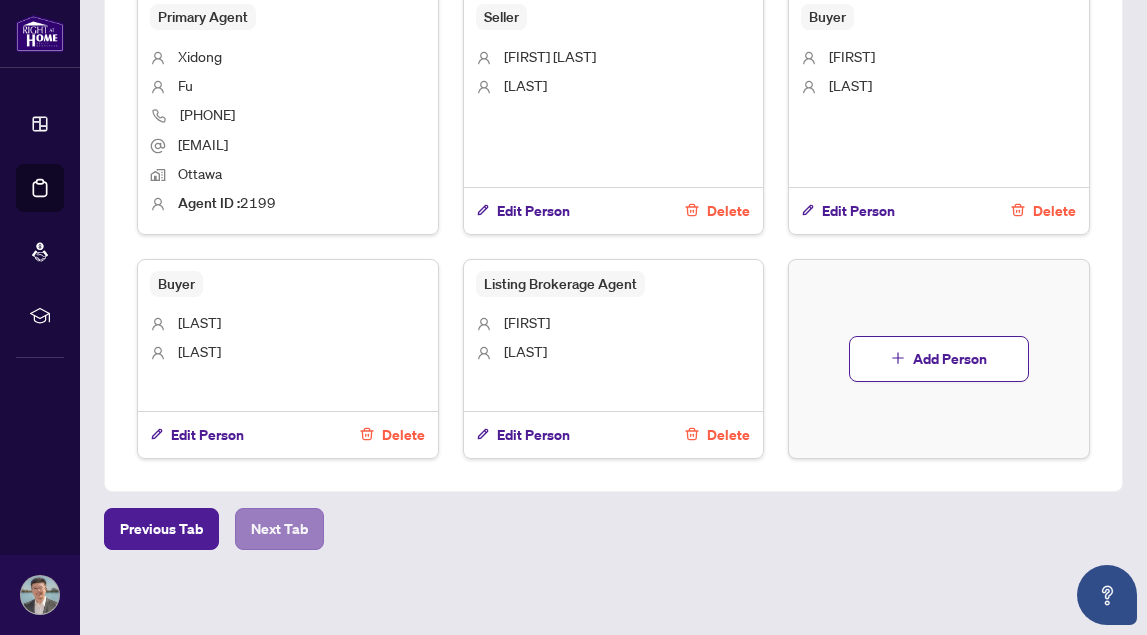 click on "Next Tab" at bounding box center [279, 529] 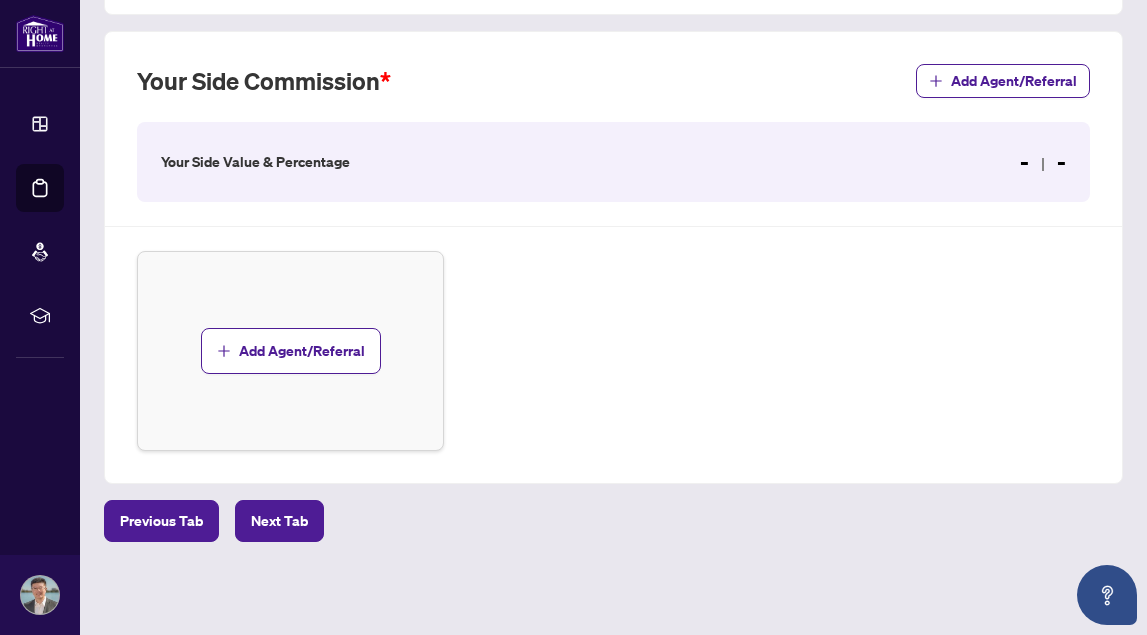 scroll, scrollTop: 554, scrollLeft: 0, axis: vertical 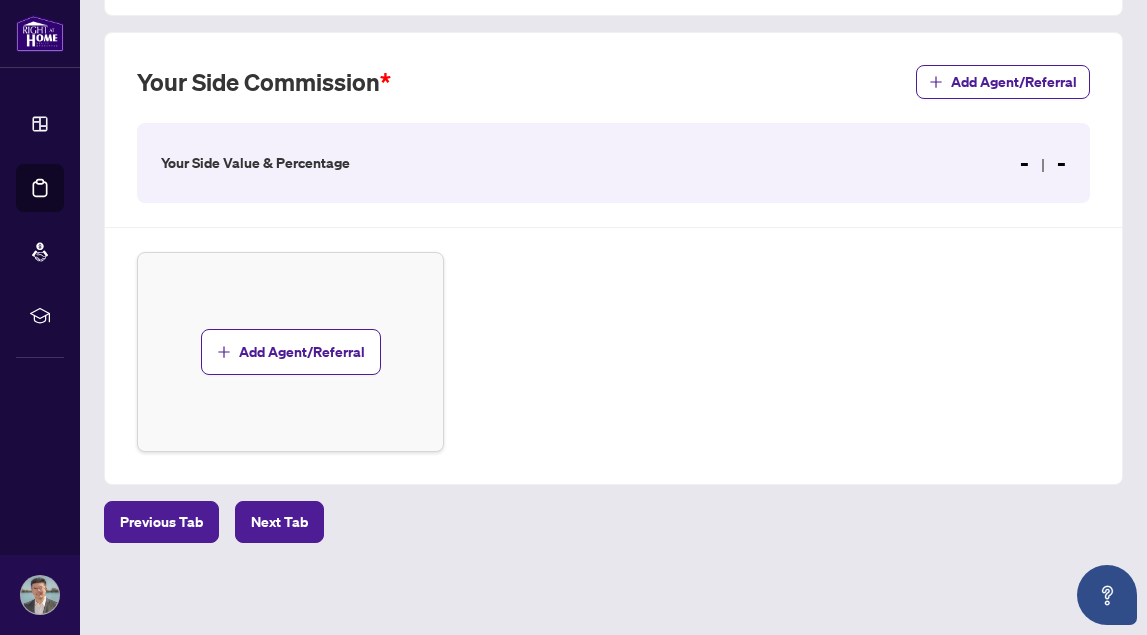 click on "Your Side Commission Add Agent/Referral Your Side Value & Percentage -     - Add Agent/Referral" at bounding box center [613, 258] 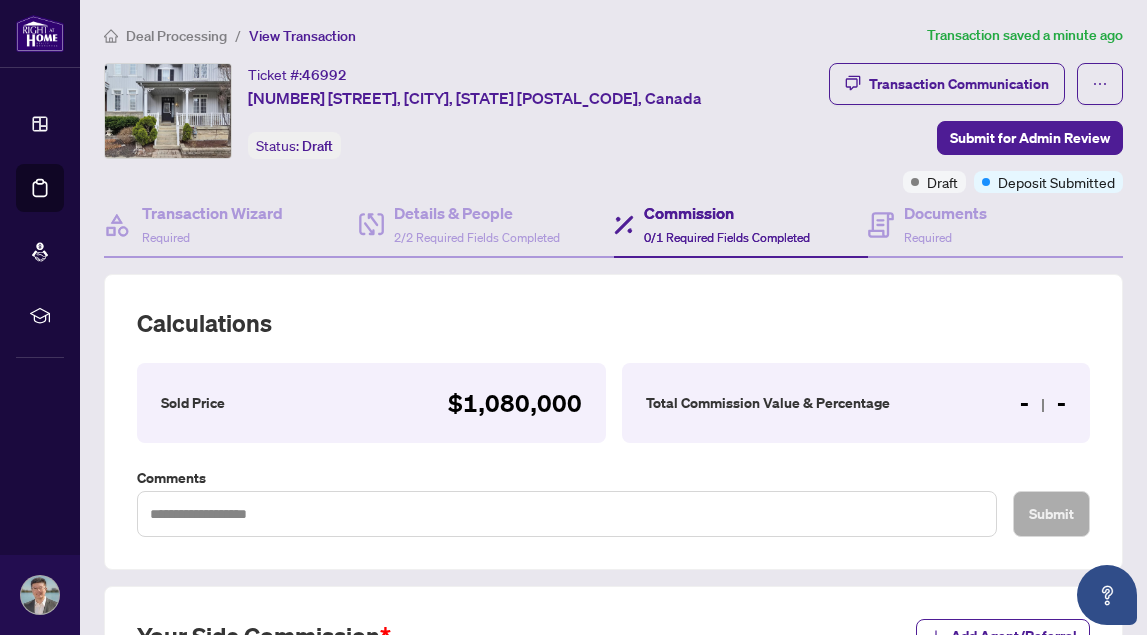 scroll, scrollTop: 0, scrollLeft: 0, axis: both 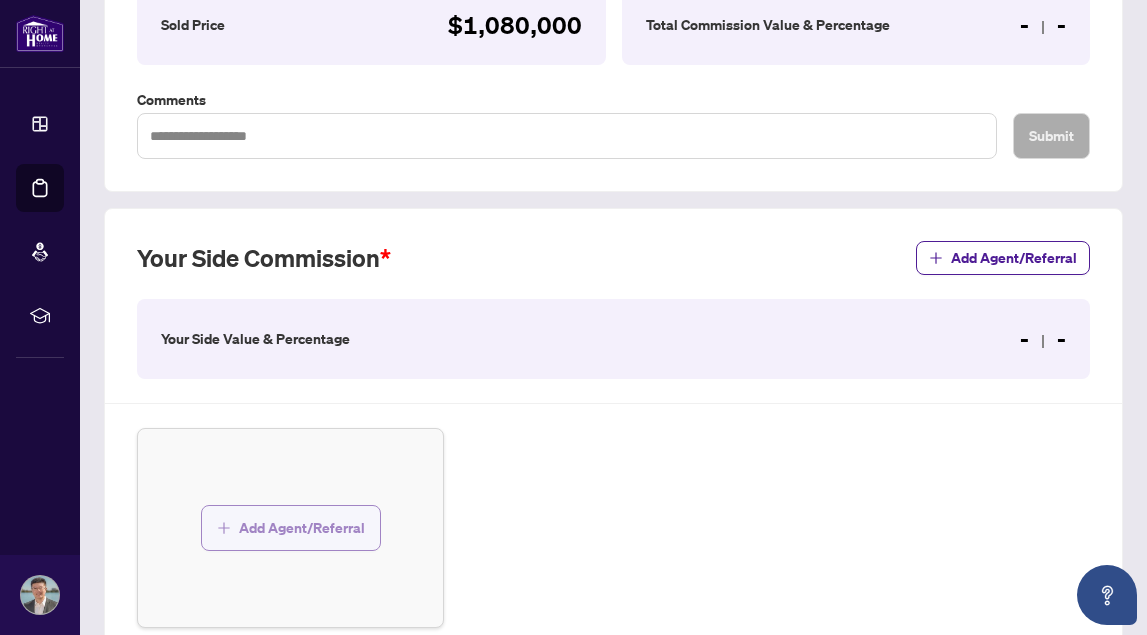 click on "Add Agent/Referral" at bounding box center [291, 528] 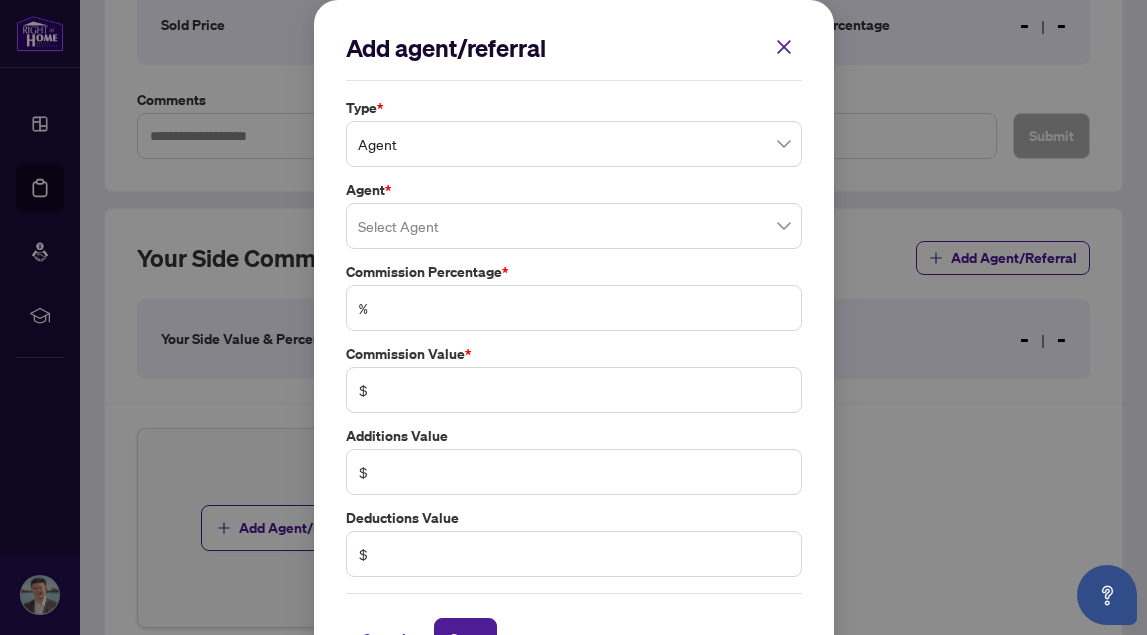 click on "Agent" at bounding box center (574, 144) 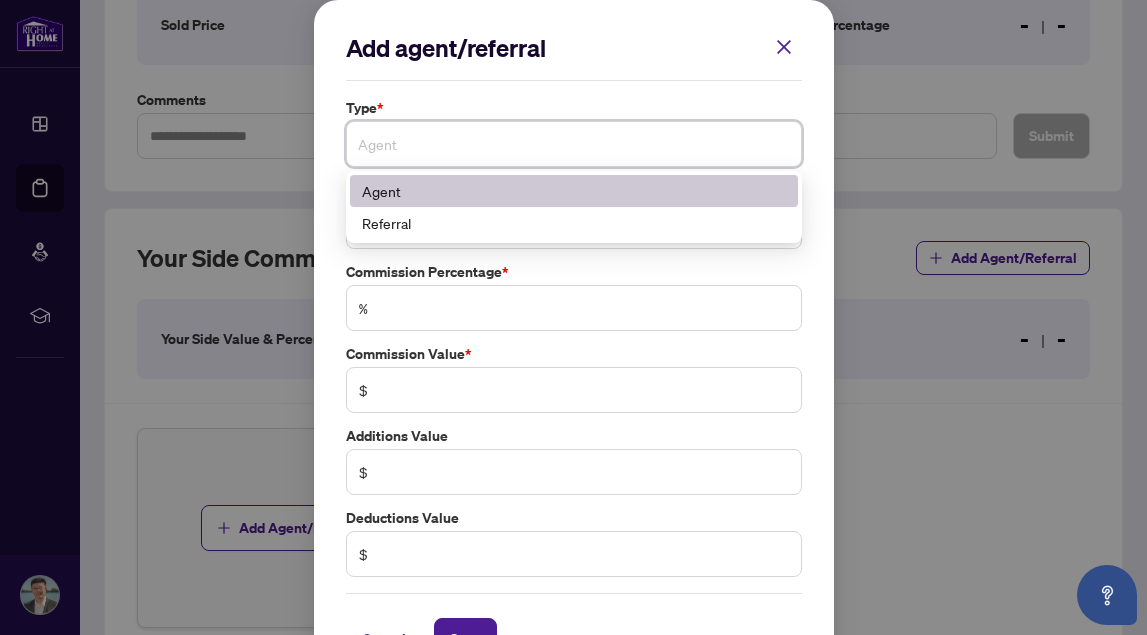 click on "Agent" at bounding box center (574, 191) 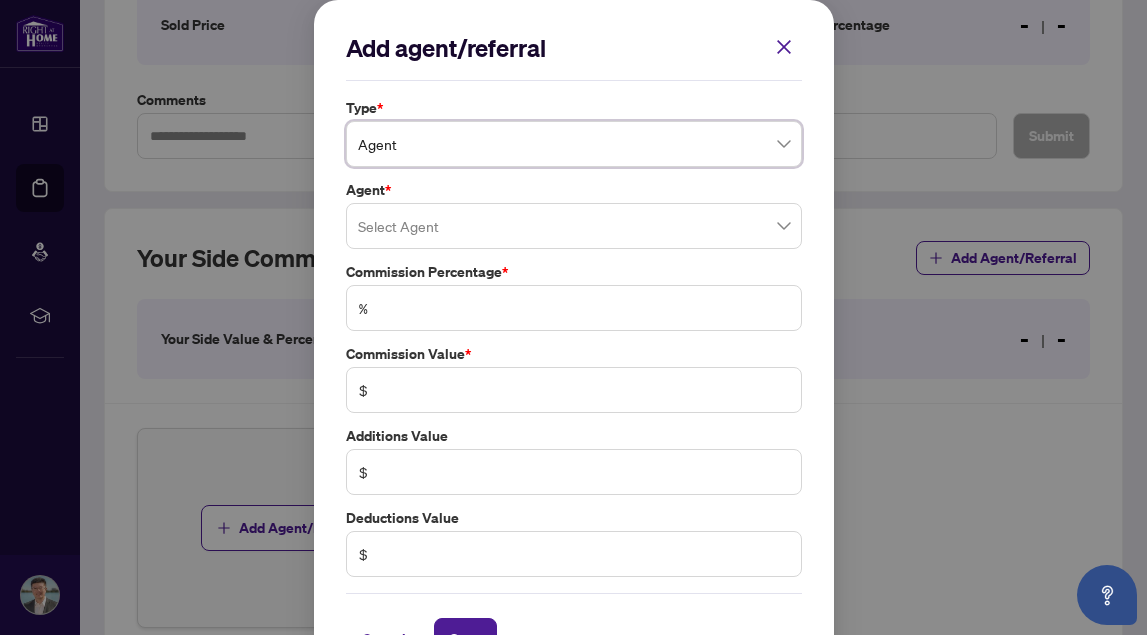 click at bounding box center (574, 226) 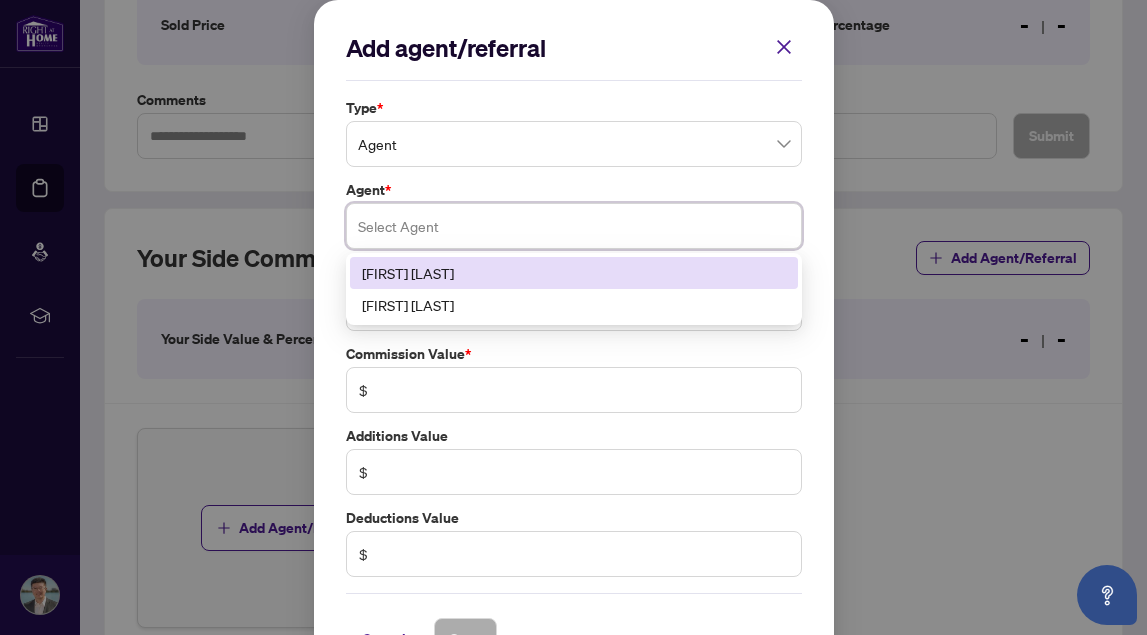 click on "[FIRST] [LAST]" at bounding box center [574, 273] 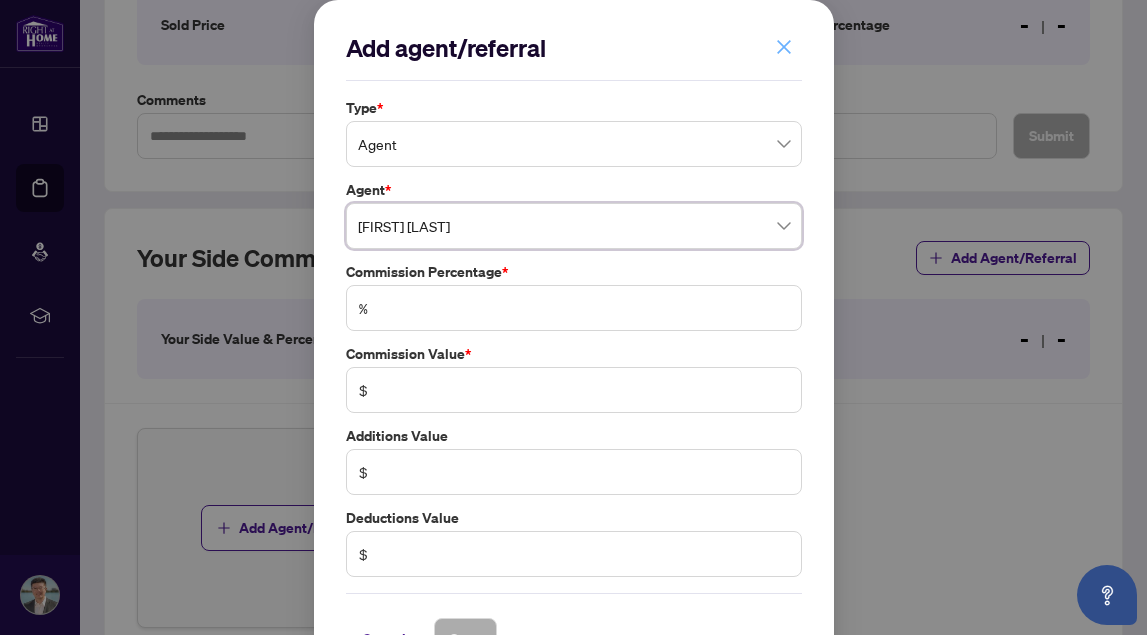 click 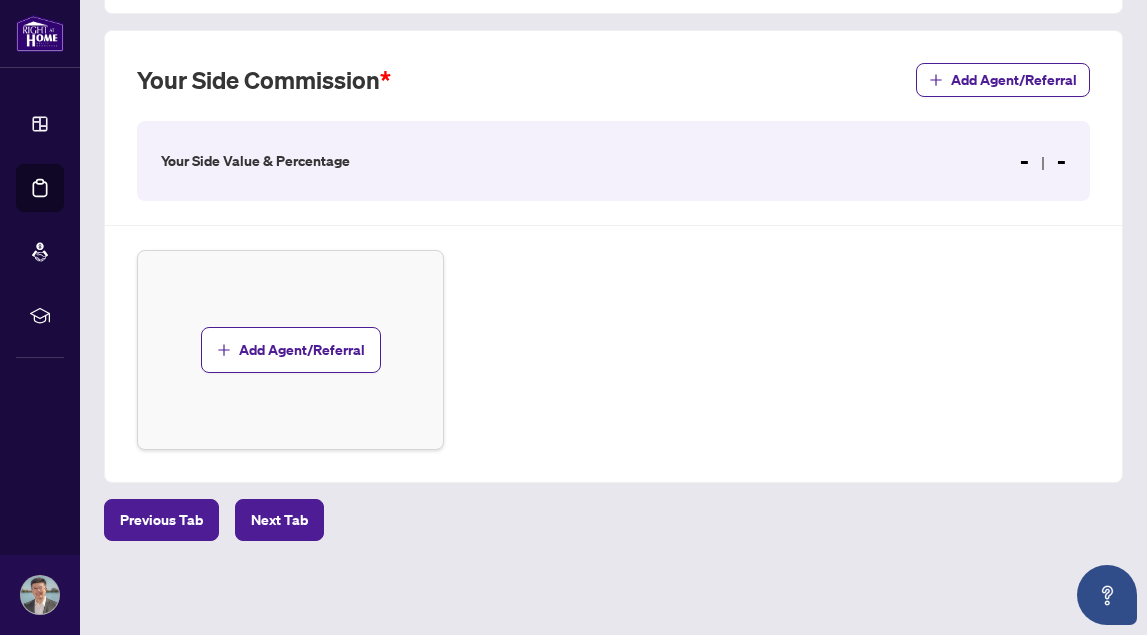 scroll, scrollTop: 554, scrollLeft: 0, axis: vertical 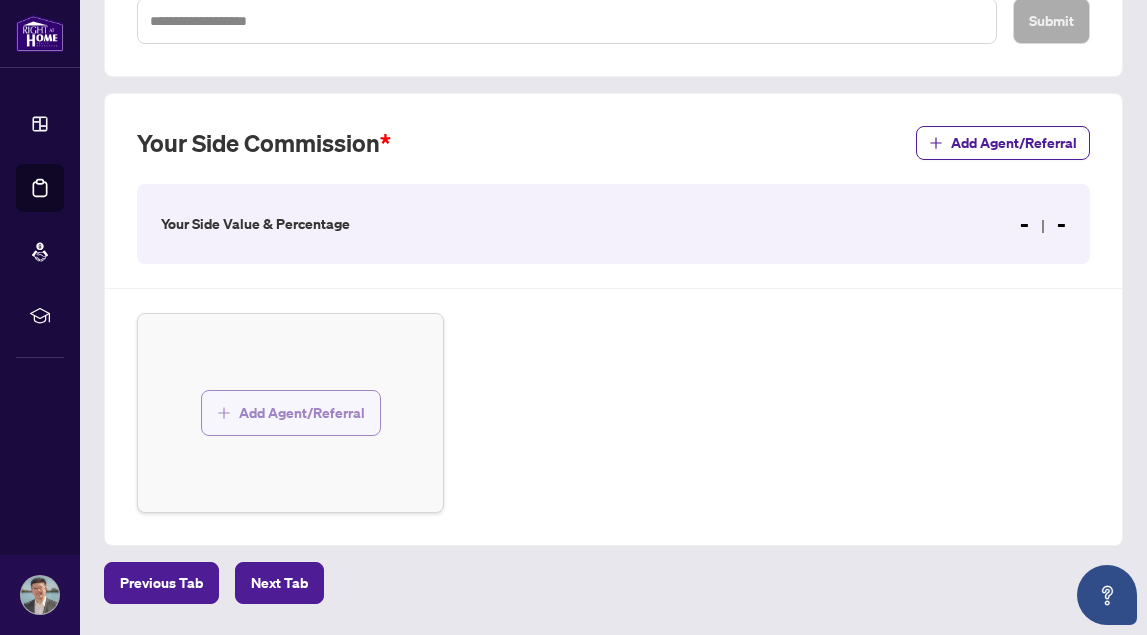 click on "Add Agent/Referral" at bounding box center [302, 413] 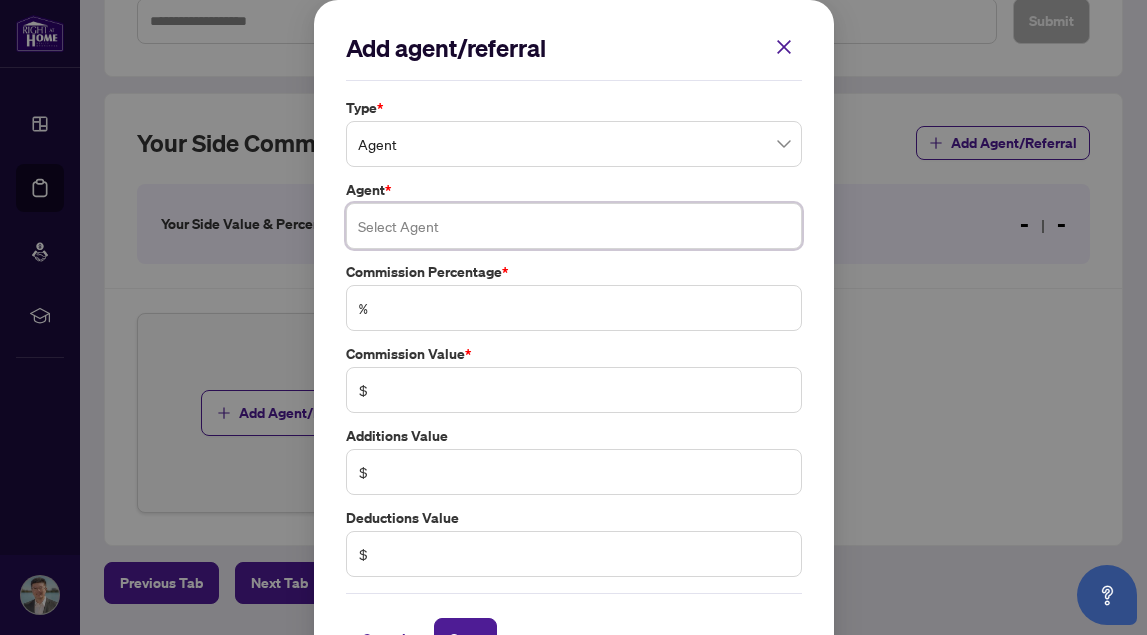 click at bounding box center (574, 226) 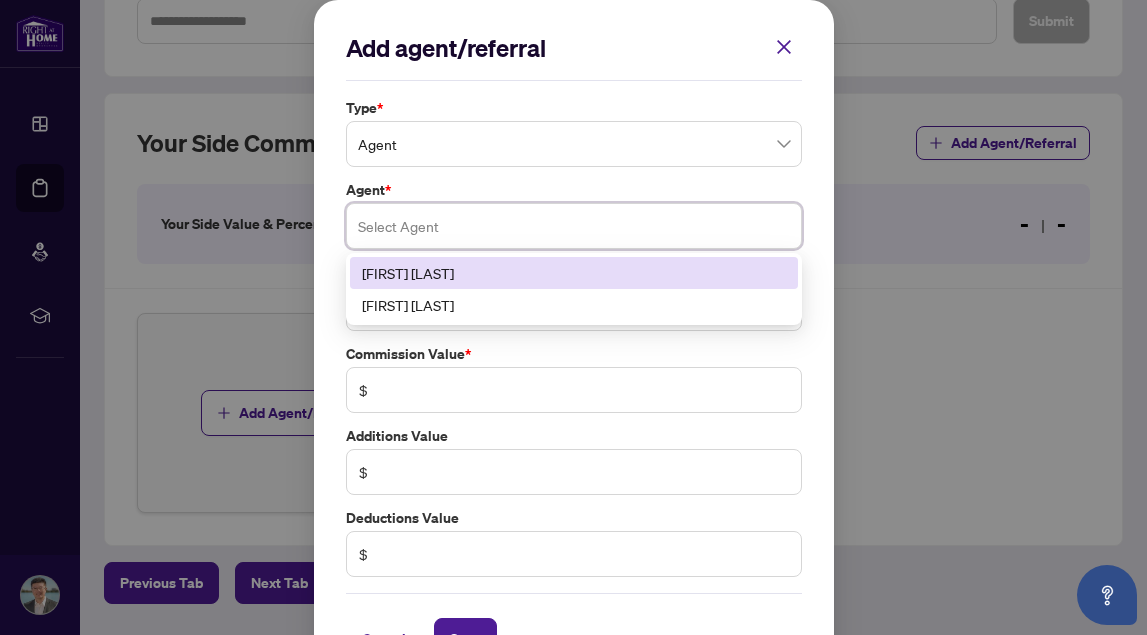 click on "[FIRST] [LAST]" at bounding box center (574, 273) 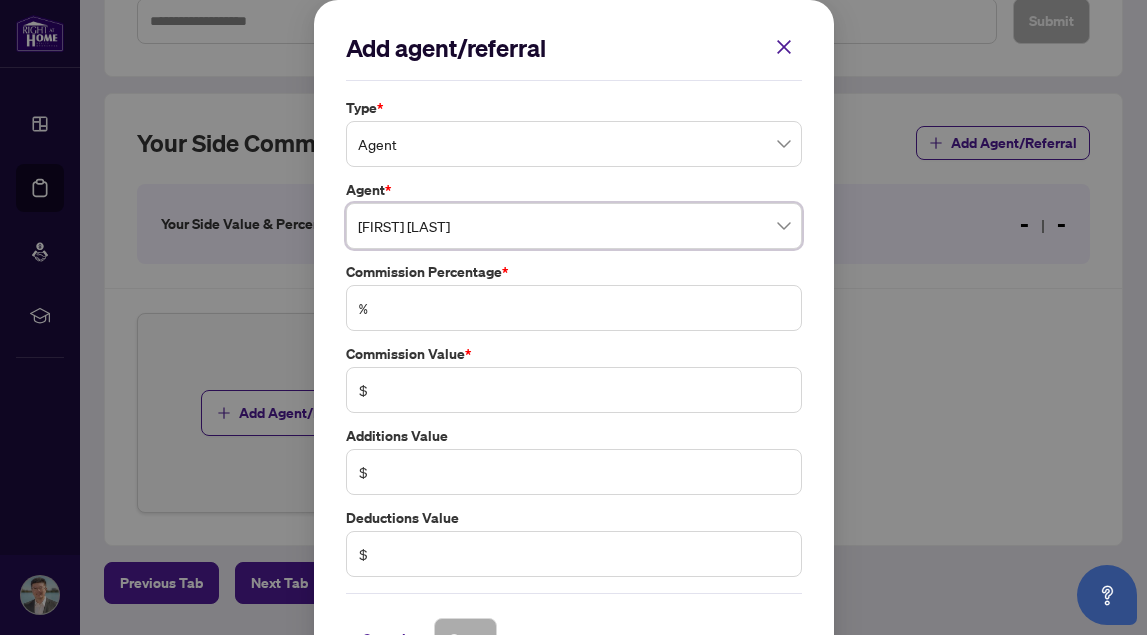 click on "%" at bounding box center [574, 308] 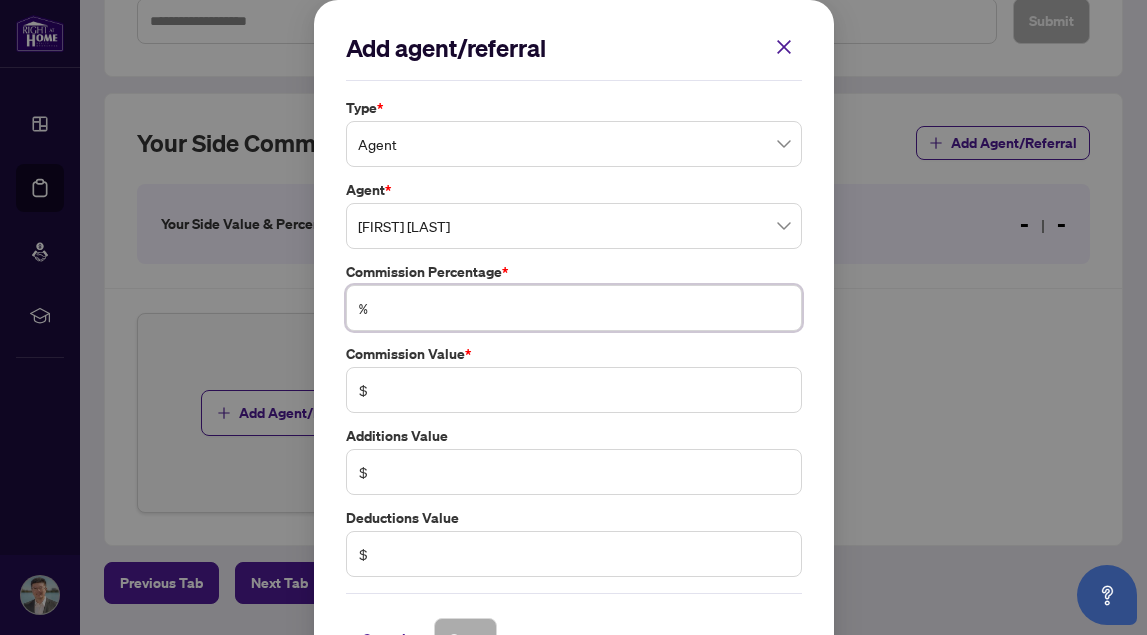 type on "*" 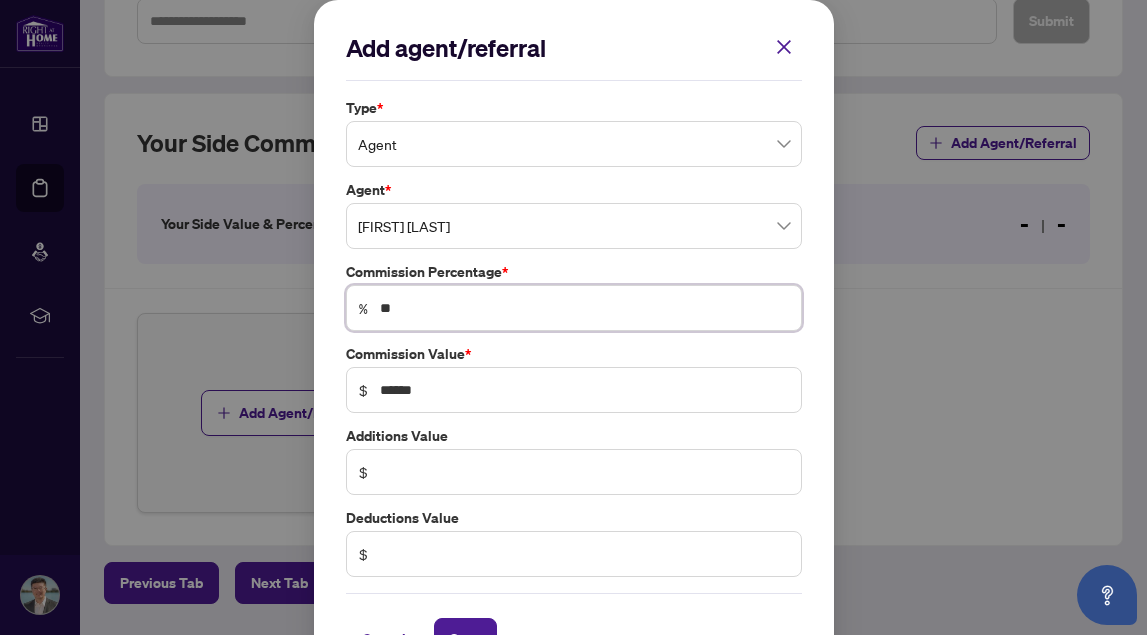 type on "***" 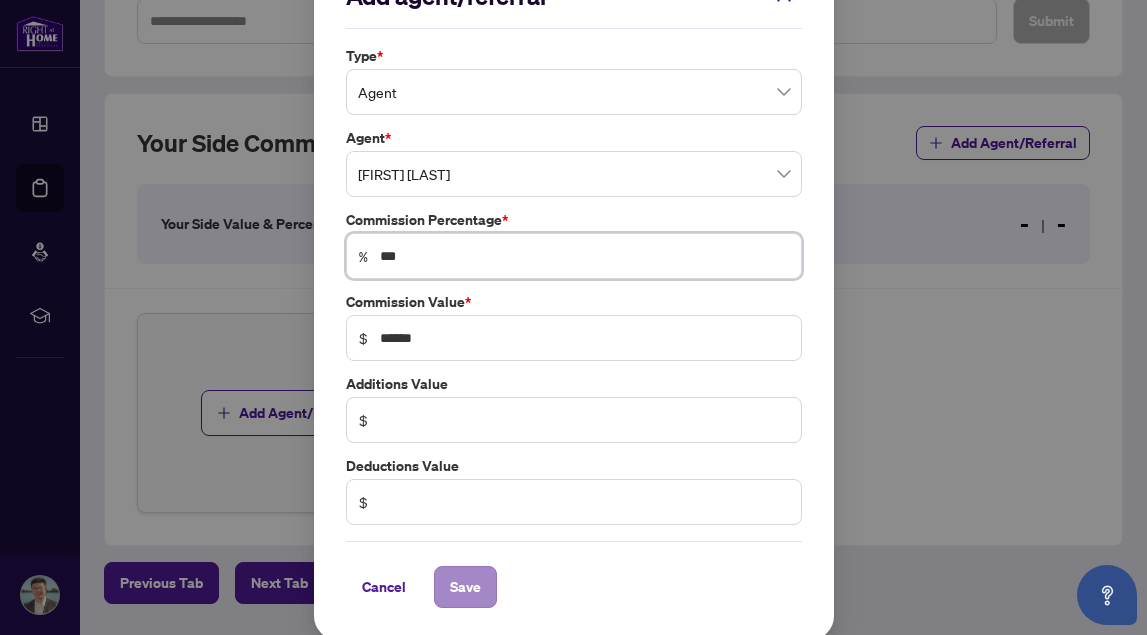 scroll, scrollTop: 51, scrollLeft: 0, axis: vertical 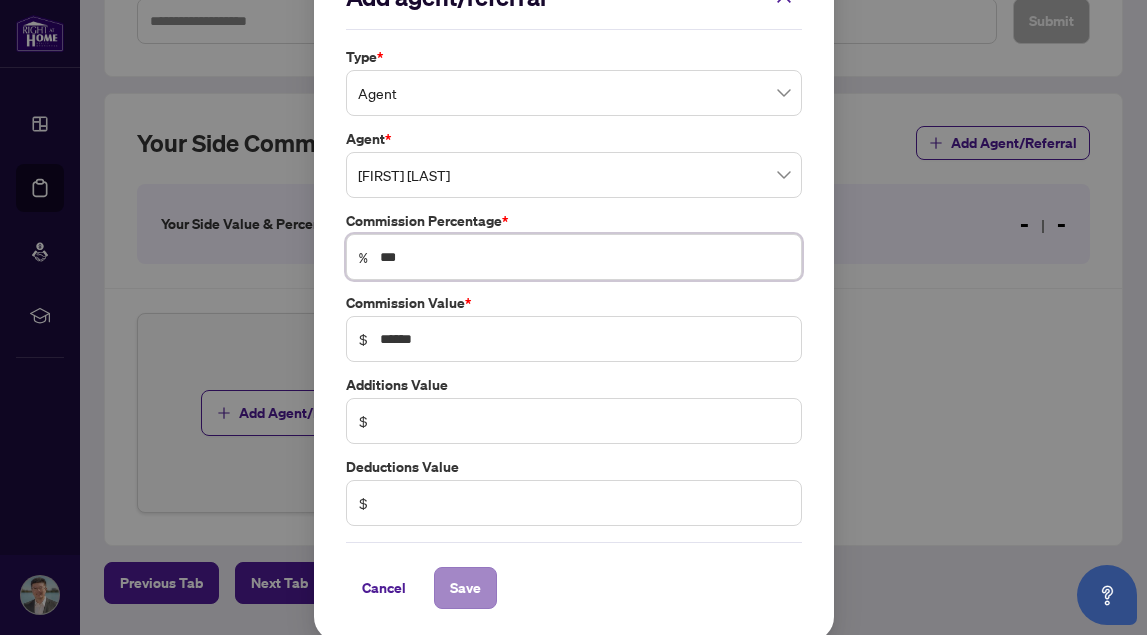 type on "***" 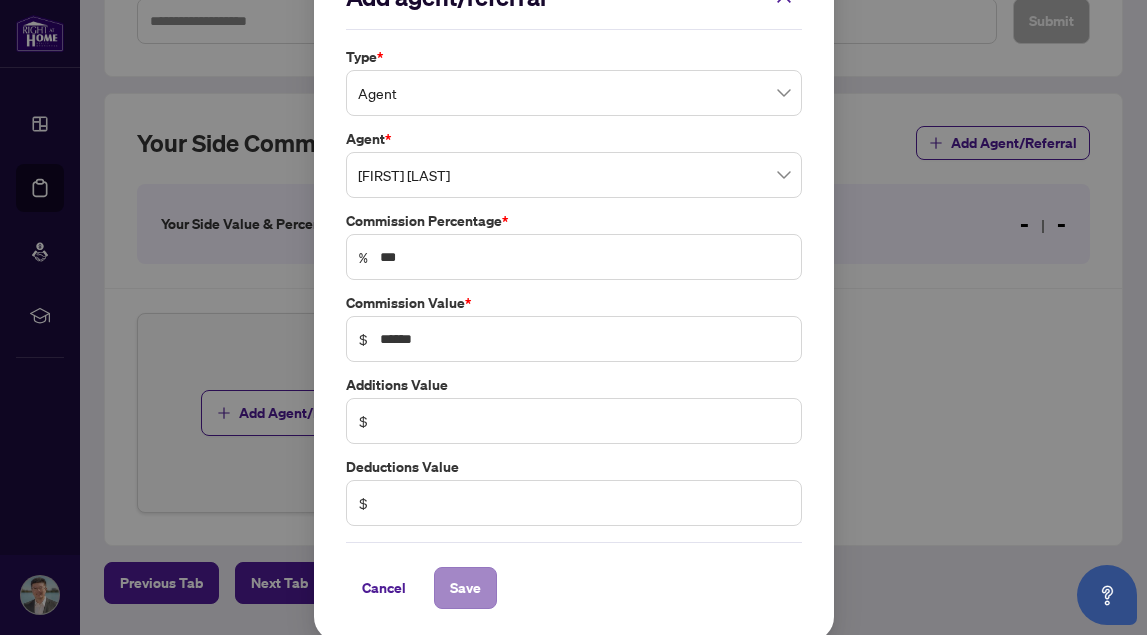 click on "Save" at bounding box center (465, 588) 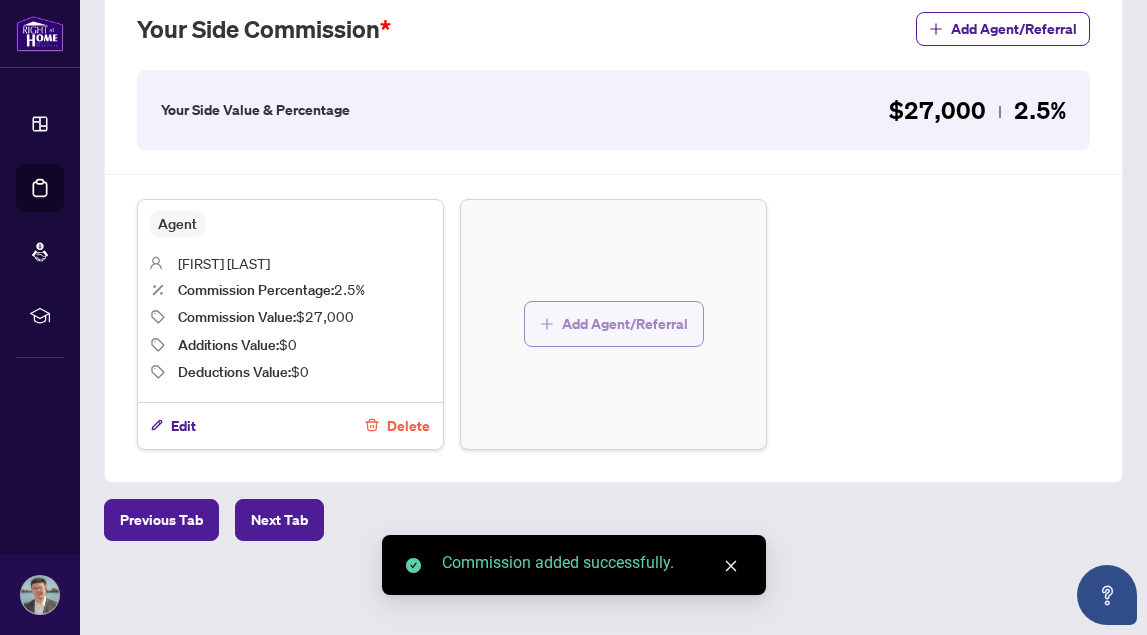 scroll, scrollTop: 607, scrollLeft: 0, axis: vertical 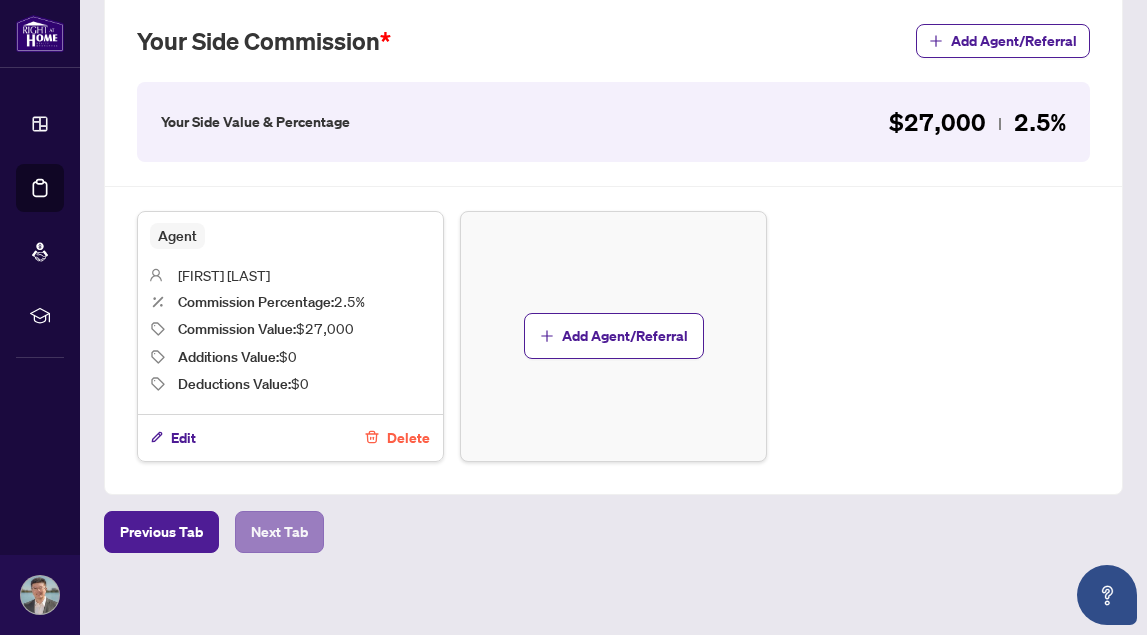 click on "Next Tab" at bounding box center [279, 532] 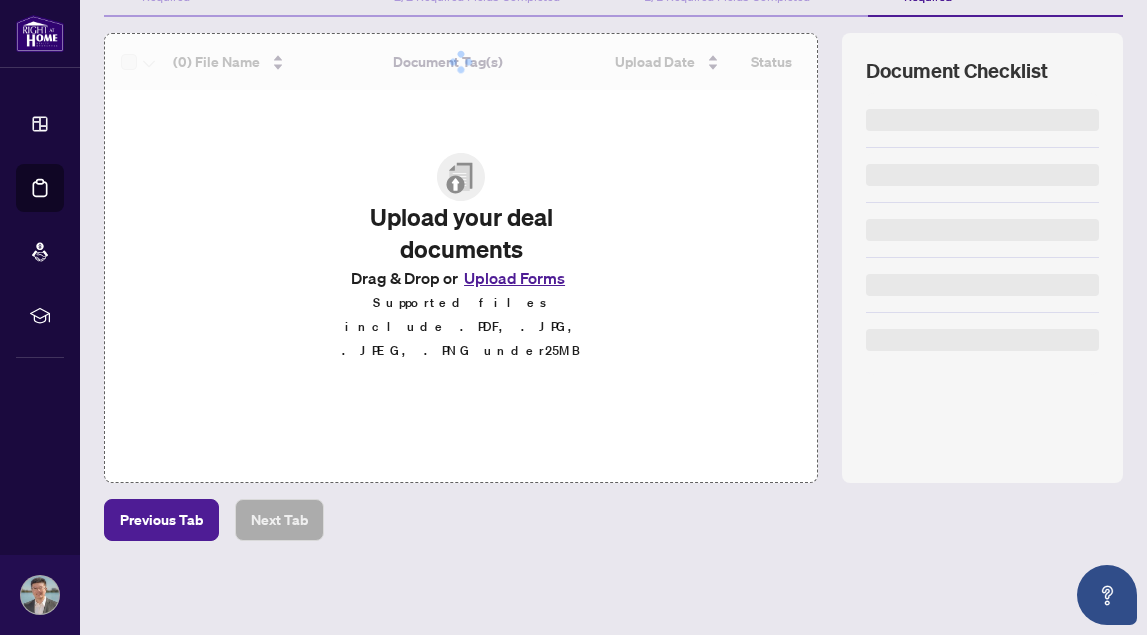 scroll, scrollTop: 240, scrollLeft: 0, axis: vertical 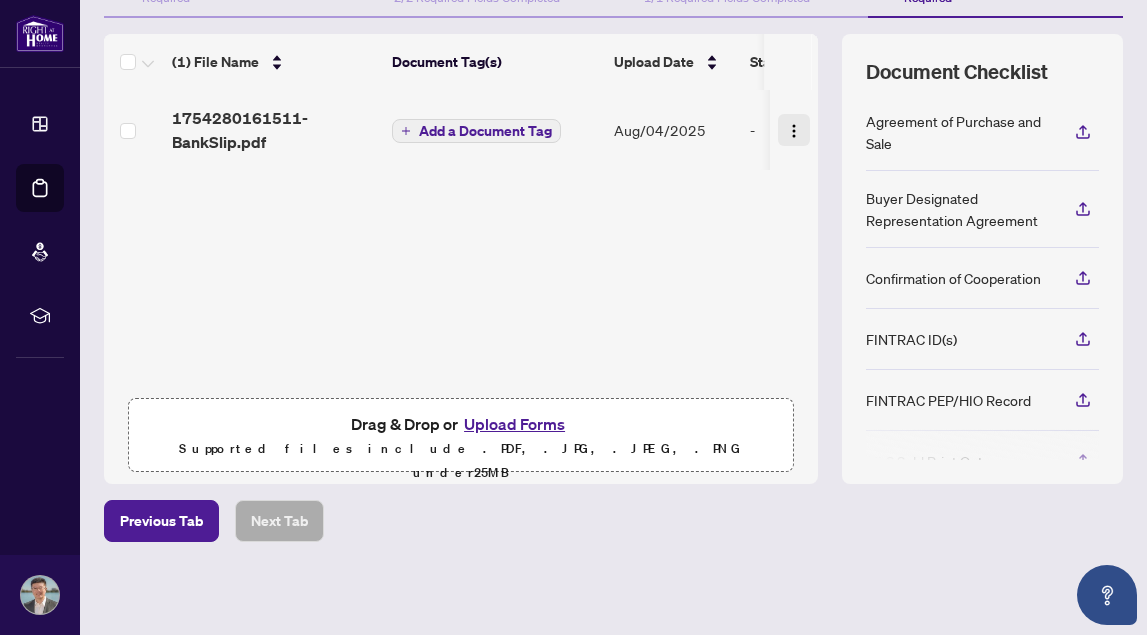 click at bounding box center (794, 131) 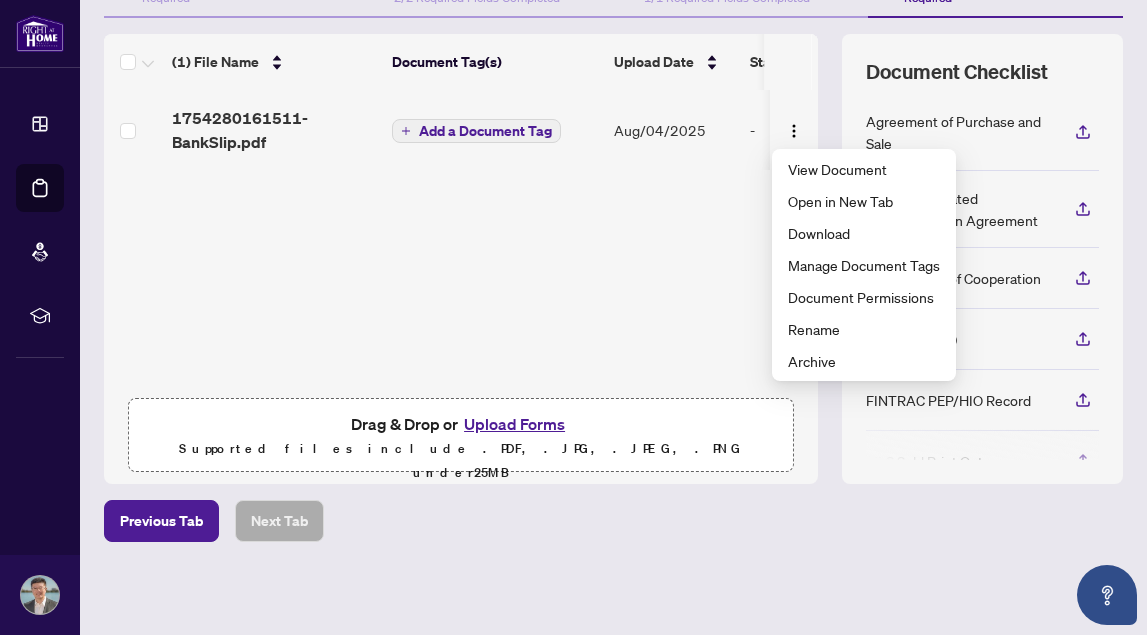 click on "(1) File Name Document Tag(s) Upload Date Status             1754280161511-BankSlip.pdf Add a Document Tag Aug/04/2025 - Drag & Drop or Upload Forms Supported files include   .PDF, .JPG, .JPEG, .PNG   under  25 MB" at bounding box center [461, 259] 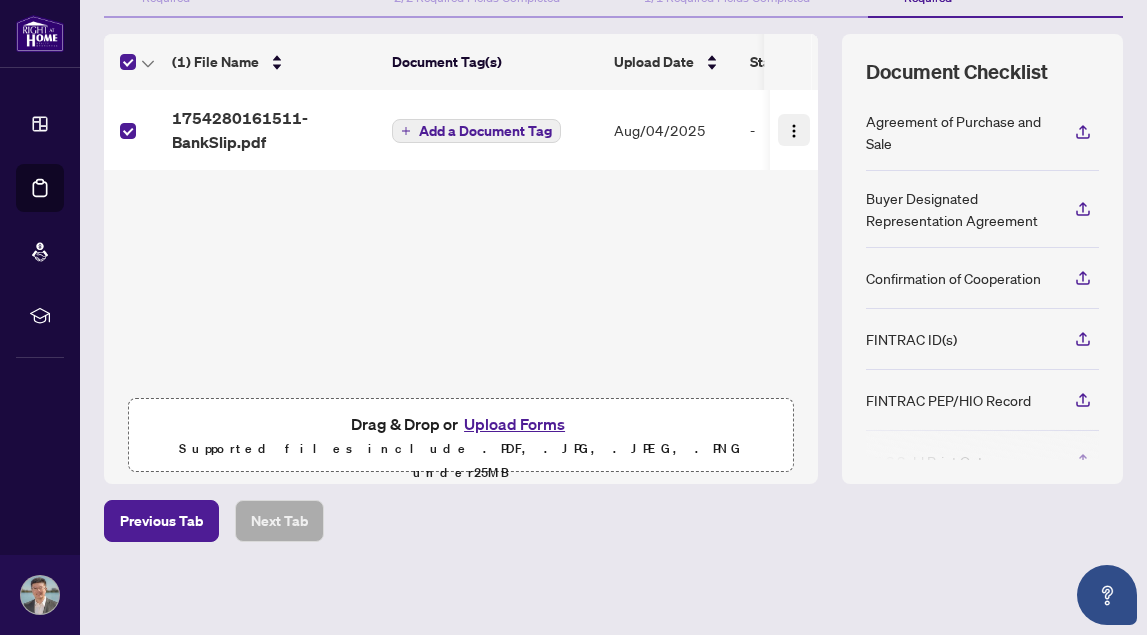 click at bounding box center (794, 131) 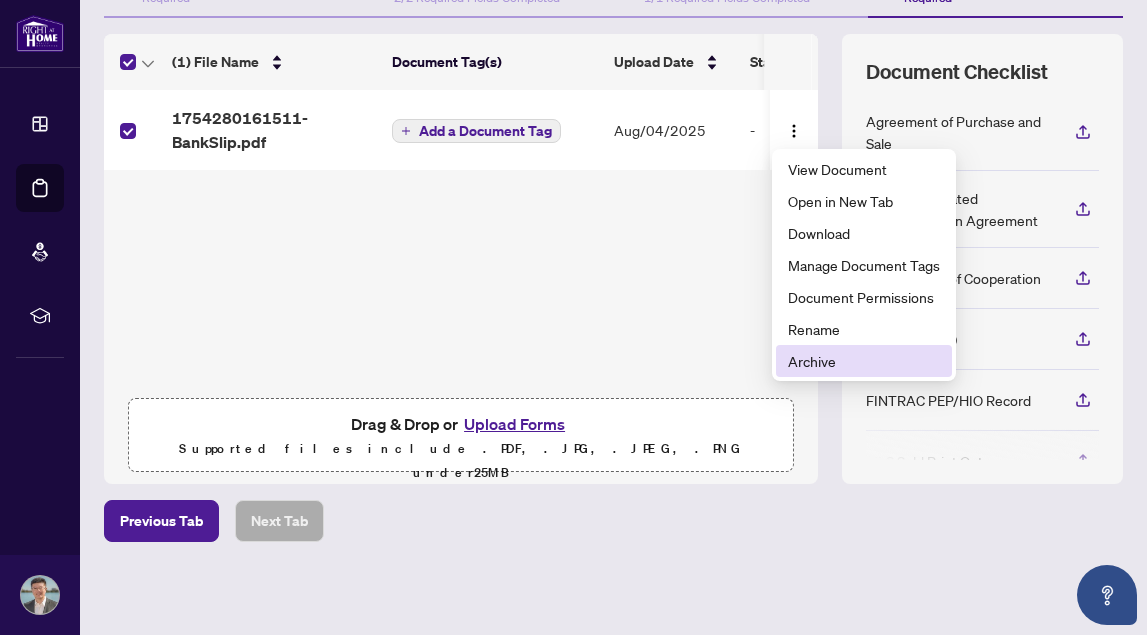 click on "Archive" at bounding box center [864, 361] 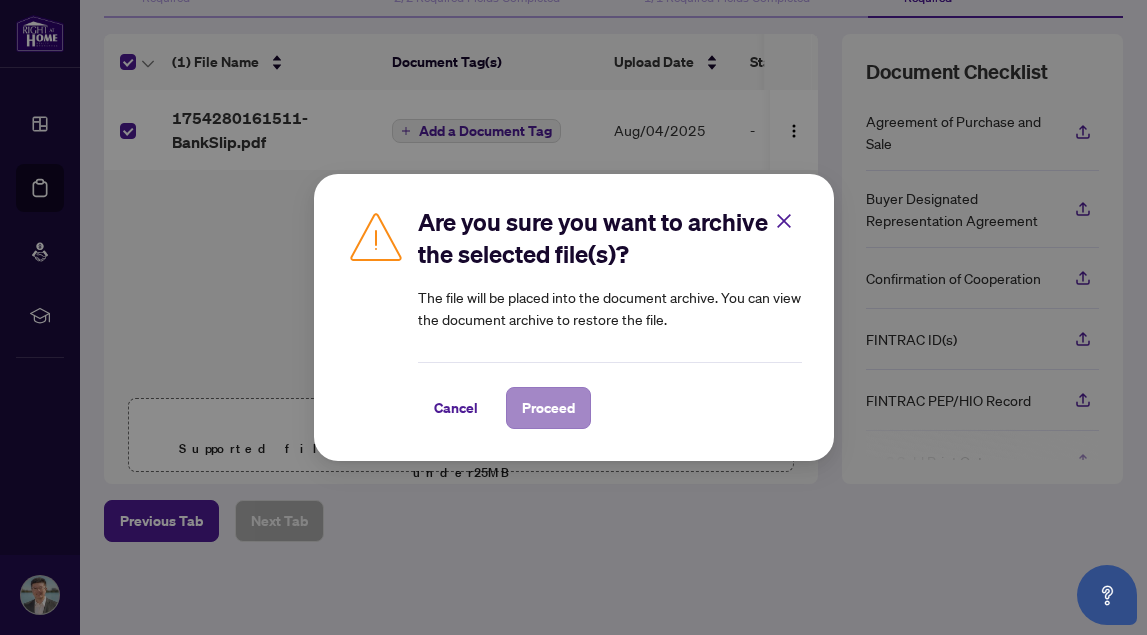 click on "Proceed" at bounding box center [548, 408] 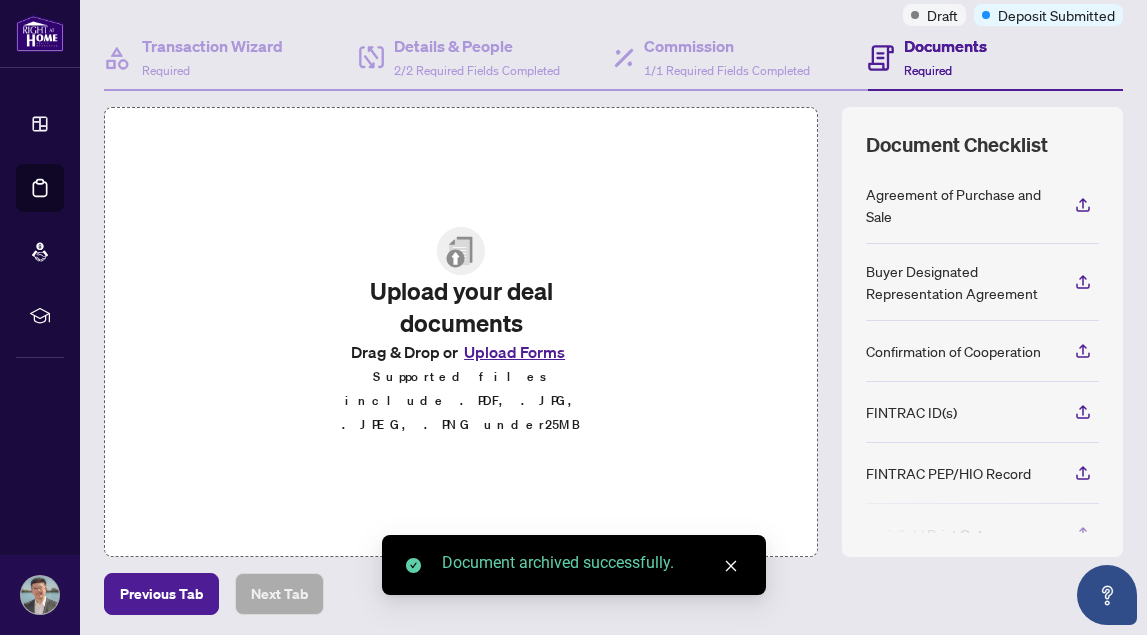 scroll, scrollTop: 144, scrollLeft: 0, axis: vertical 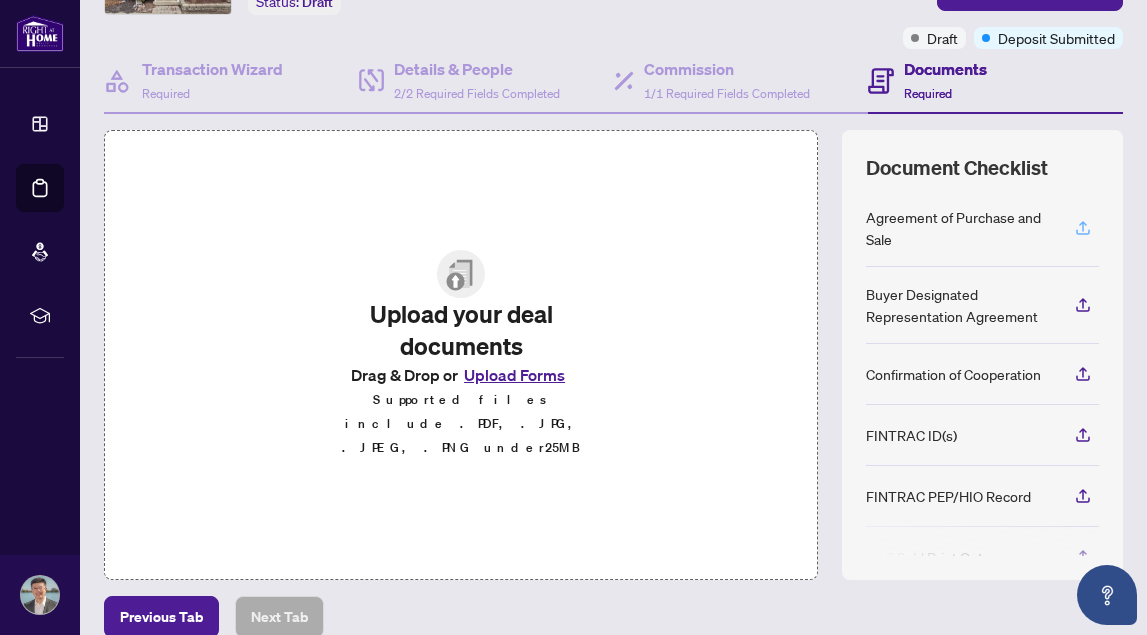 click 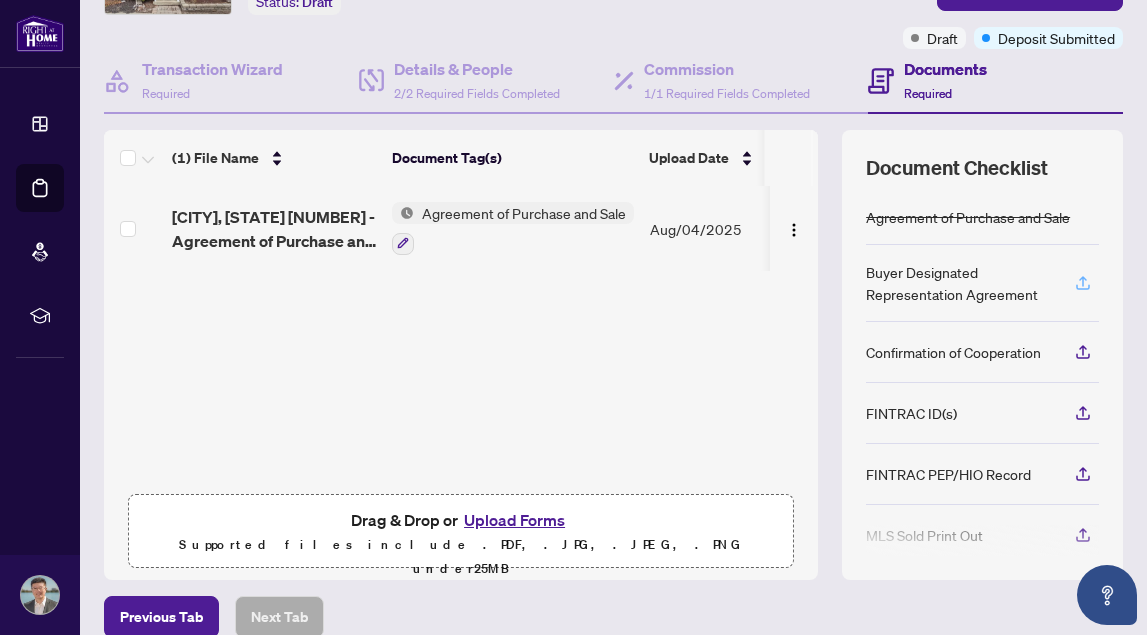 click 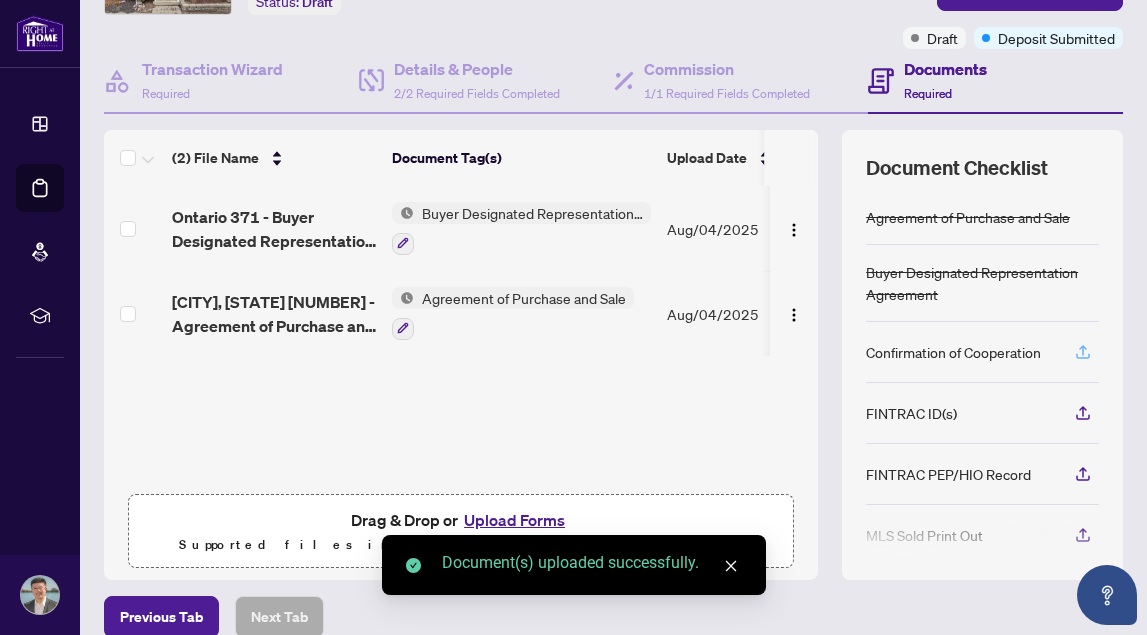 click 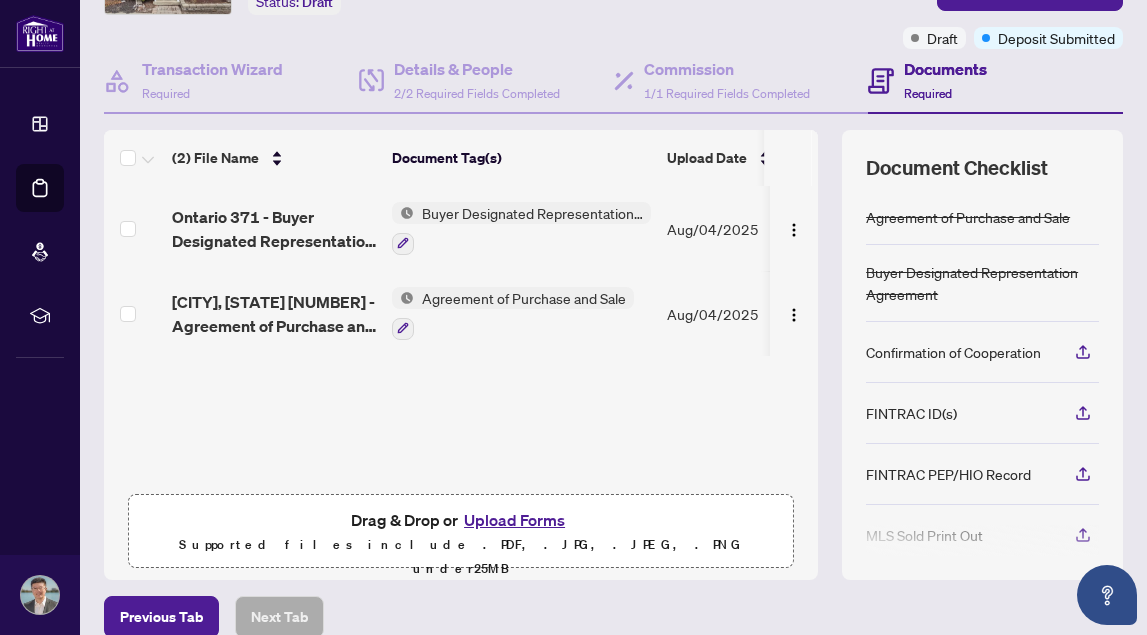 scroll, scrollTop: 60, scrollLeft: 0, axis: vertical 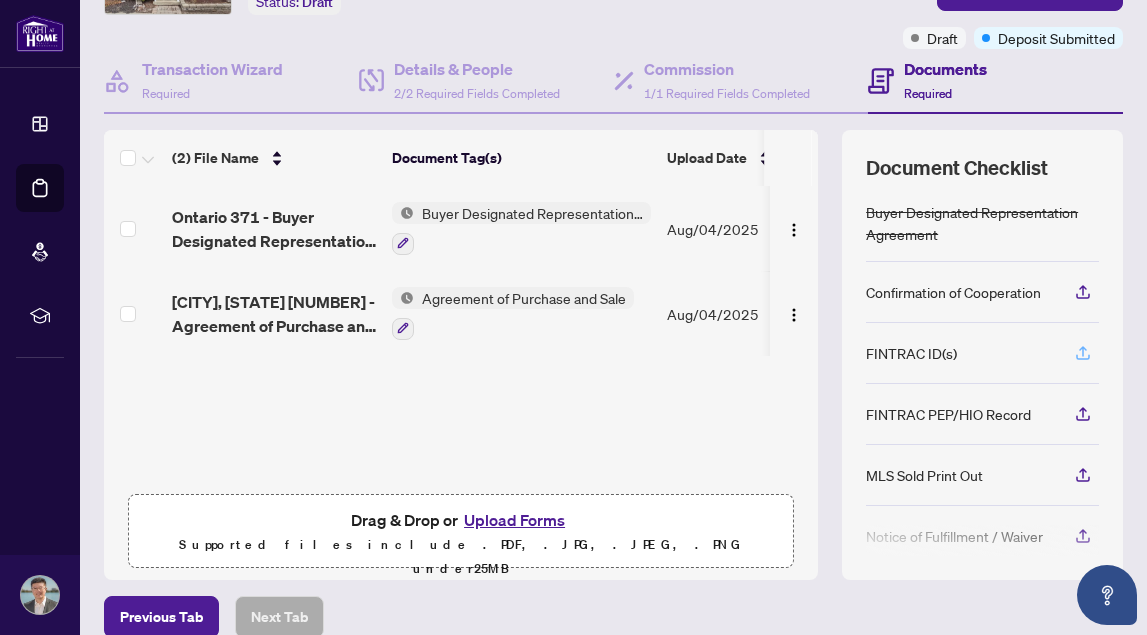 click 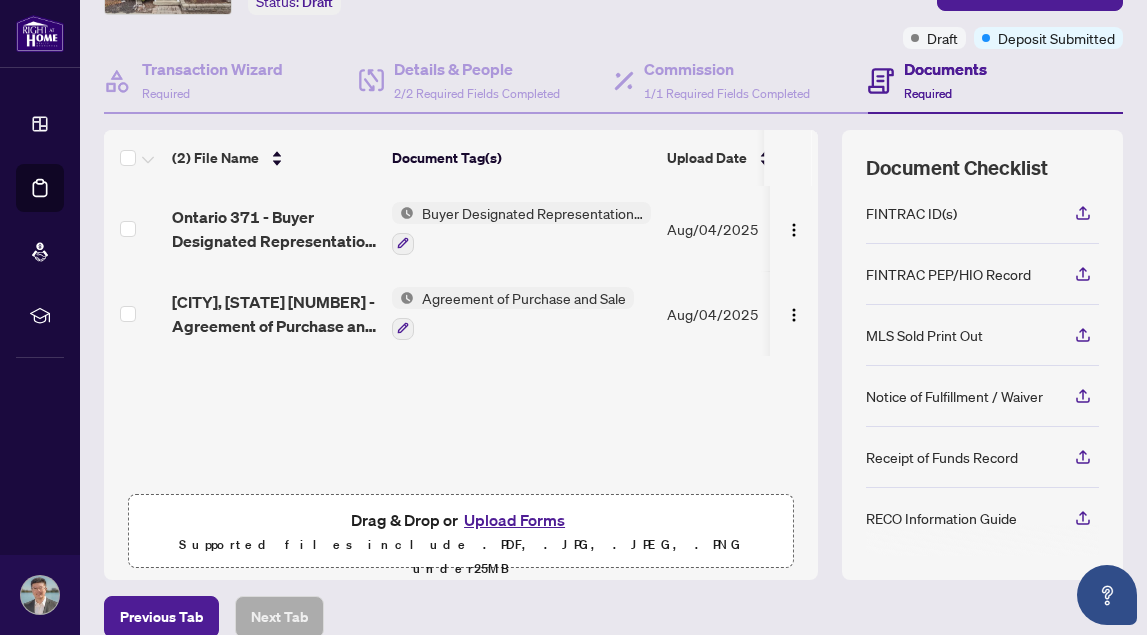 scroll, scrollTop: 200, scrollLeft: 0, axis: vertical 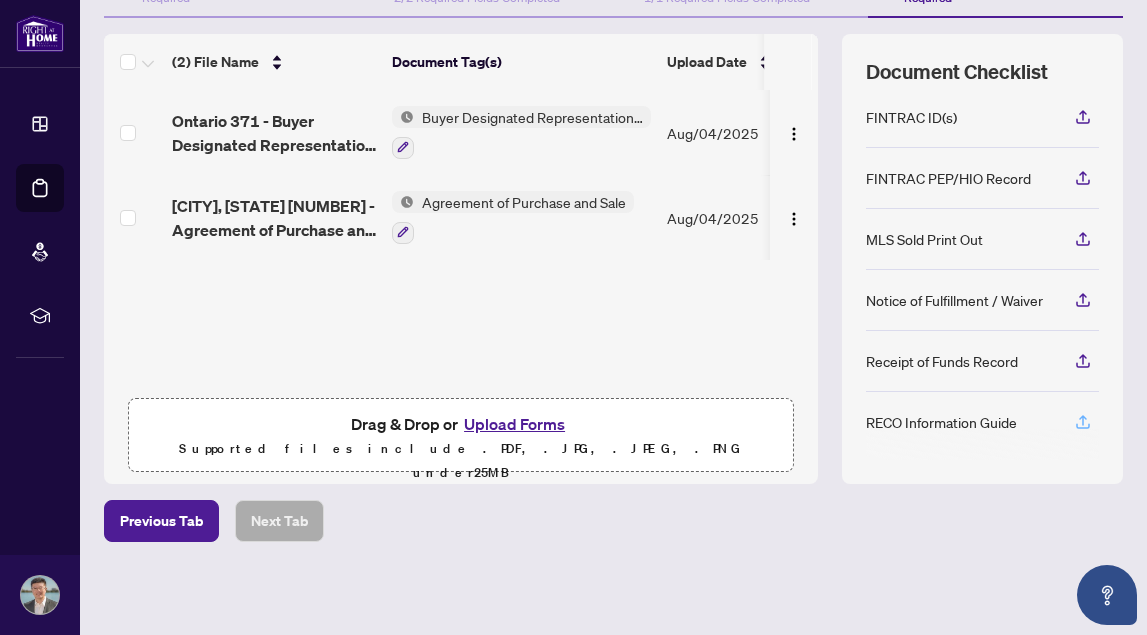 click 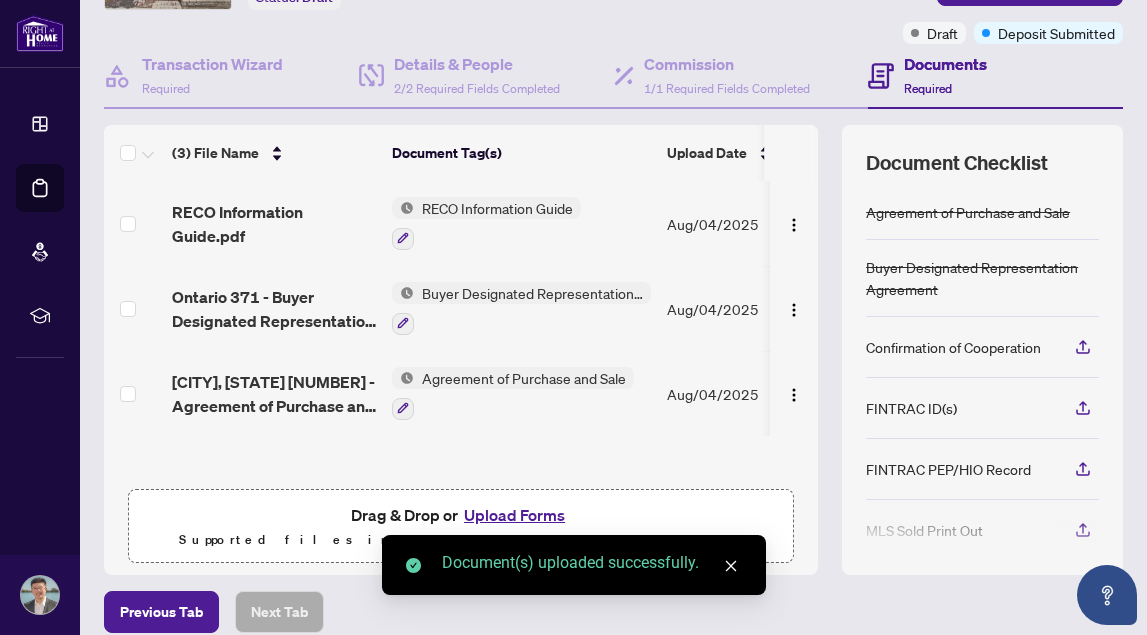 scroll, scrollTop: 141, scrollLeft: 0, axis: vertical 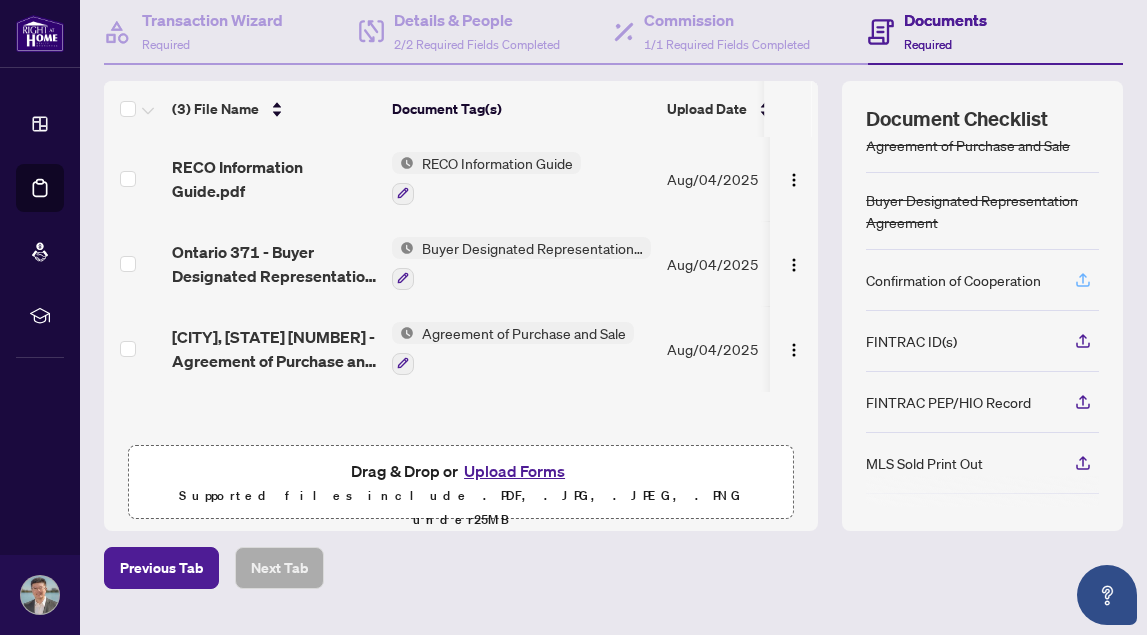 click 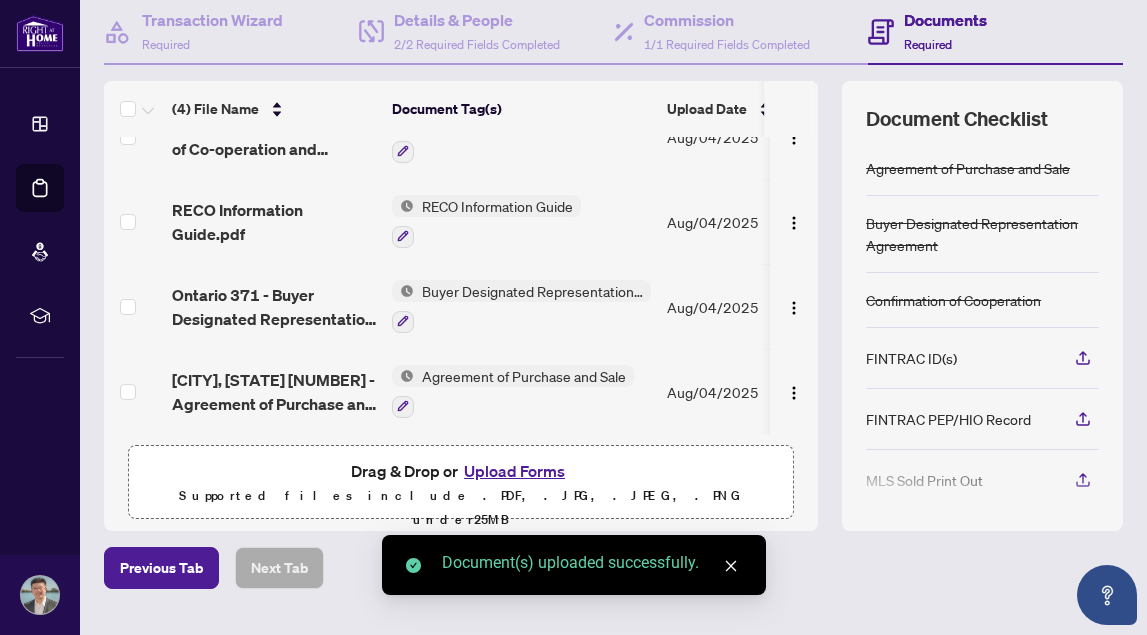 scroll, scrollTop: 49, scrollLeft: 0, axis: vertical 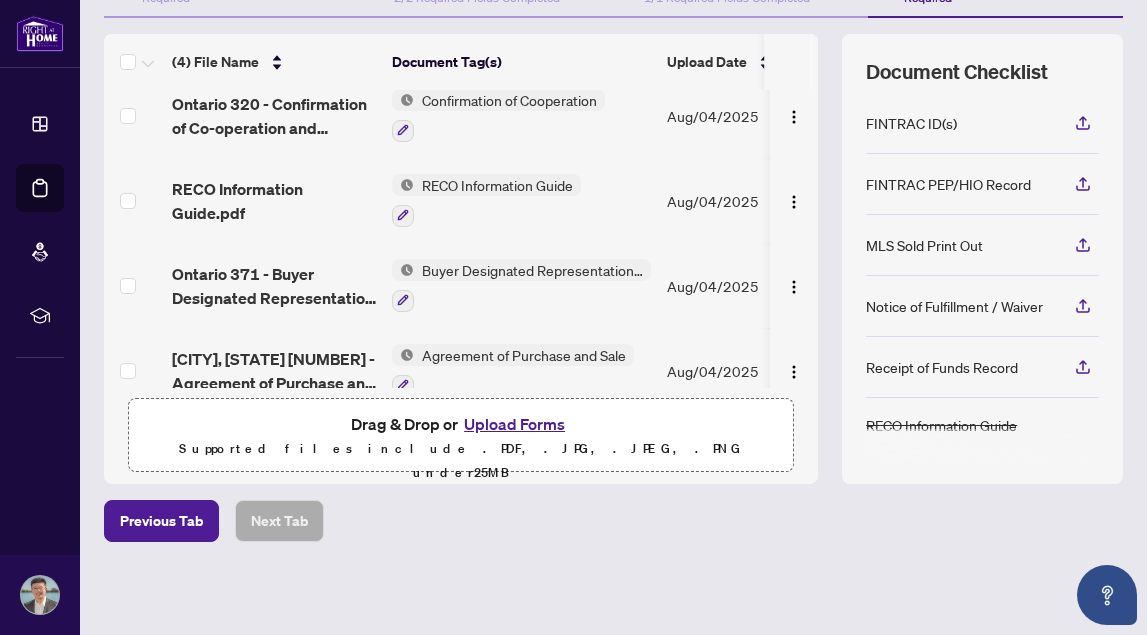 click on "Upload Forms" at bounding box center [514, 424] 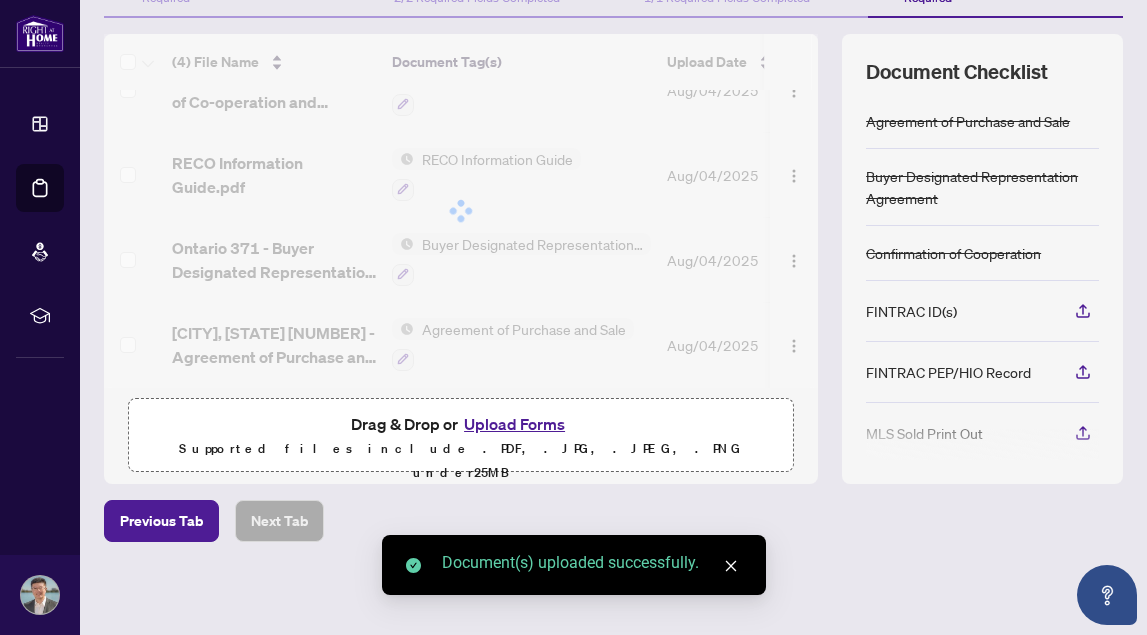scroll, scrollTop: 51, scrollLeft: 0, axis: vertical 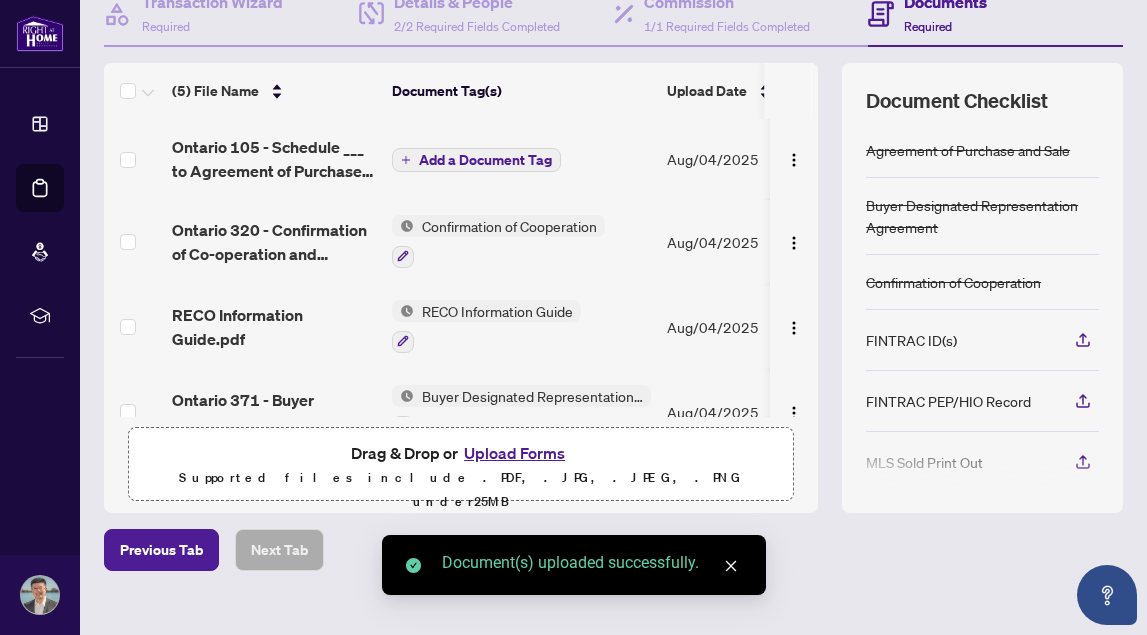 click on "Add a Document Tag" at bounding box center (485, 160) 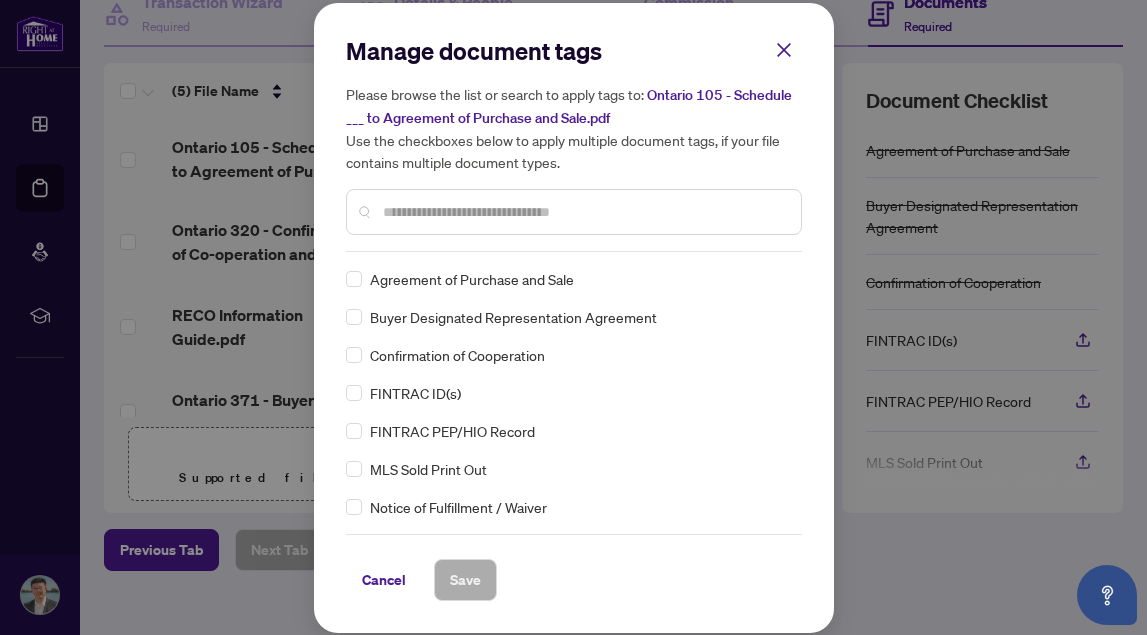 click at bounding box center [584, 212] 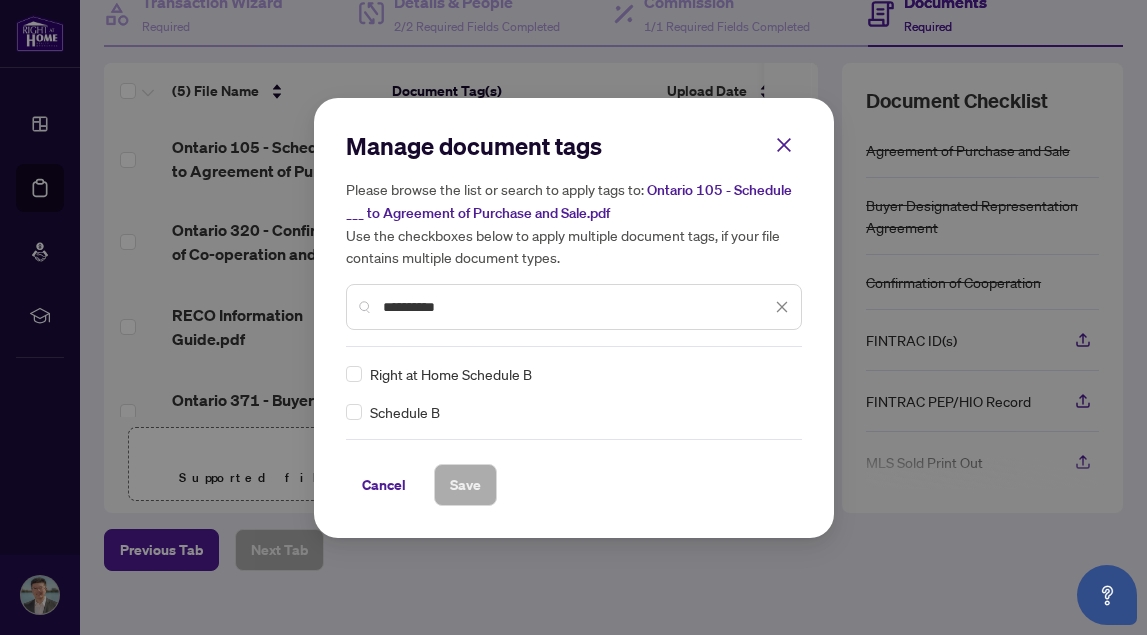 type on "**********" 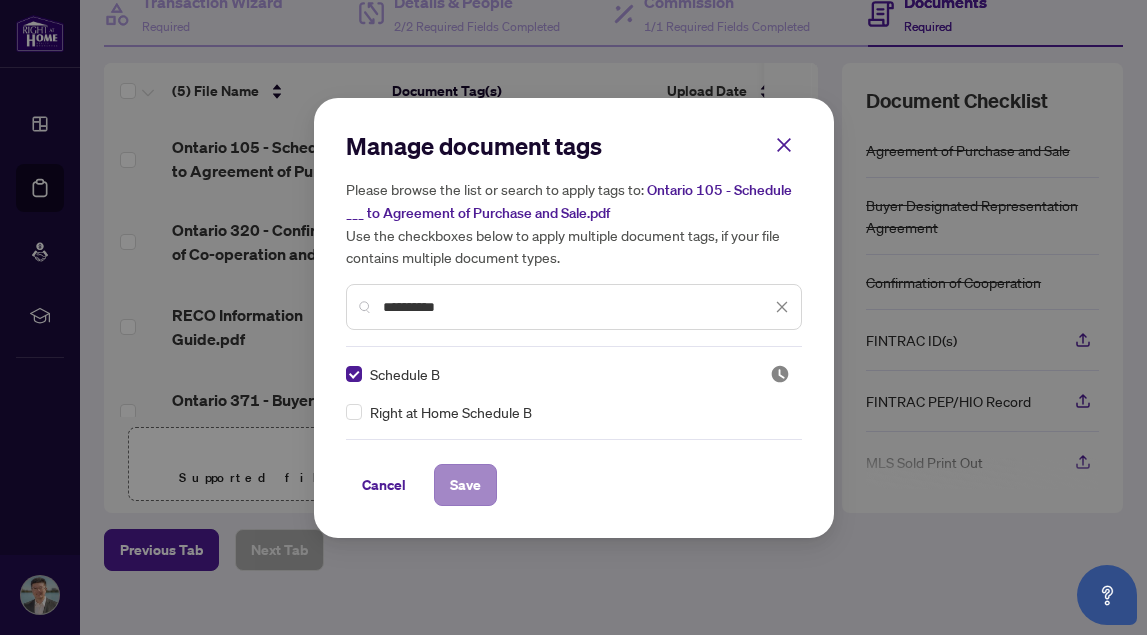 click on "Save" at bounding box center [465, 485] 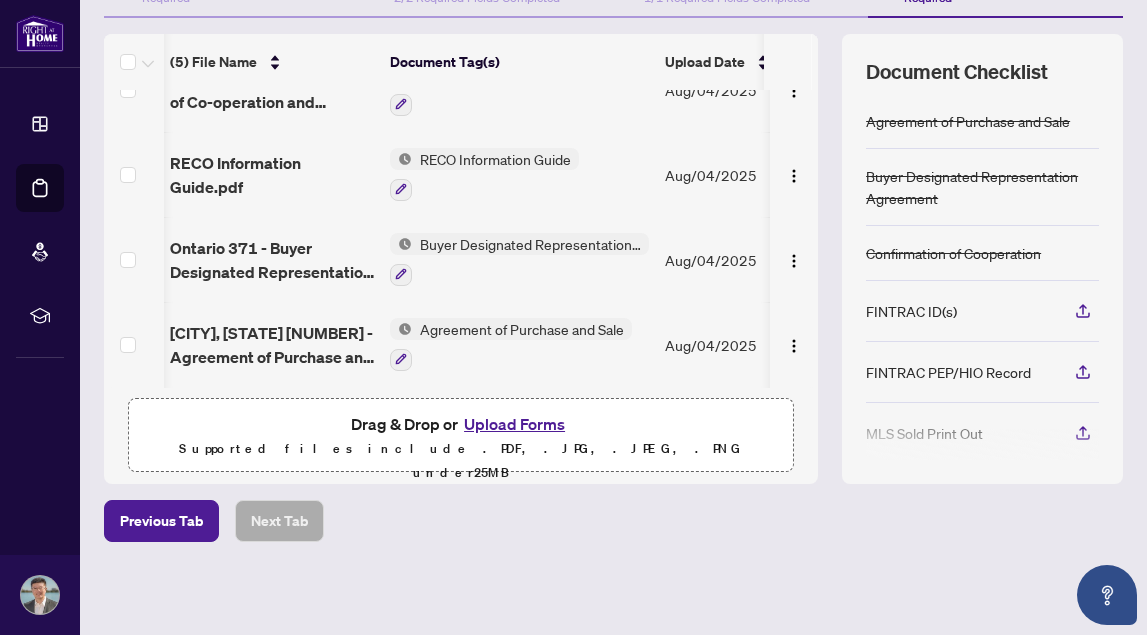 click on "Upload Forms" at bounding box center [514, 424] 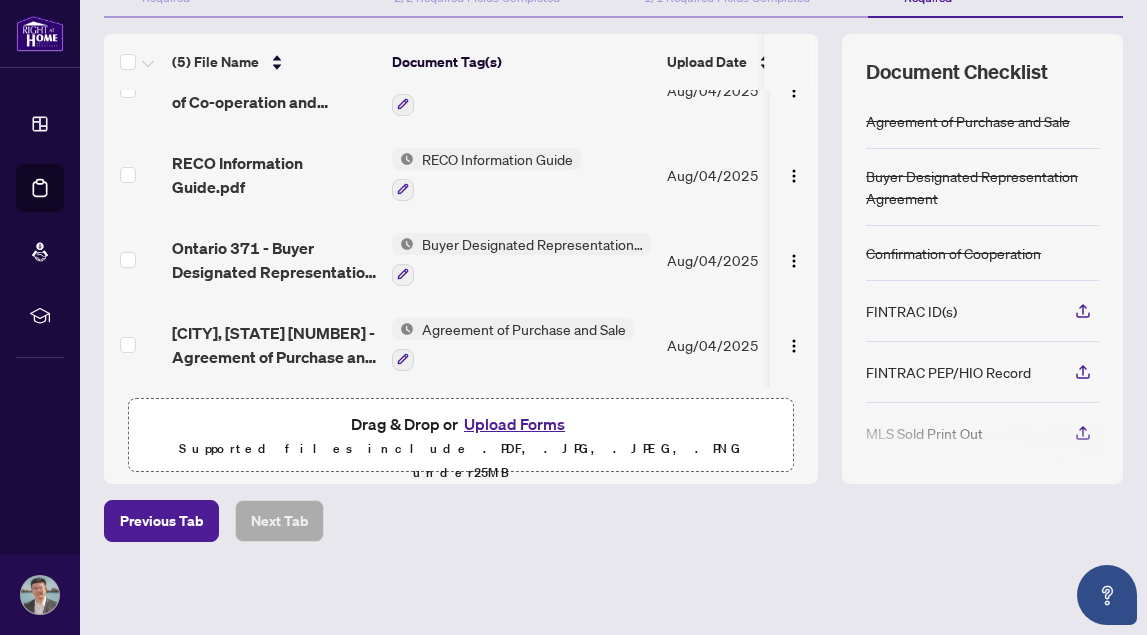 click on "Upload Forms" at bounding box center (514, 424) 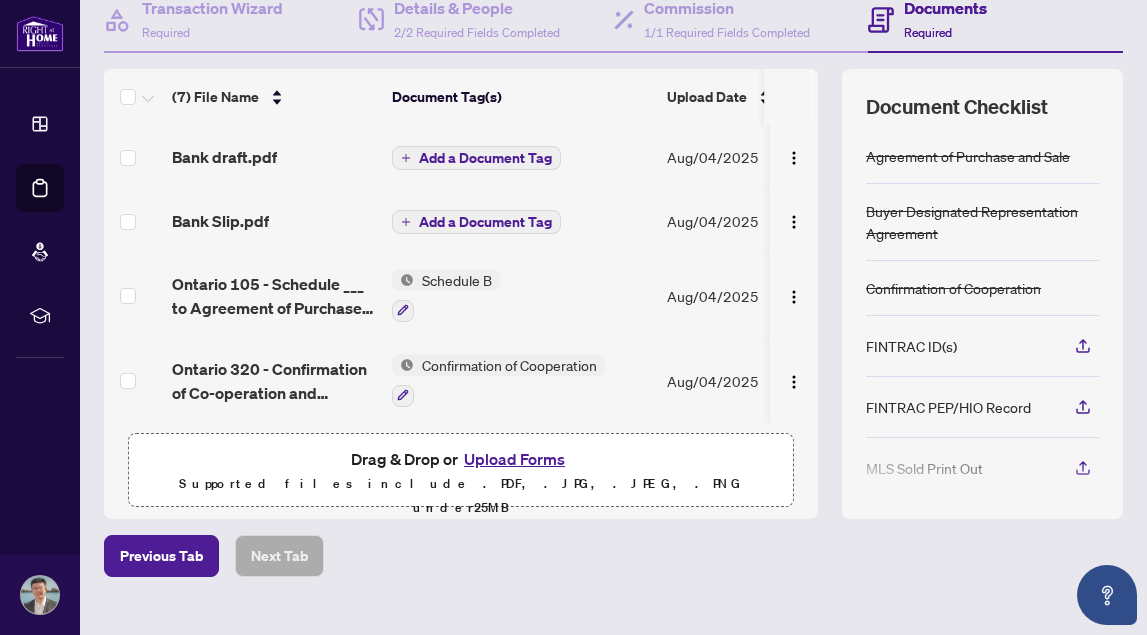 click on "Add a Document Tag" at bounding box center (485, 158) 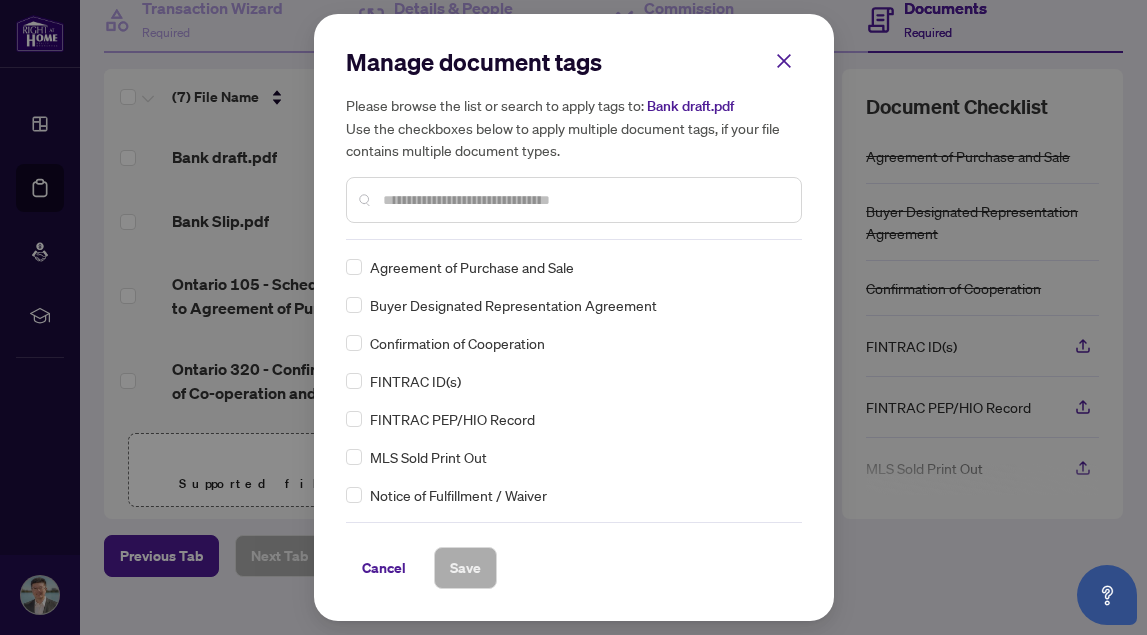 click on "Manage document tags Please browse the list or search to apply tags to:   Bank draft.pdf   Use the checkboxes below to apply multiple document tags, if your file contains multiple document types." at bounding box center [574, 143] 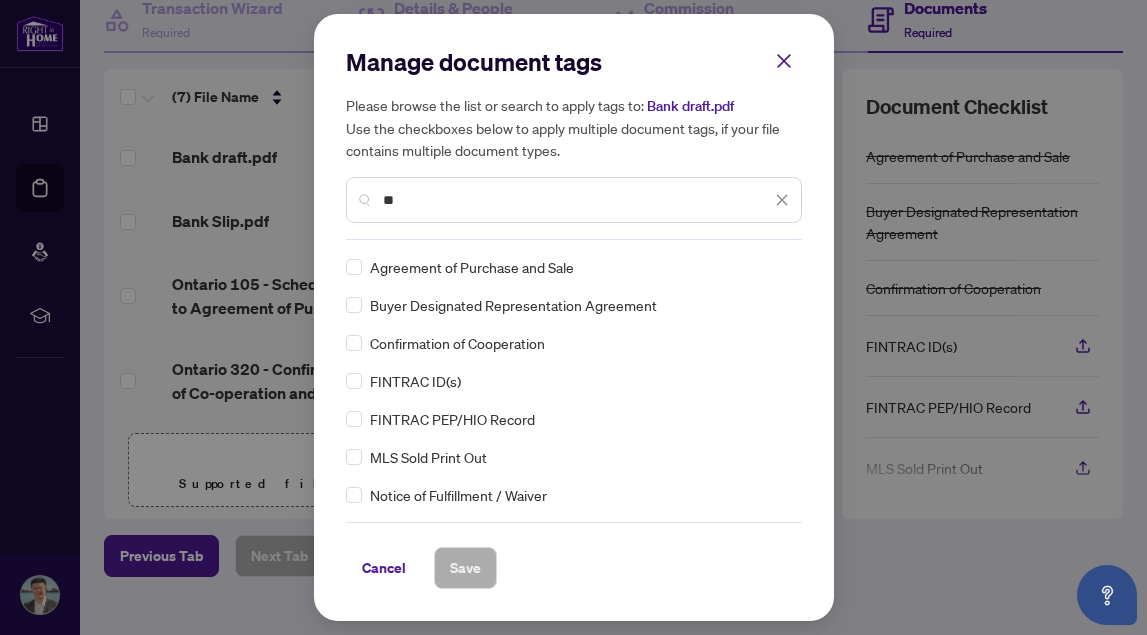type on "*" 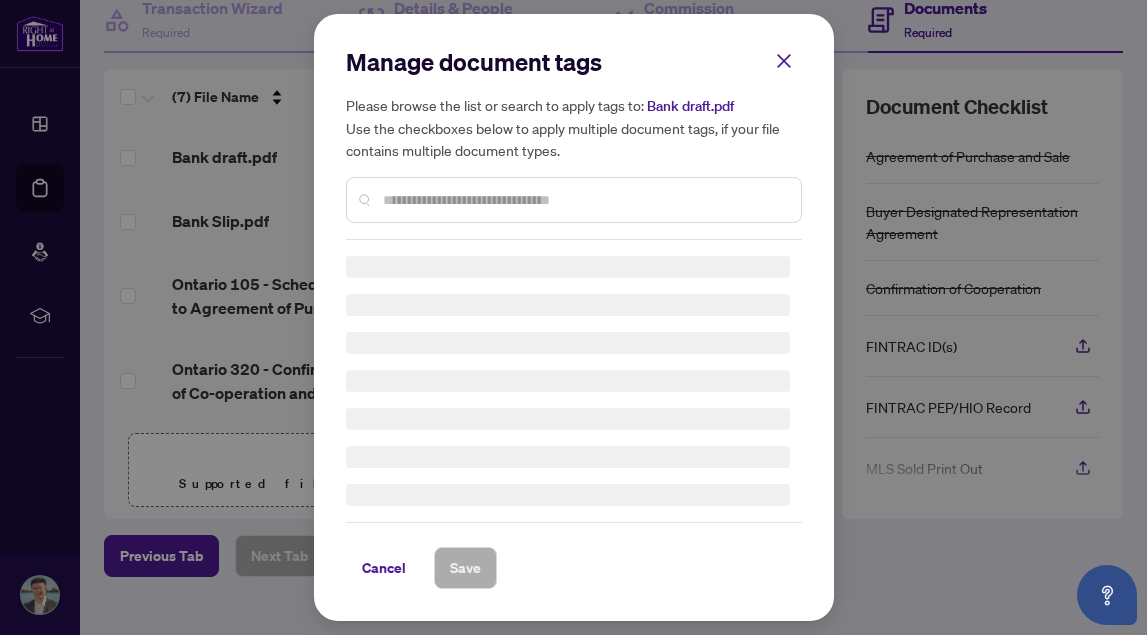 type on "*" 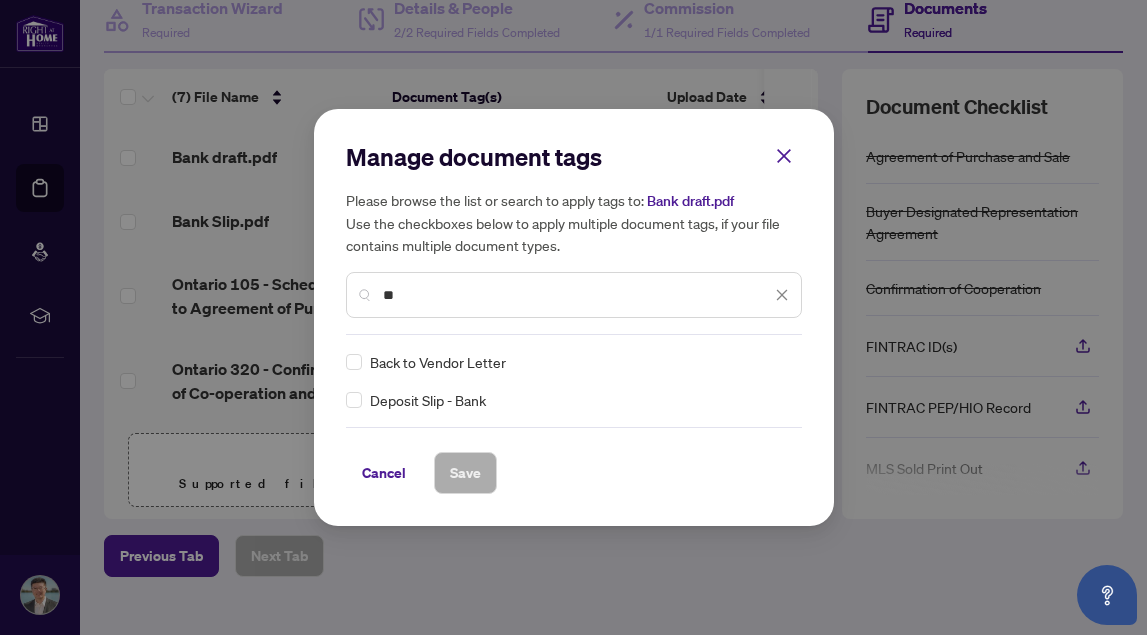 type on "*" 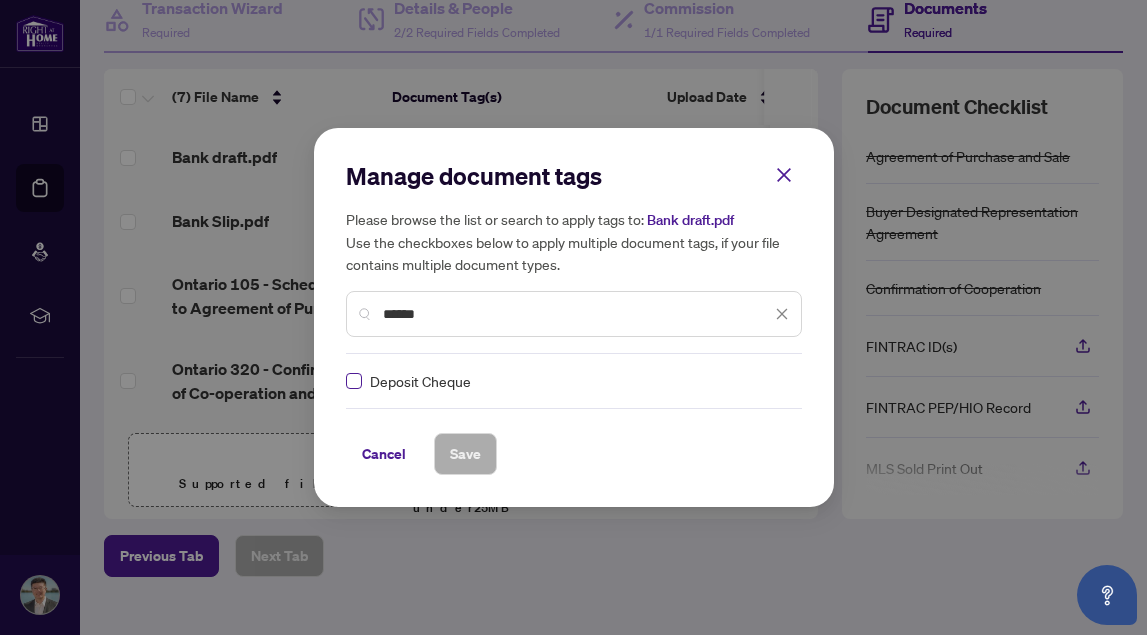 type on "******" 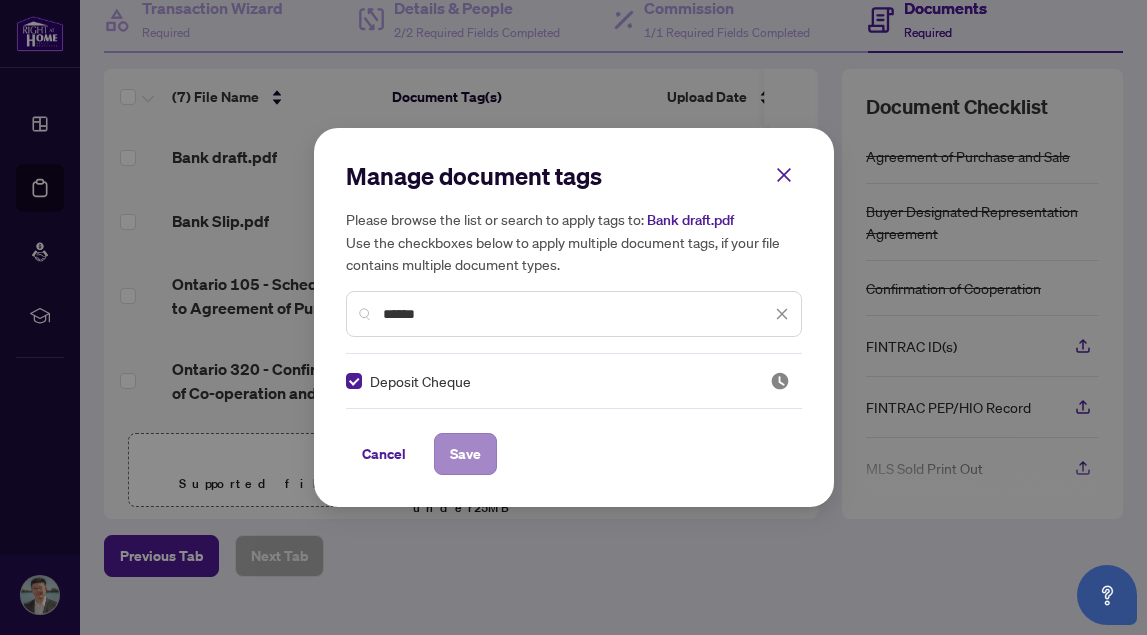 click on "Save" at bounding box center (465, 454) 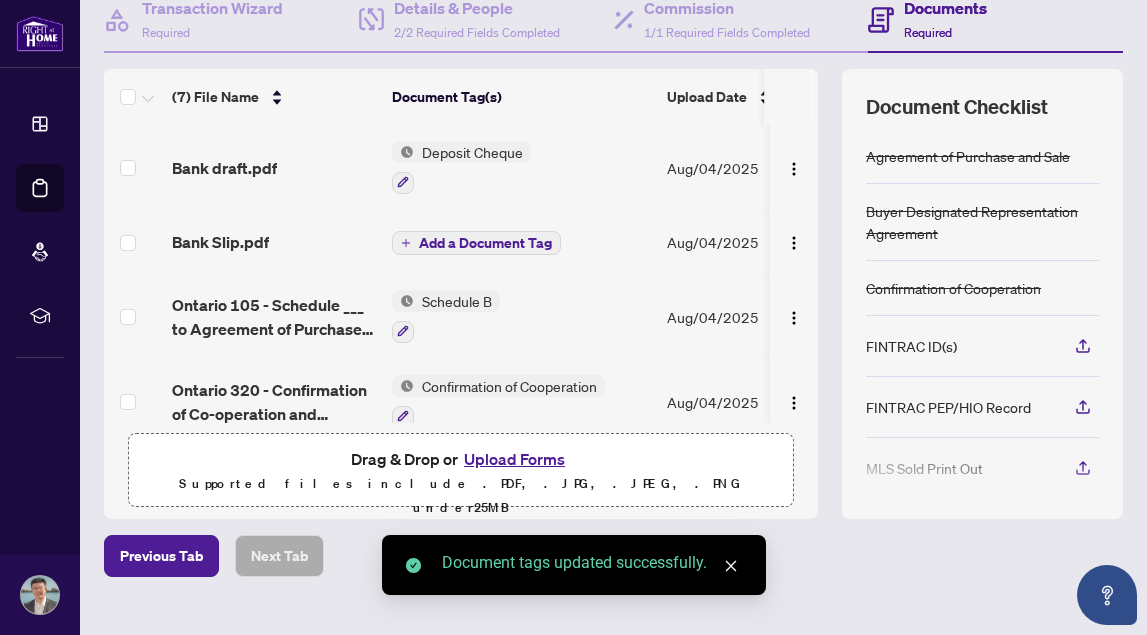 click on "Add a Document Tag" at bounding box center [485, 243] 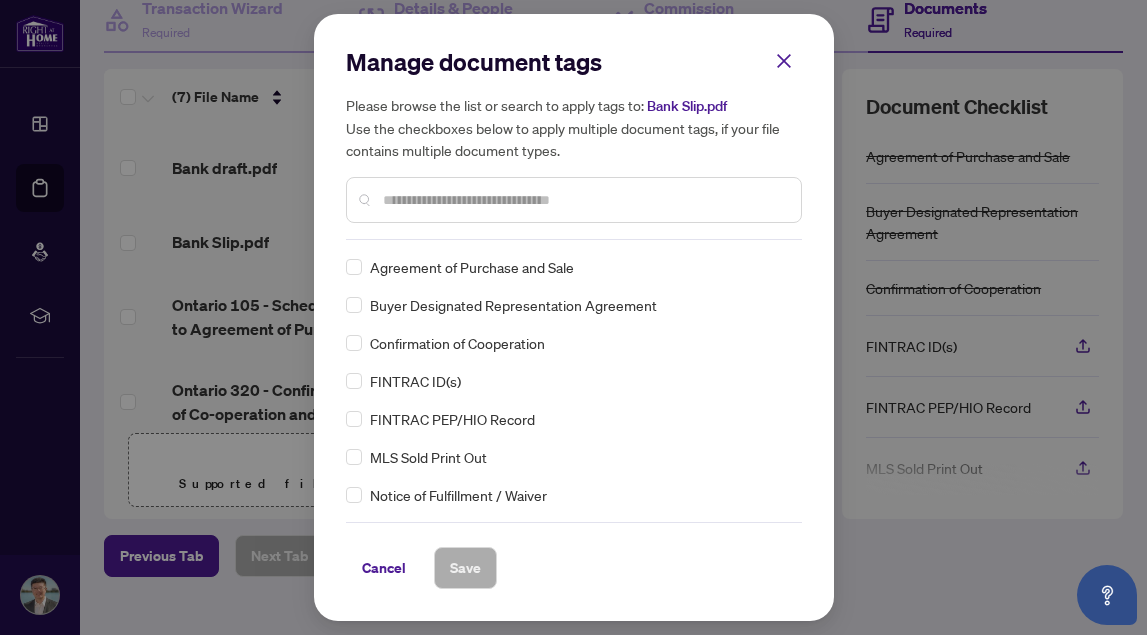 click on "Manage document tags Please browse the list or search to apply tags to:   Bank Slip.pdf   Use the checkboxes below to apply multiple document tags, if your file contains multiple document types." at bounding box center (574, 143) 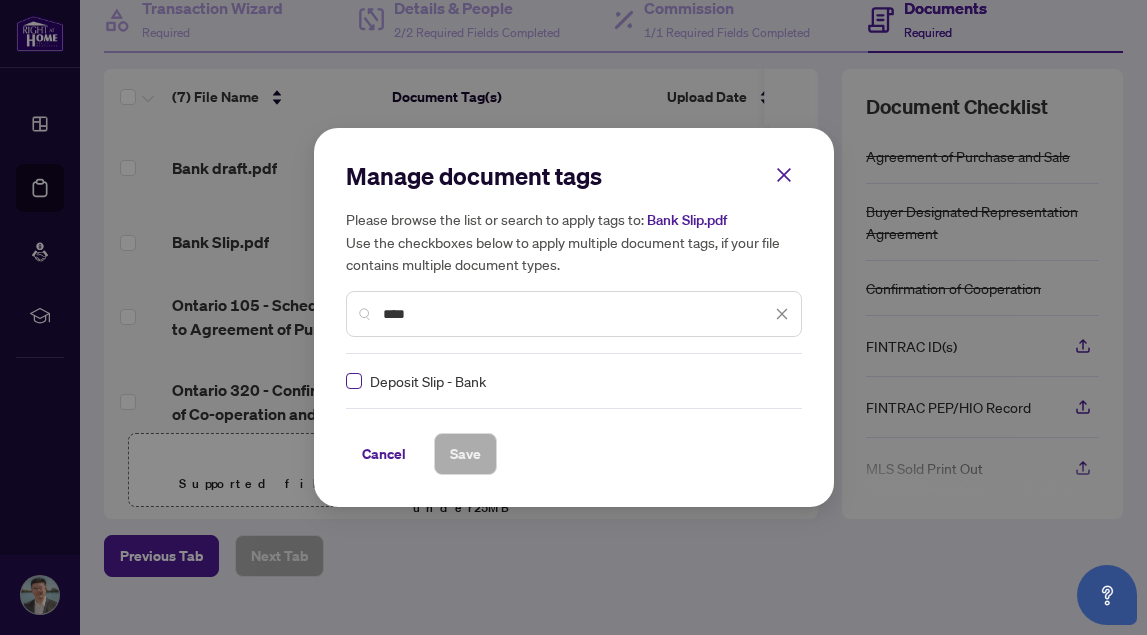 type on "****" 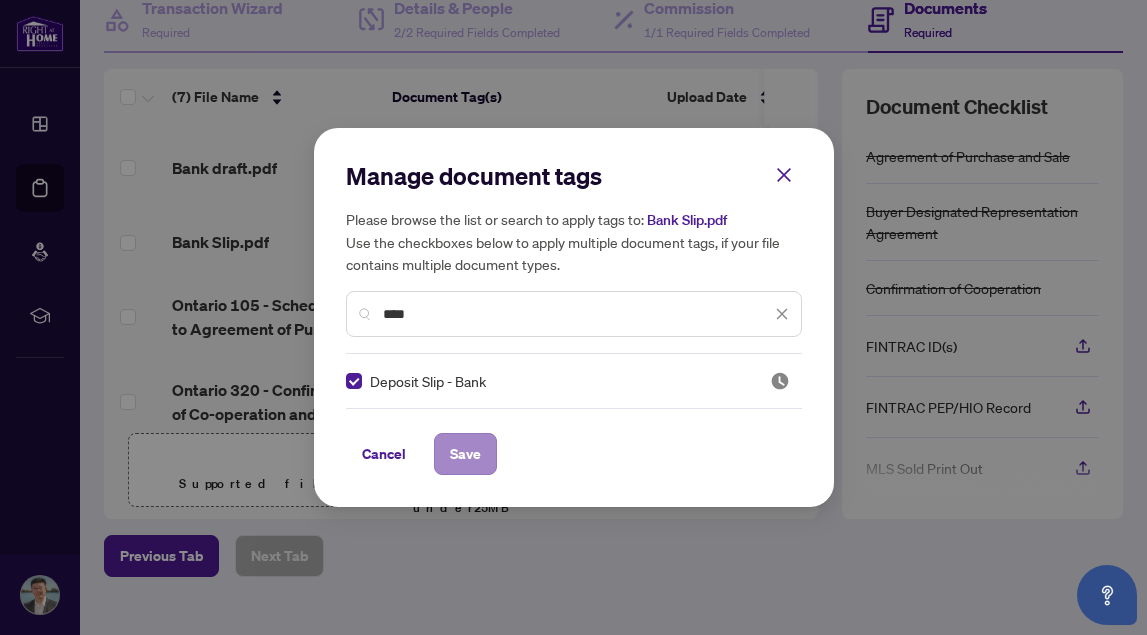 click on "Save" at bounding box center (465, 454) 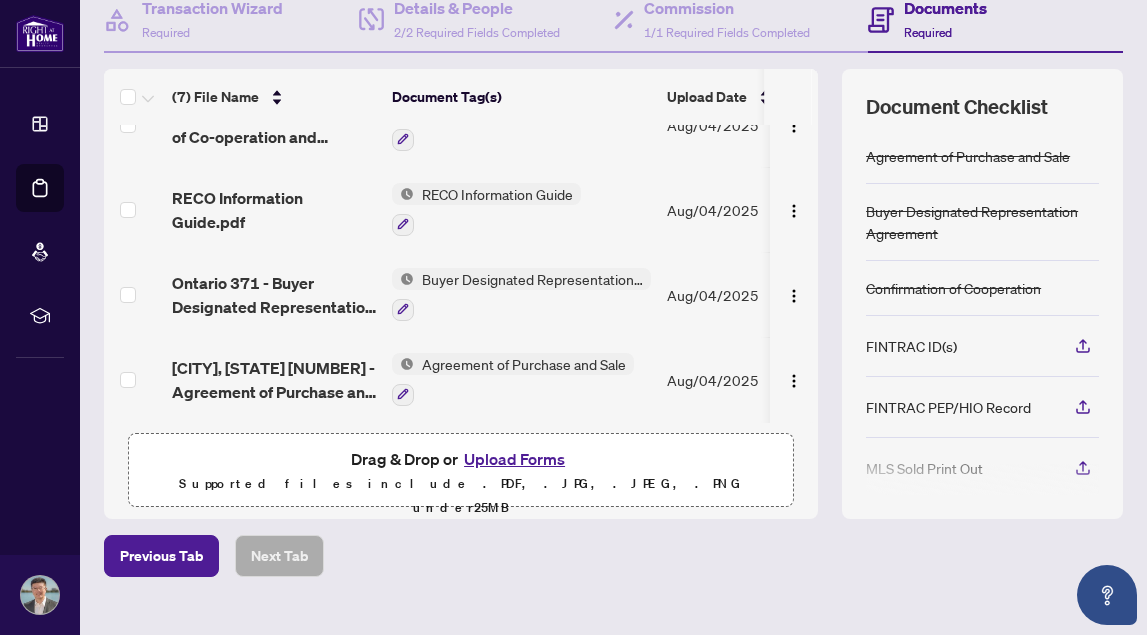 scroll, scrollTop: 0, scrollLeft: 0, axis: both 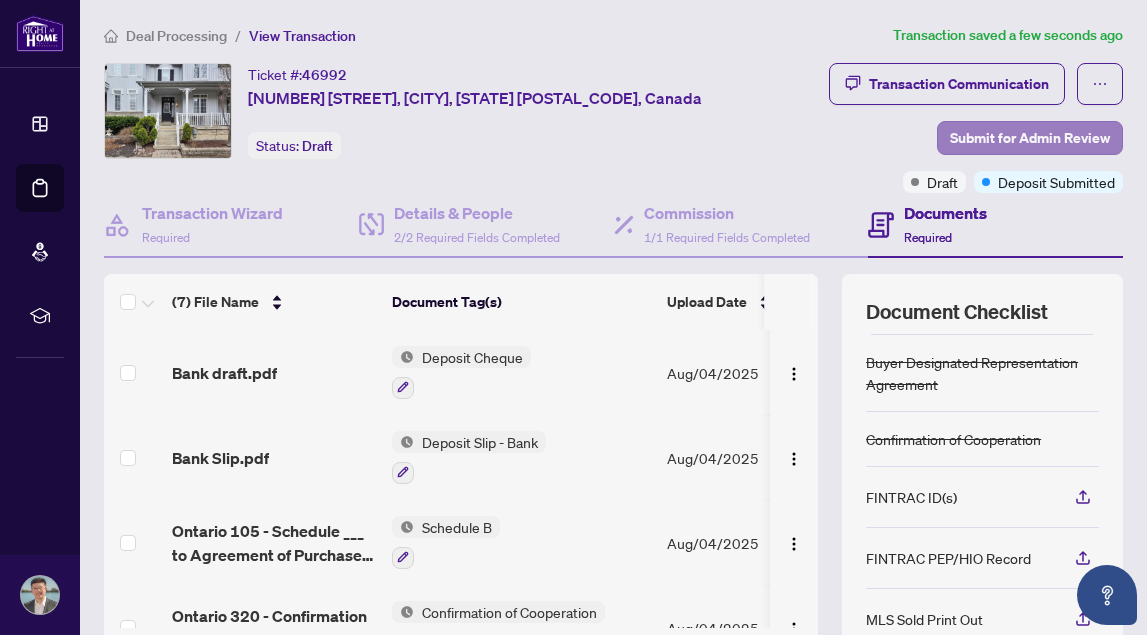 click on "Submit for Admin Review" at bounding box center (1030, 138) 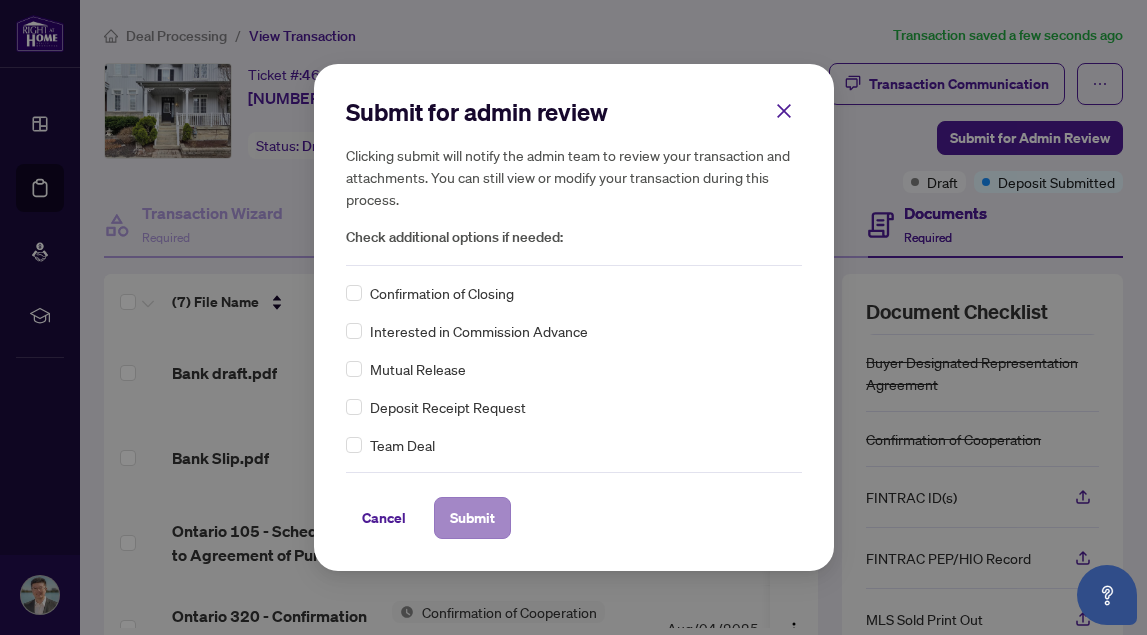 click on "Submit" at bounding box center [472, 518] 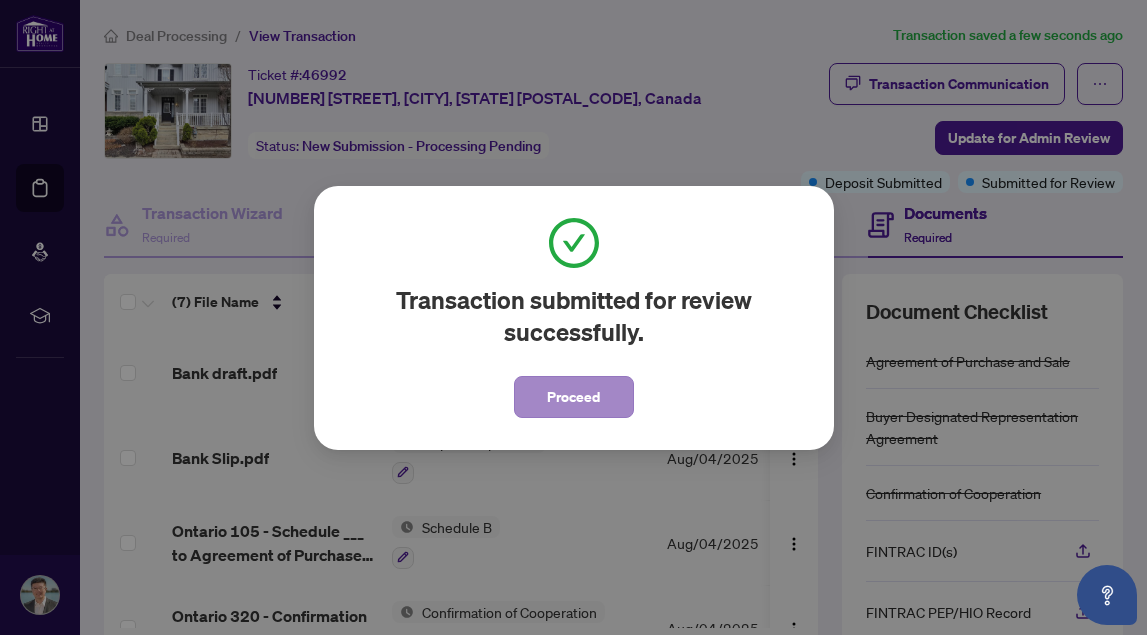 click on "Proceed" at bounding box center (573, 397) 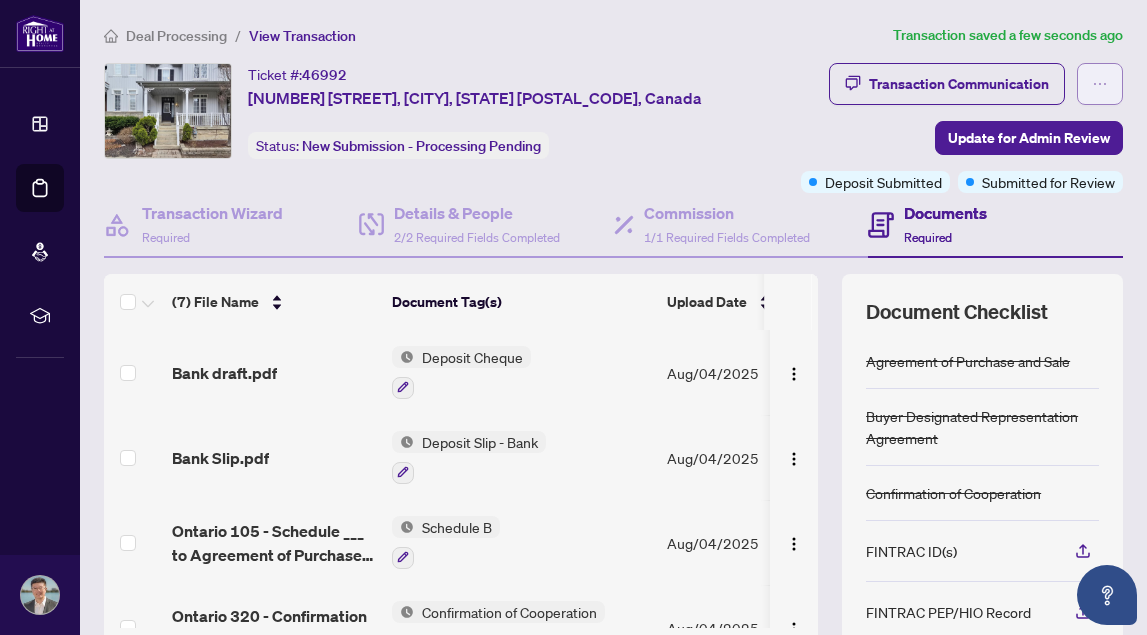 click at bounding box center [1100, 84] 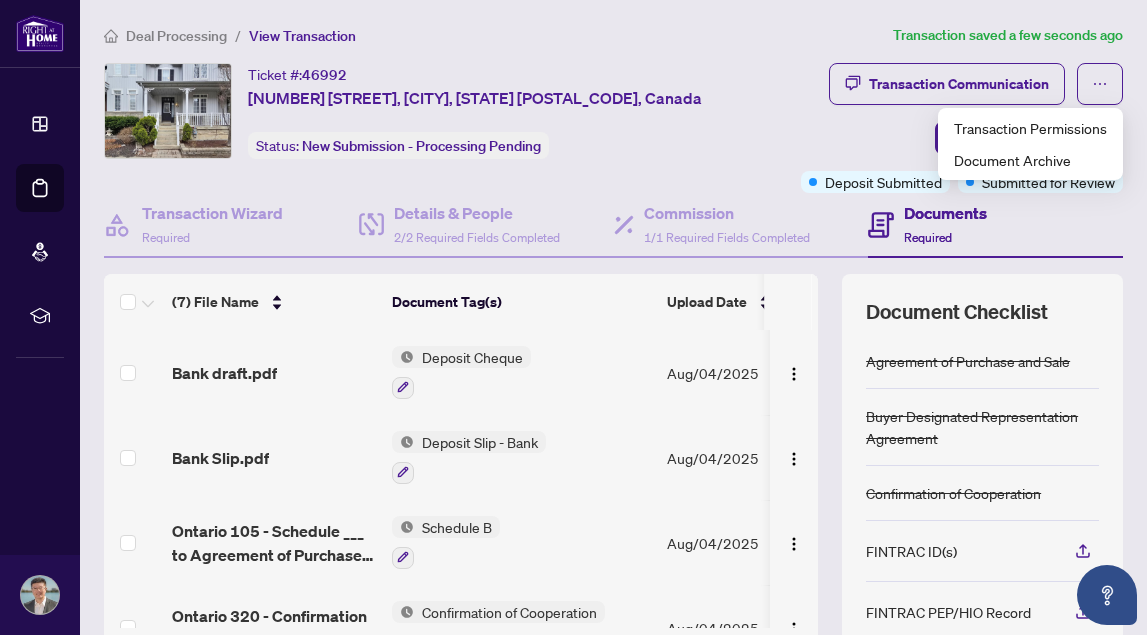 click on "Transaction Communication Update for Admin Review Deposit Submitted Submitted for Review" at bounding box center (940, 128) 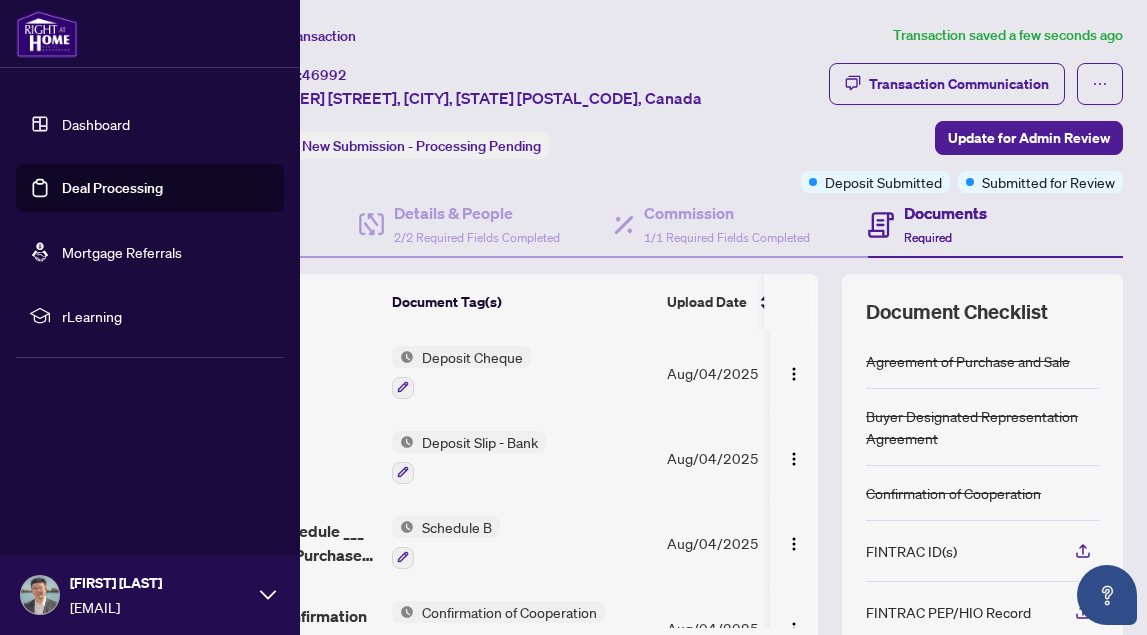 click at bounding box center [40, 595] 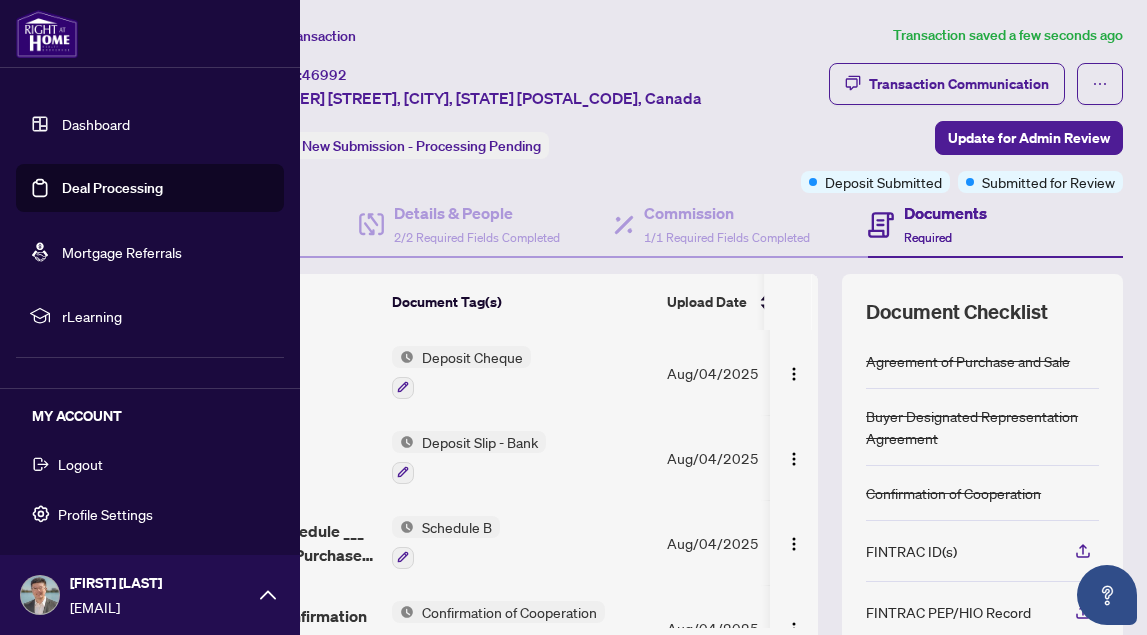 click on "Logout" at bounding box center [150, 464] 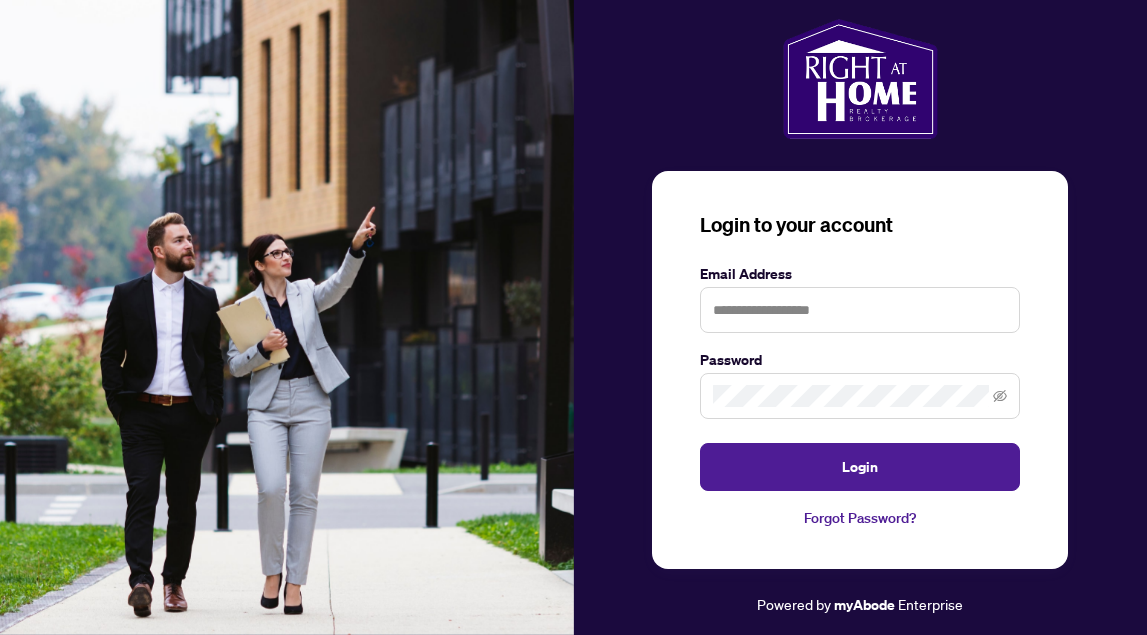 click at bounding box center (287, 317) 